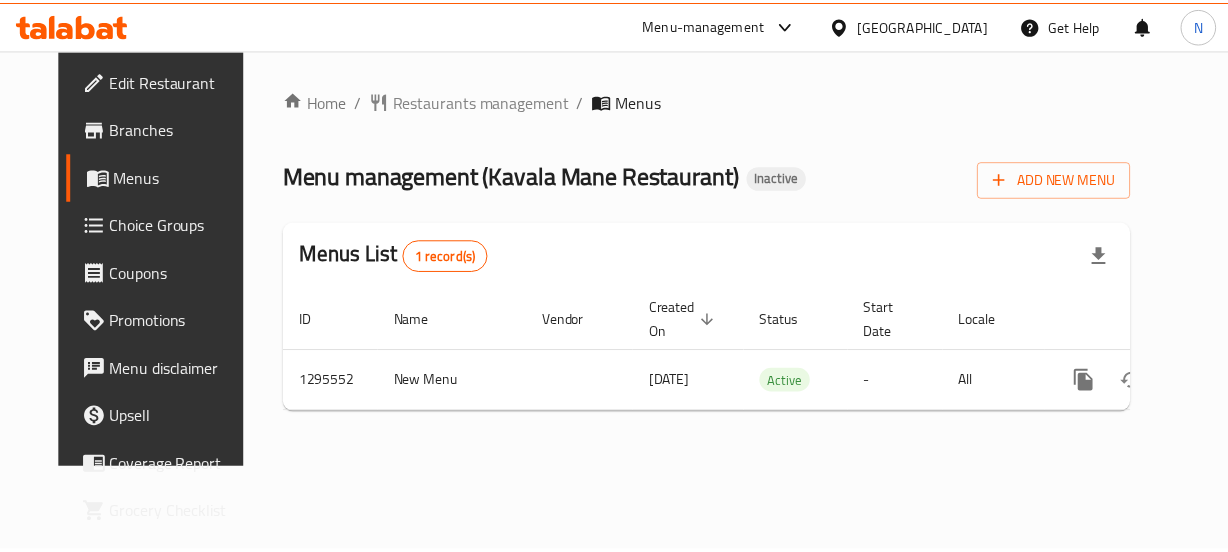 scroll, scrollTop: 0, scrollLeft: 0, axis: both 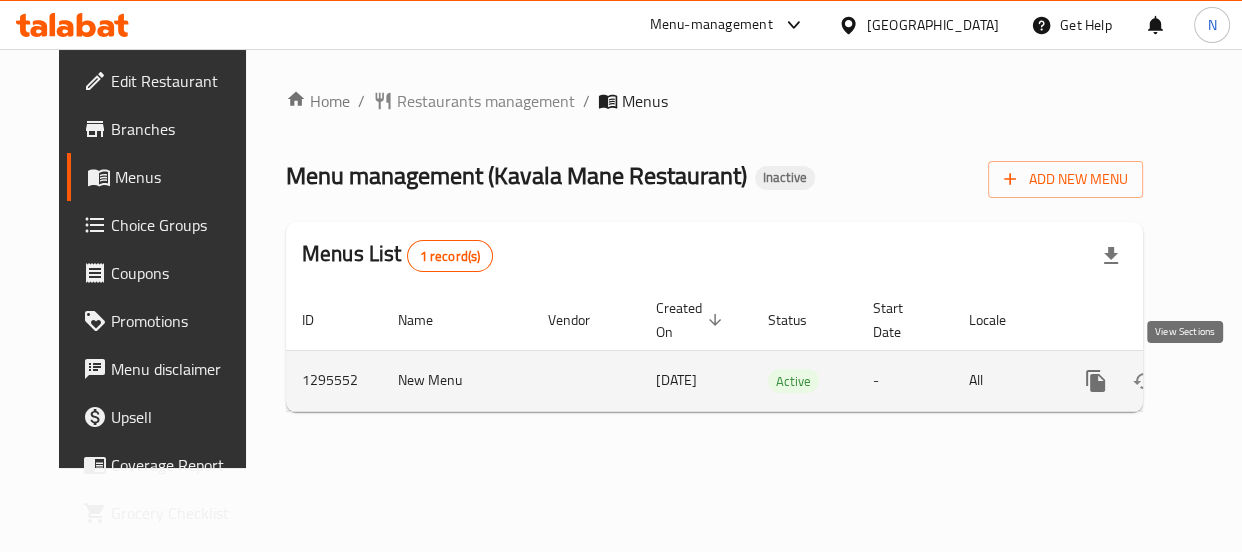 click at bounding box center (1240, 381) 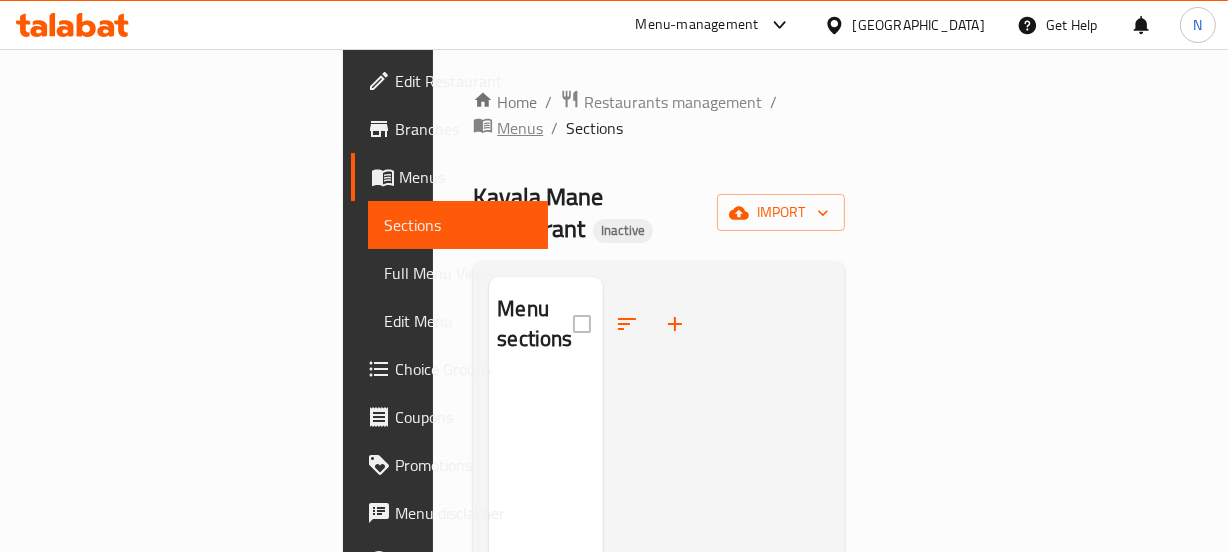 click on "Menus" at bounding box center [520, 128] 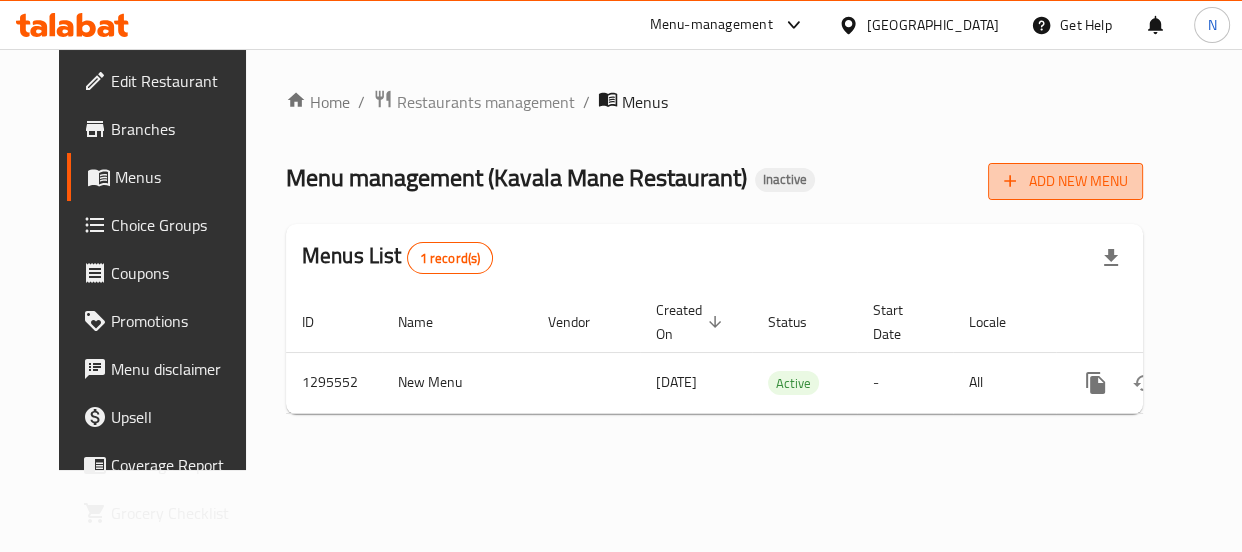 click on "Add New Menu" at bounding box center [1065, 181] 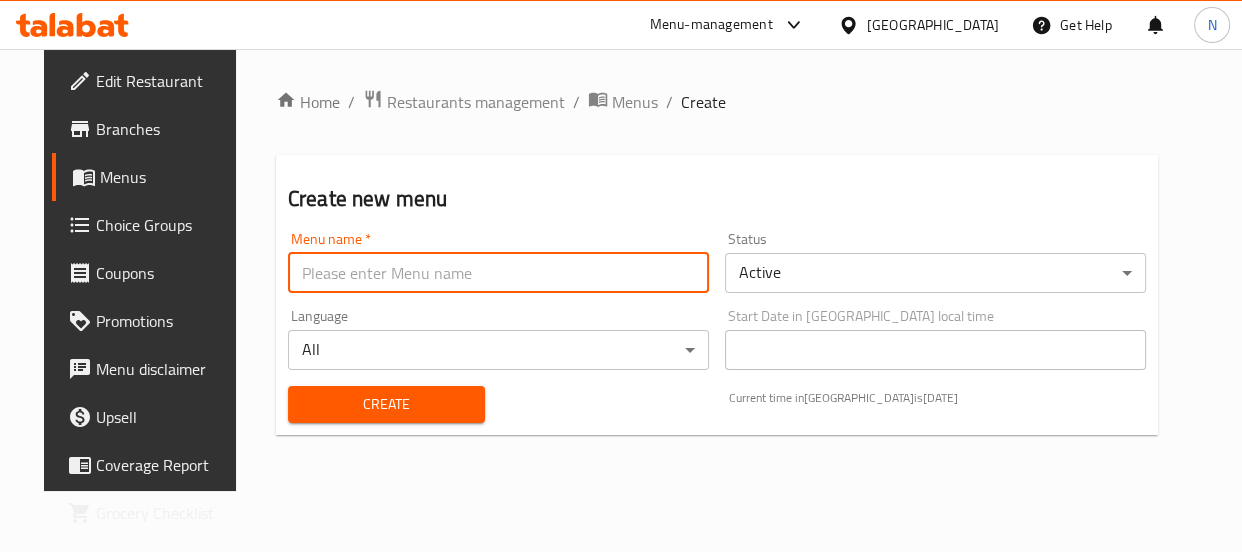 click at bounding box center (498, 273) 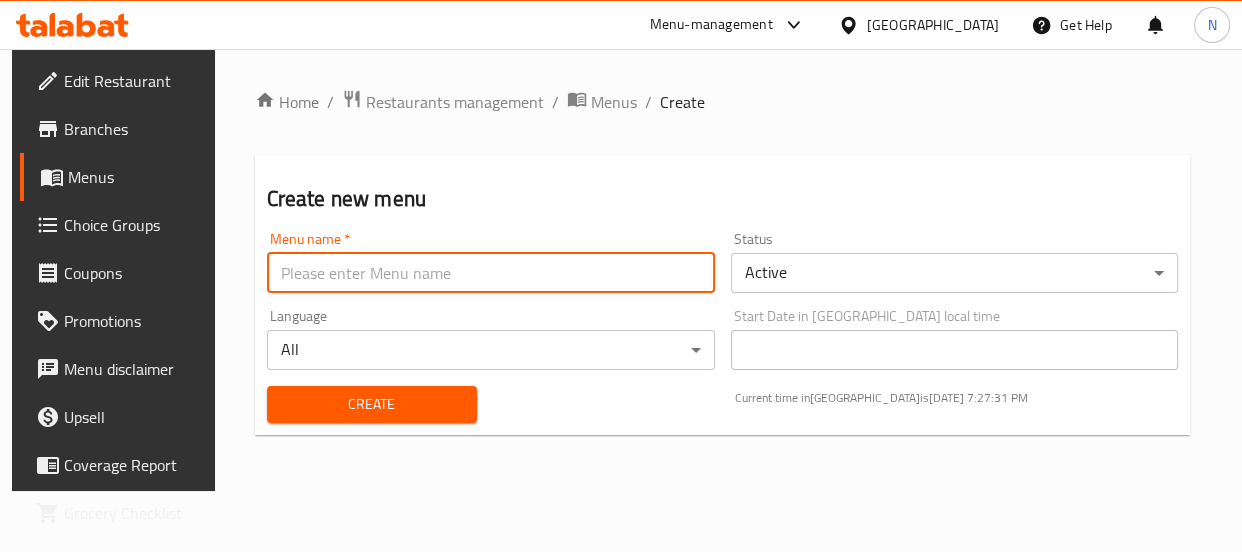 type on "Menu" 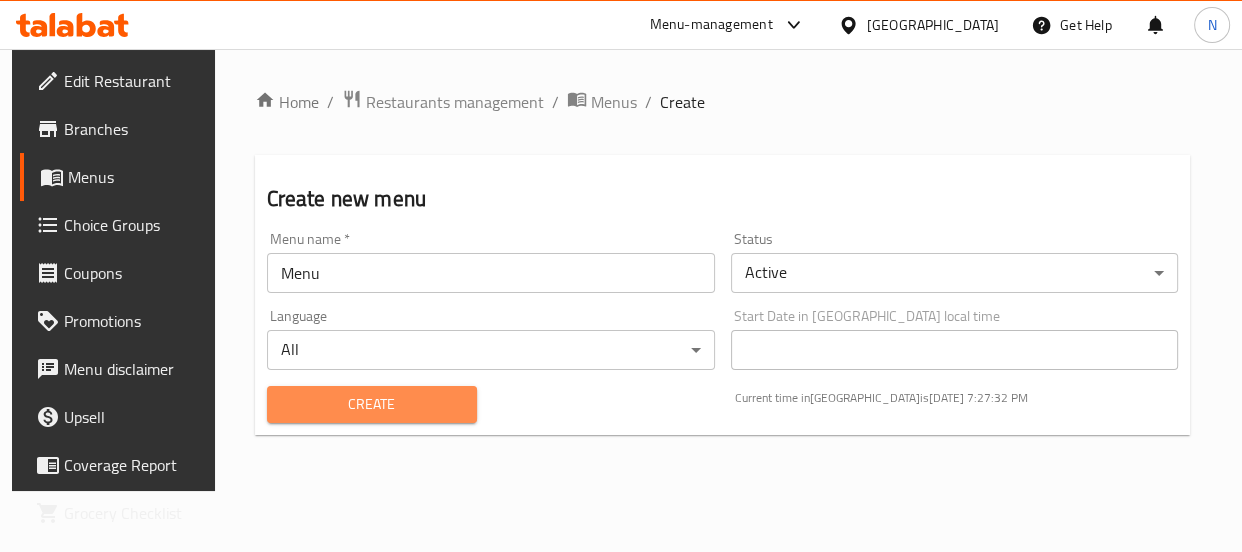 click on "Create" at bounding box center [372, 404] 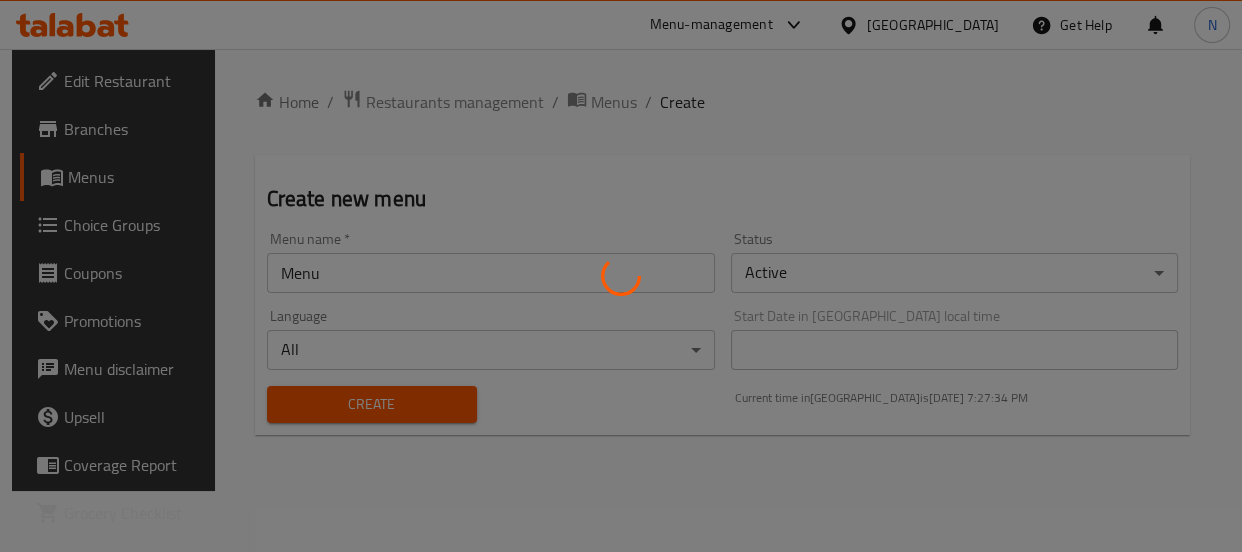 type 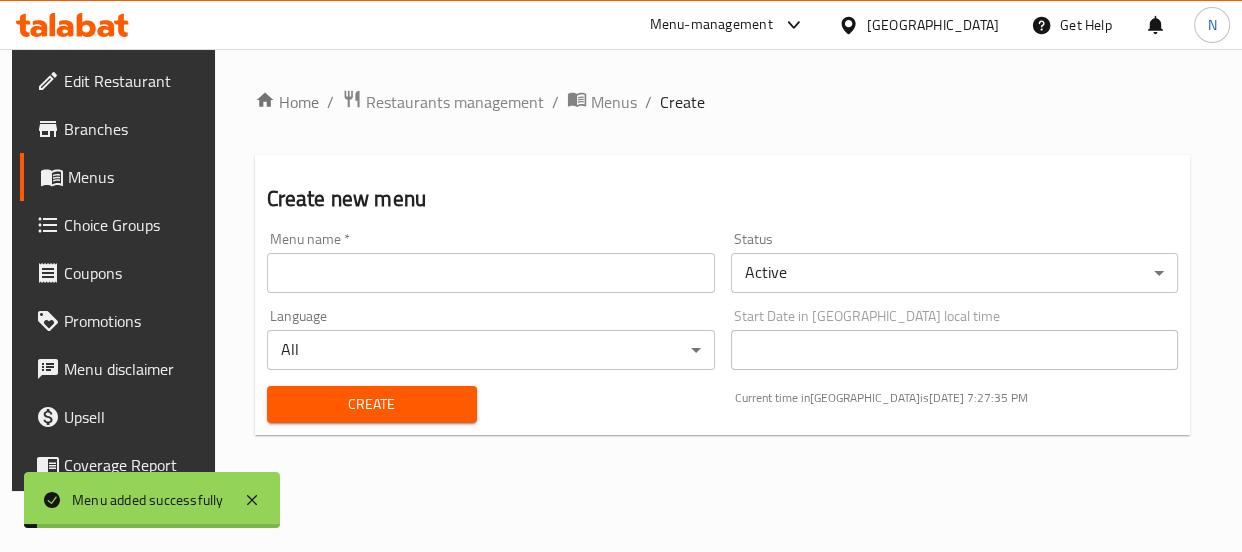 click on "Menus" at bounding box center (614, 102) 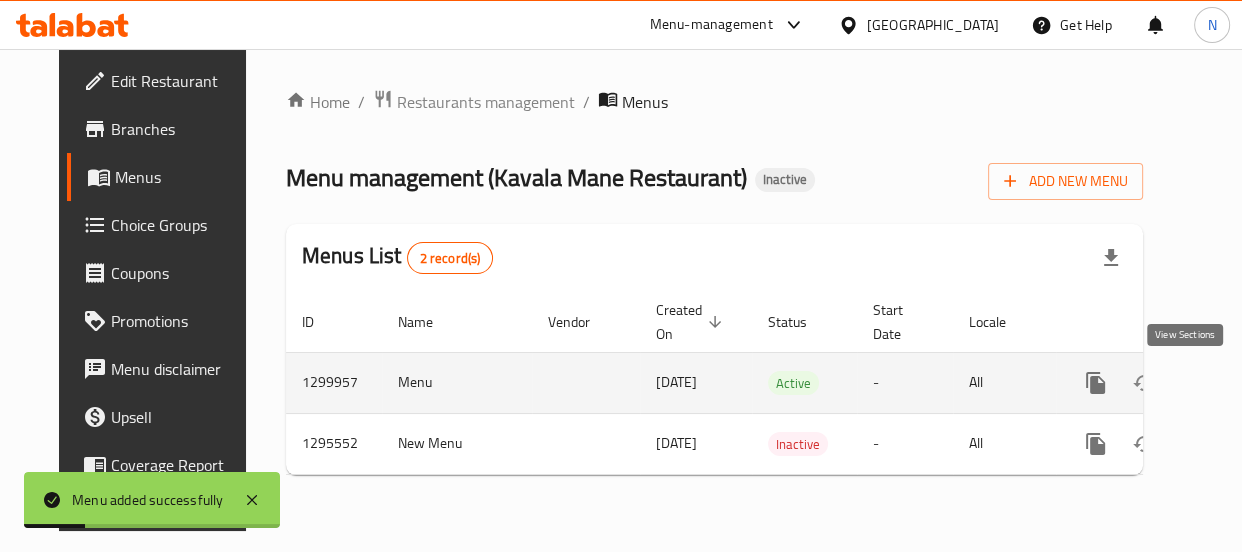 click 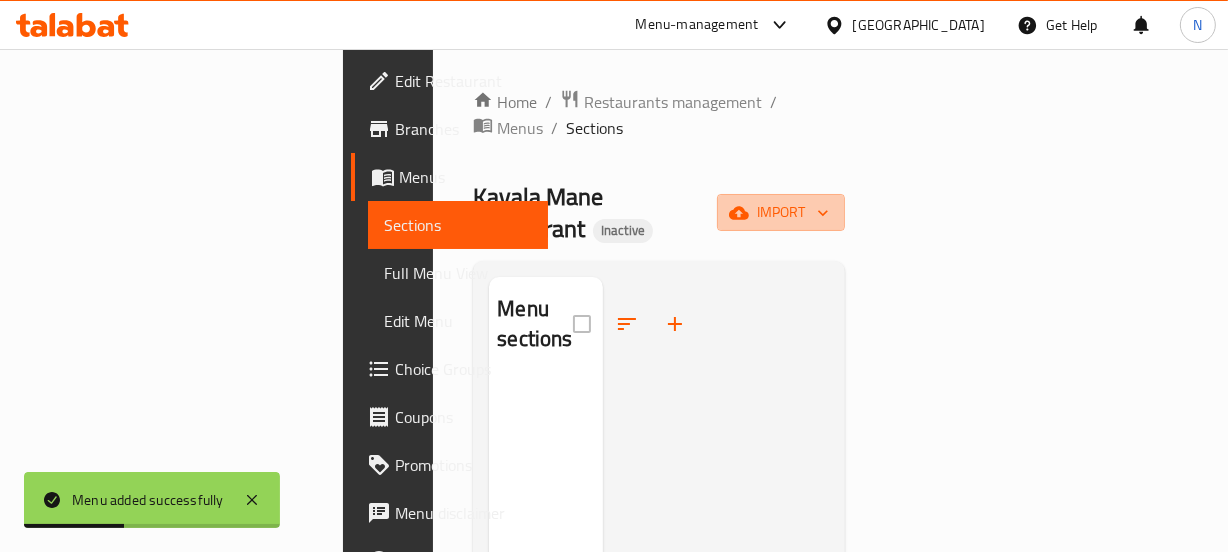 click on "import" at bounding box center (781, 212) 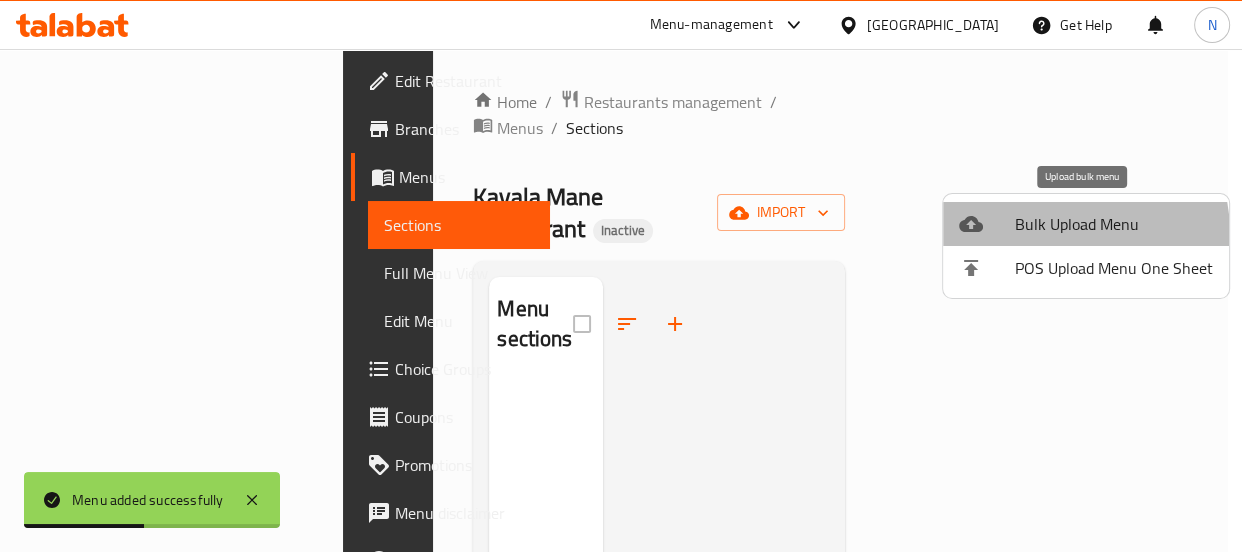 click on "Bulk Upload Menu" at bounding box center (1114, 224) 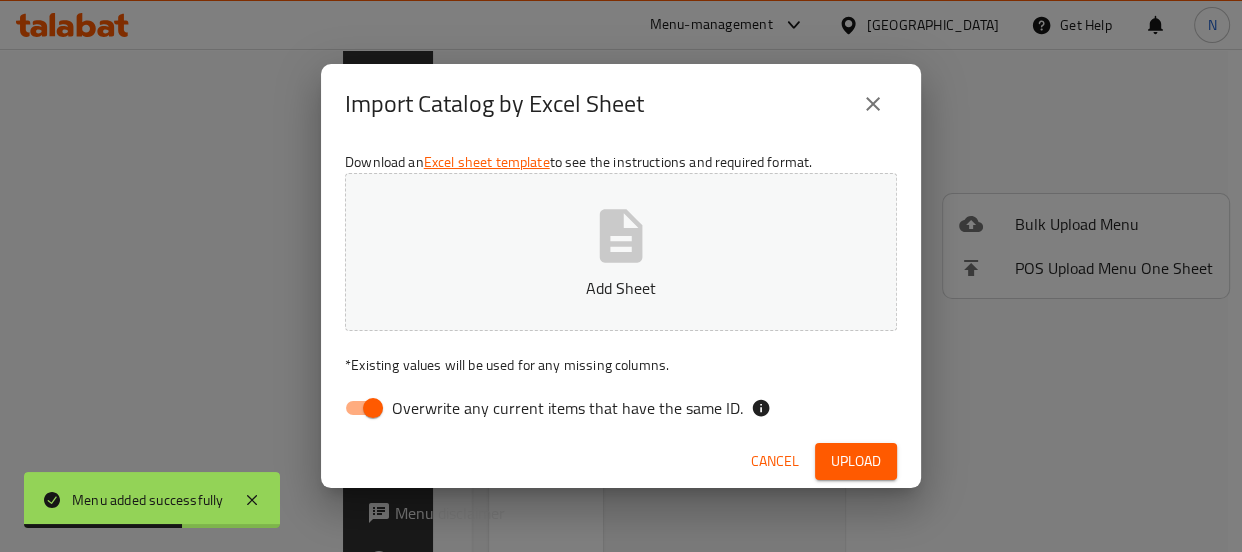 click on "Overwrite any current items that have the same ID." at bounding box center (567, 408) 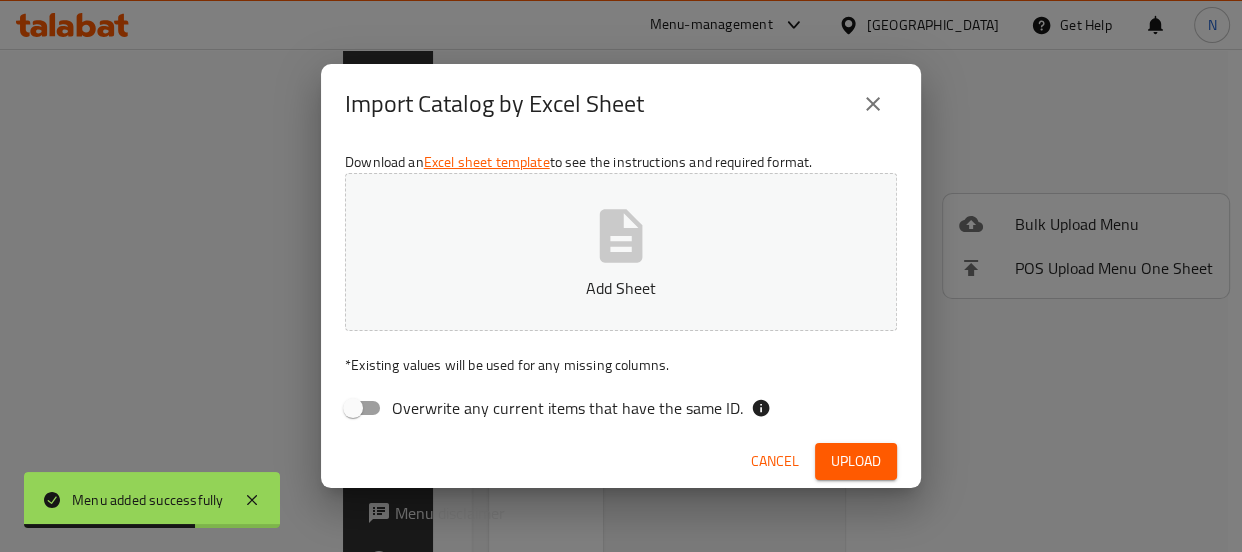 click on "Add Sheet" at bounding box center (621, 252) 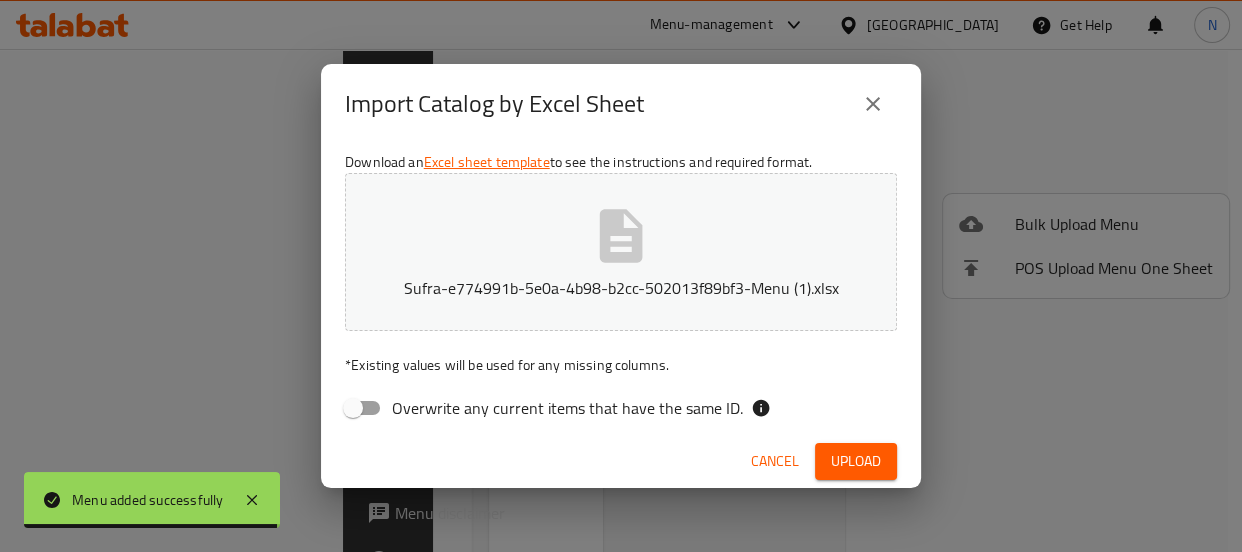click on "Upload" at bounding box center (856, 461) 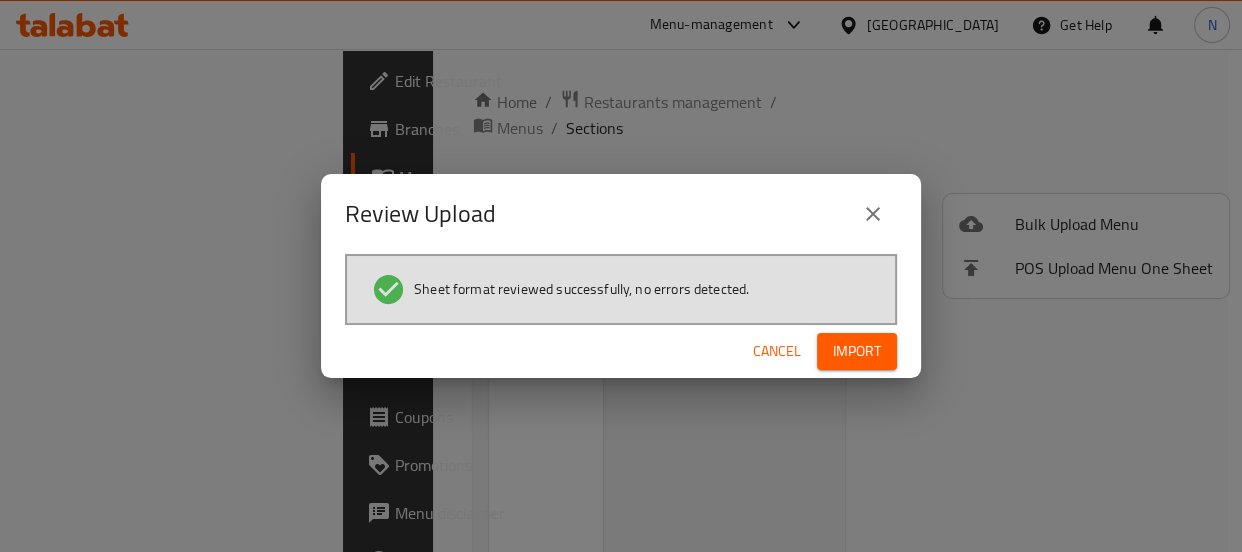 click on "Cancel Import" at bounding box center [621, 351] 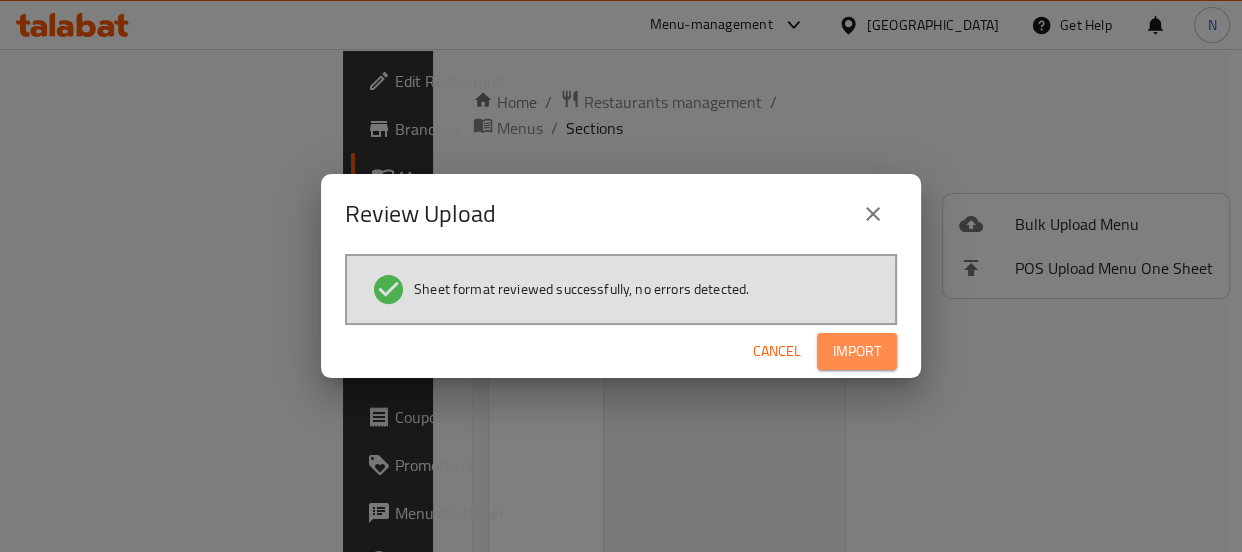 click on "Import" at bounding box center [857, 351] 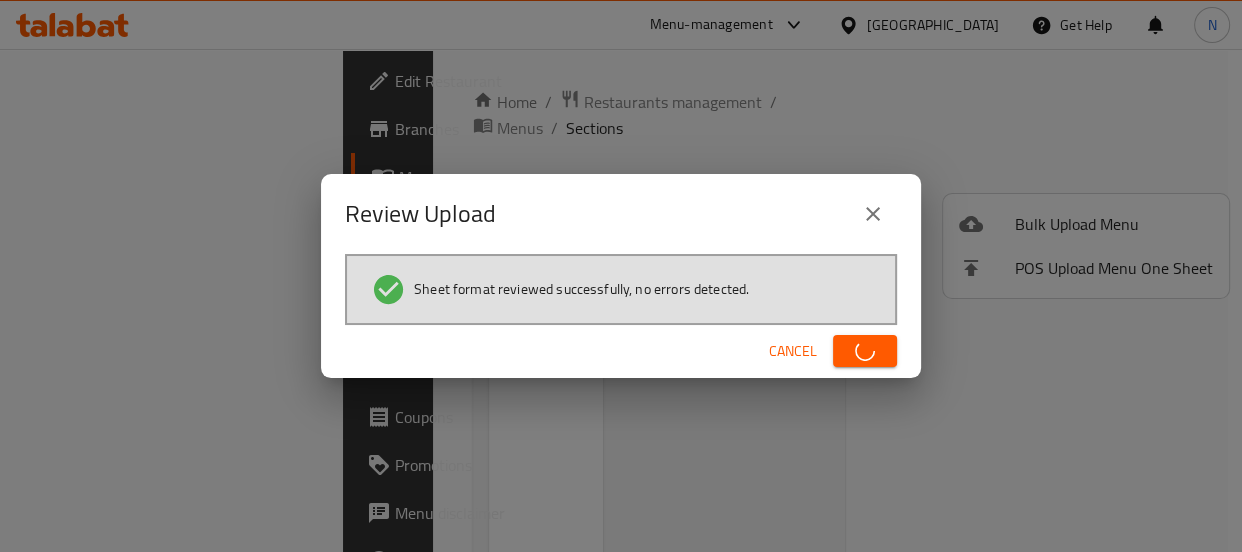 click at bounding box center [865, 351] 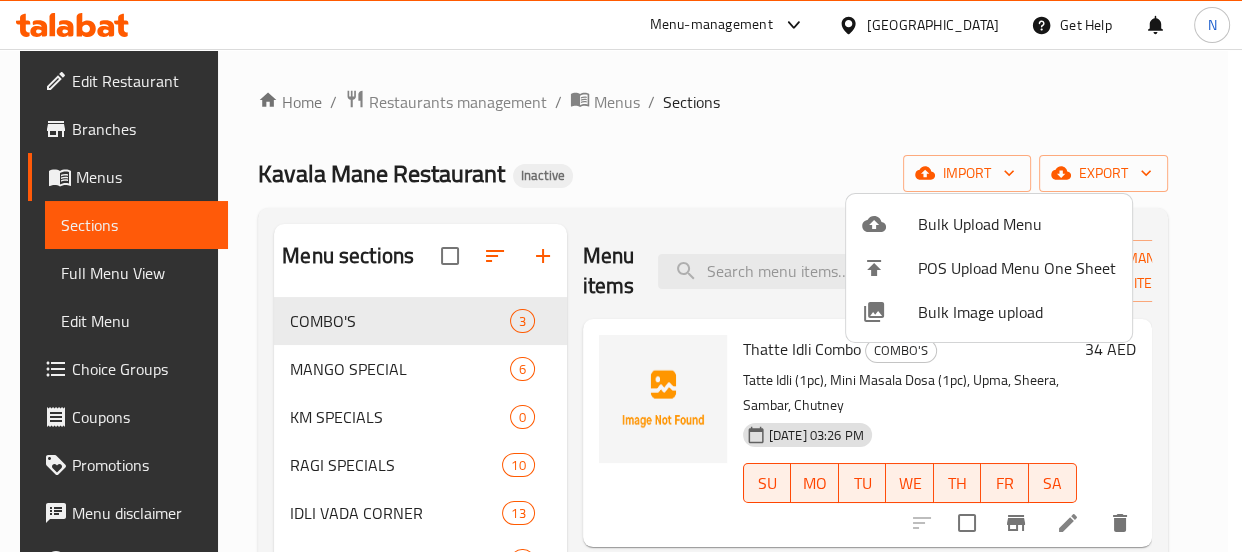 click at bounding box center (621, 276) 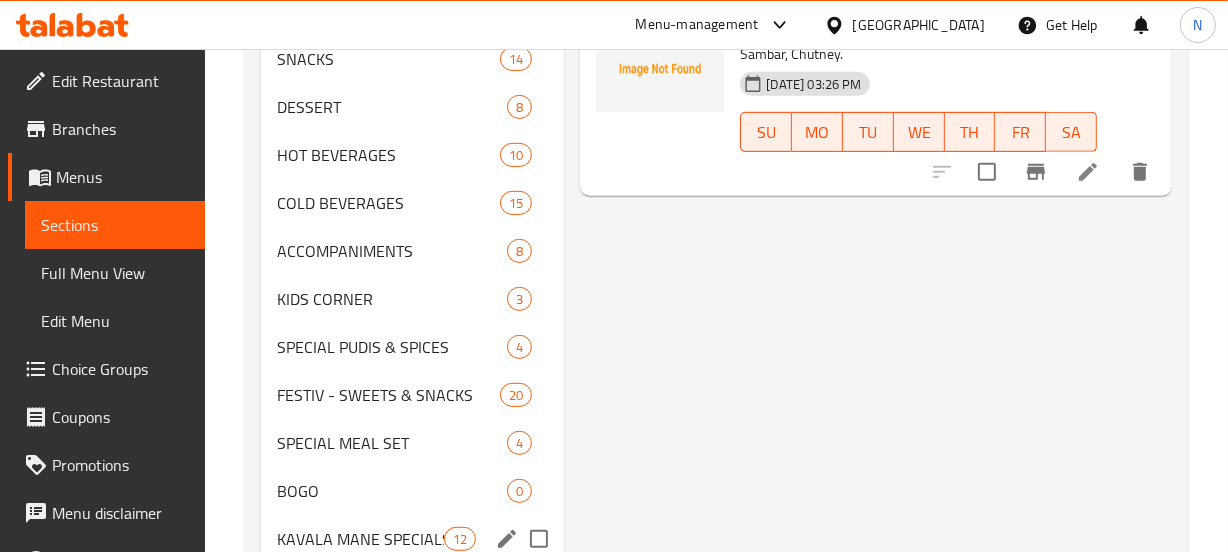 scroll, scrollTop: 960, scrollLeft: 0, axis: vertical 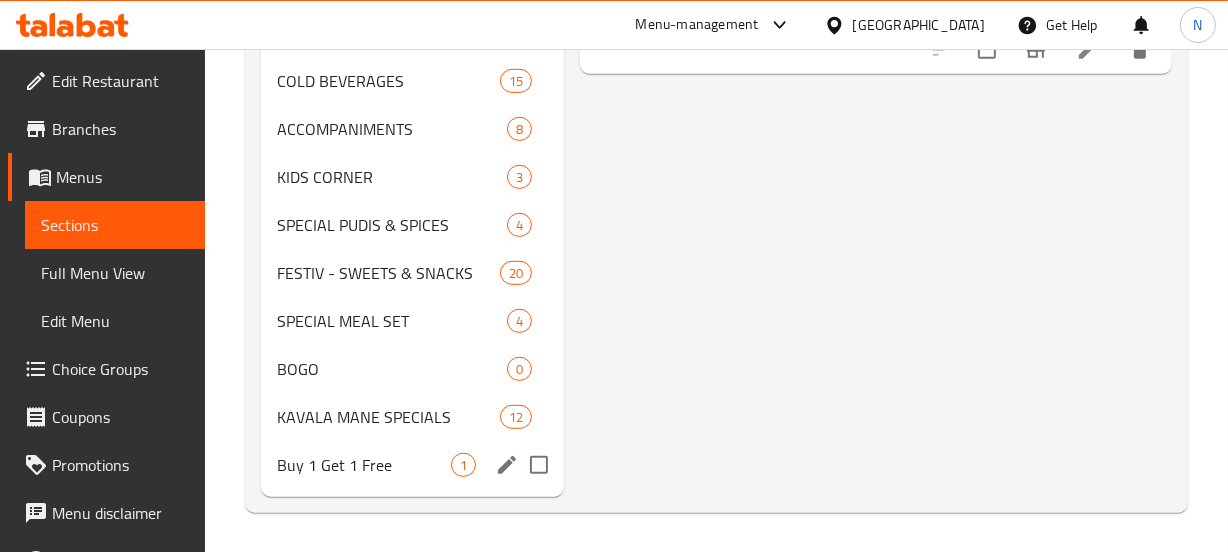 click at bounding box center (539, 465) 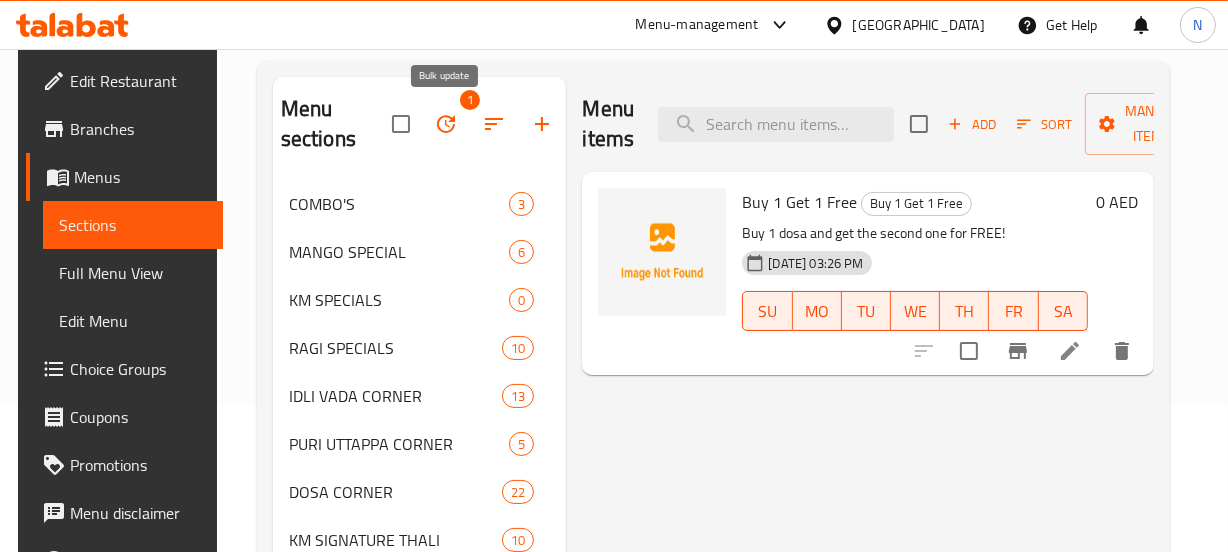scroll, scrollTop: 0, scrollLeft: 0, axis: both 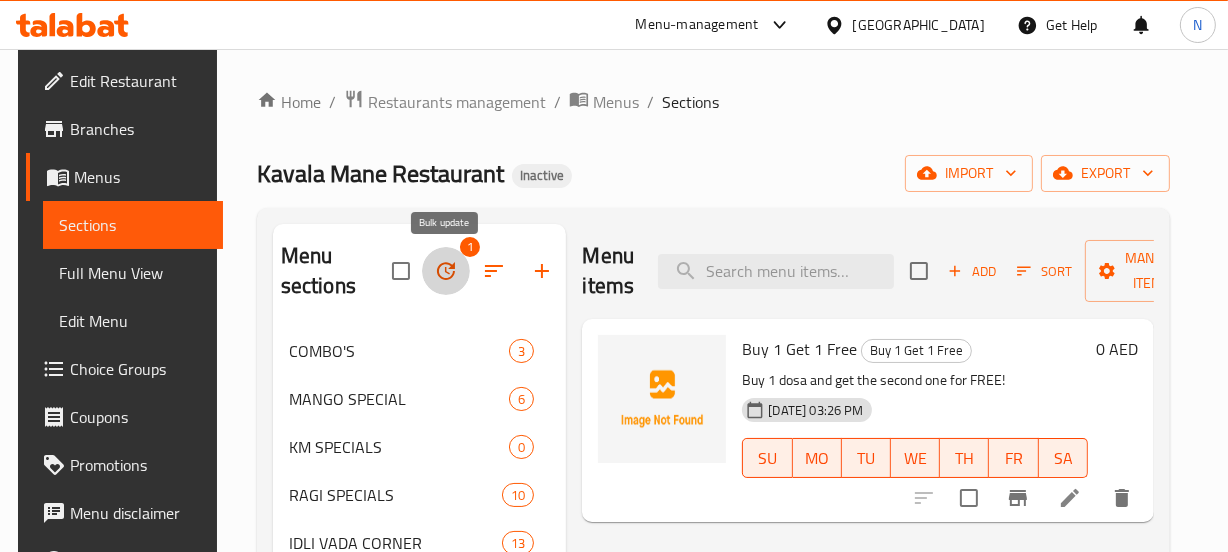 click at bounding box center (446, 271) 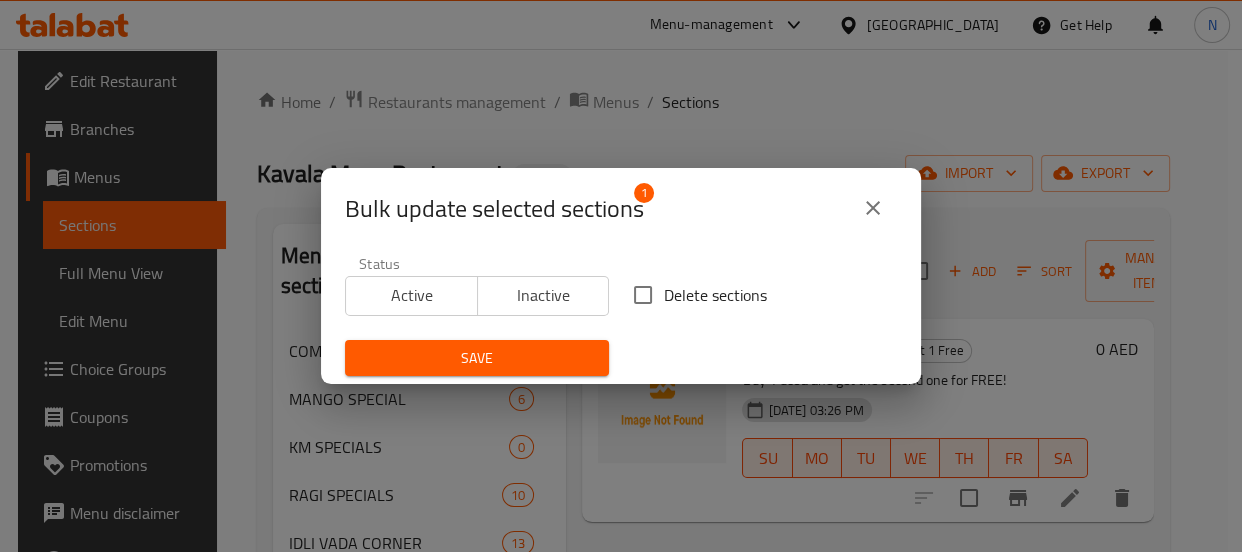 click on "Delete sections" at bounding box center (715, 295) 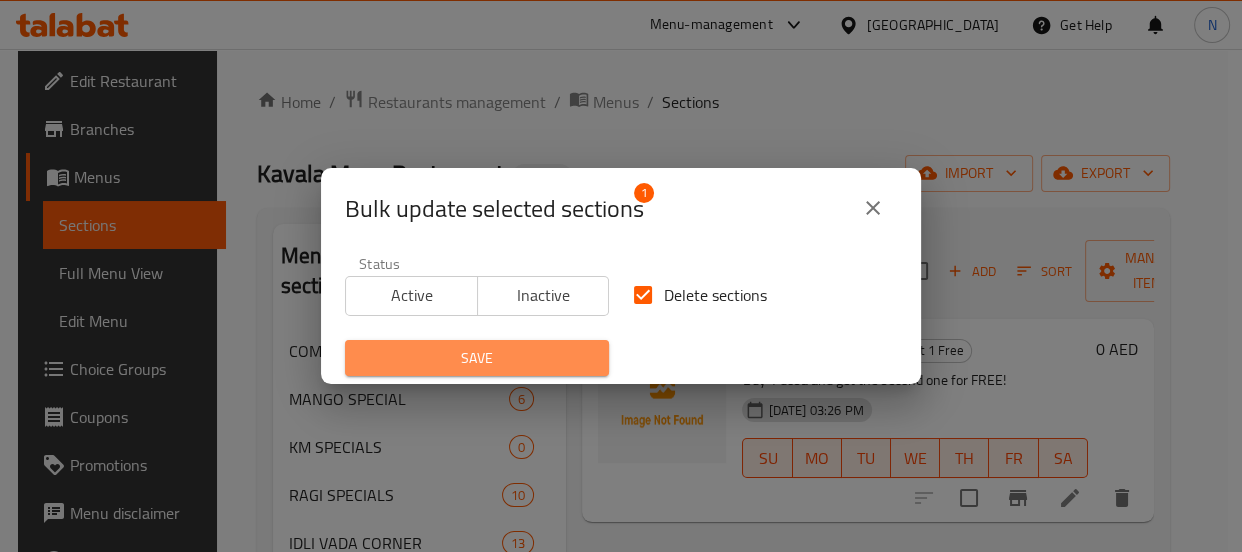 click on "Save" at bounding box center (477, 358) 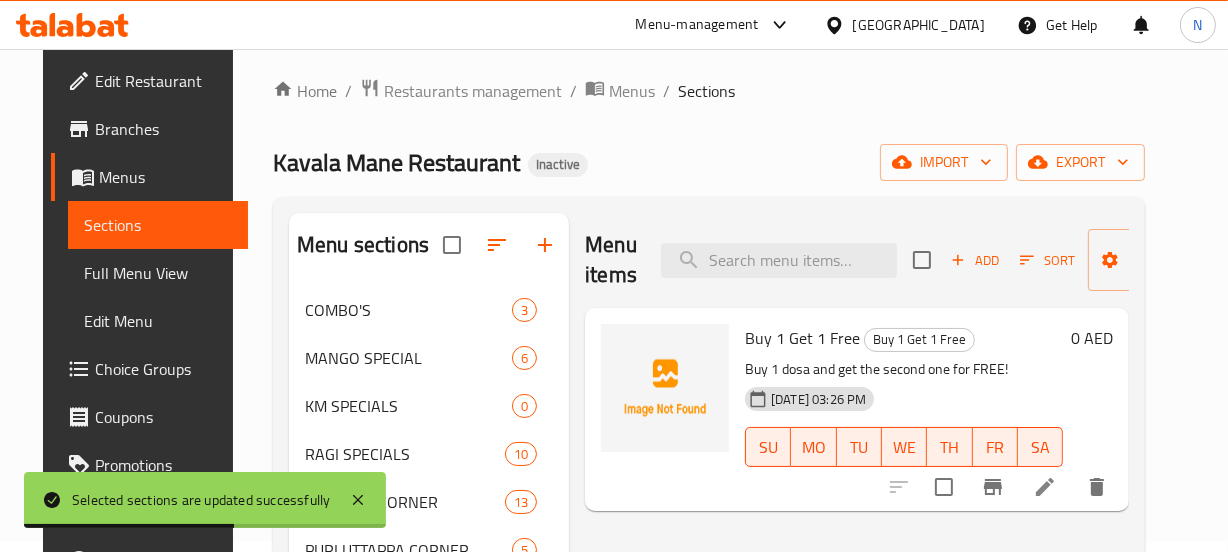 scroll, scrollTop: 0, scrollLeft: 0, axis: both 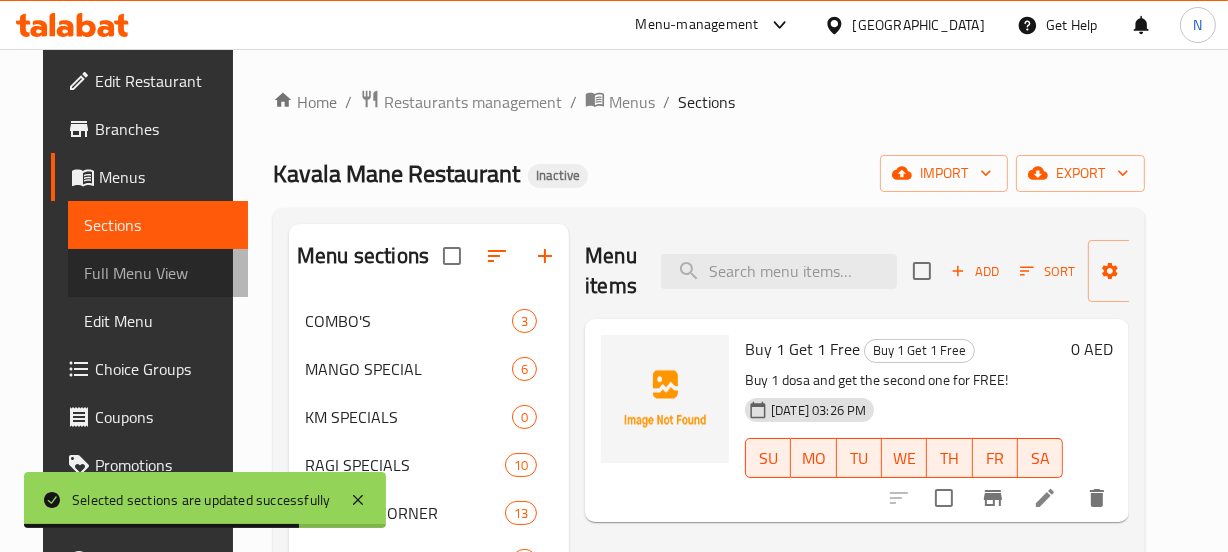 click on "Full Menu View" at bounding box center [158, 273] 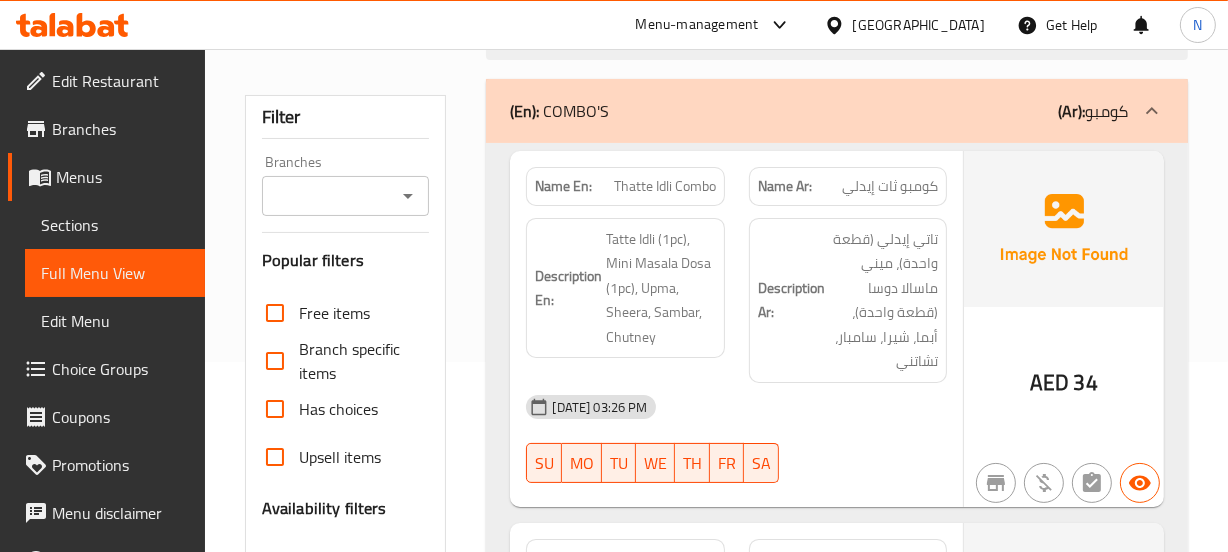 scroll, scrollTop: 192, scrollLeft: 0, axis: vertical 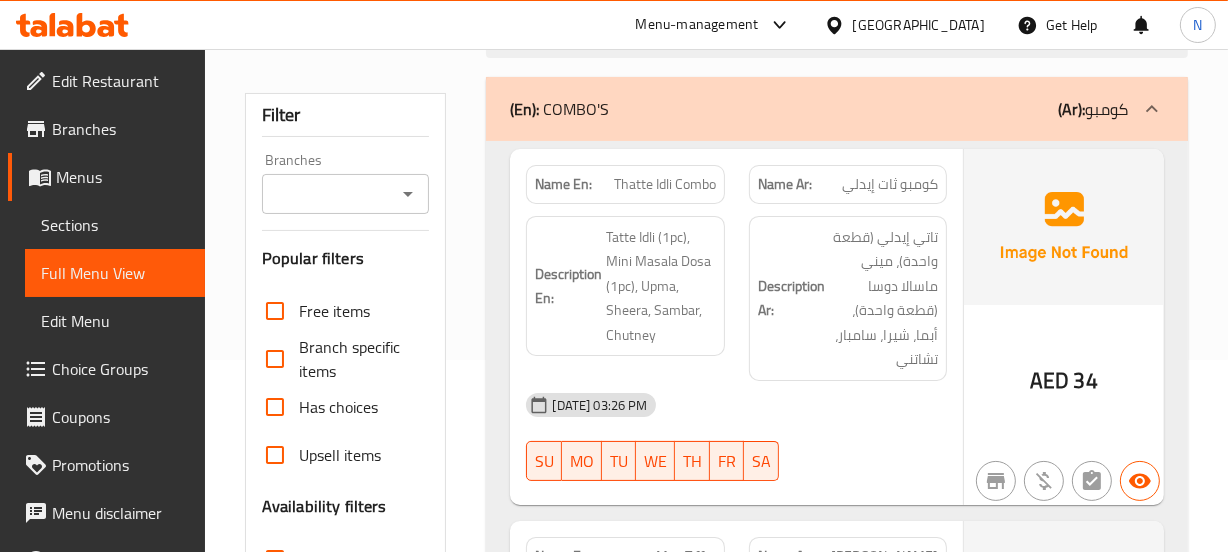 click on "Thatte Idli Combo" at bounding box center [665, 184] 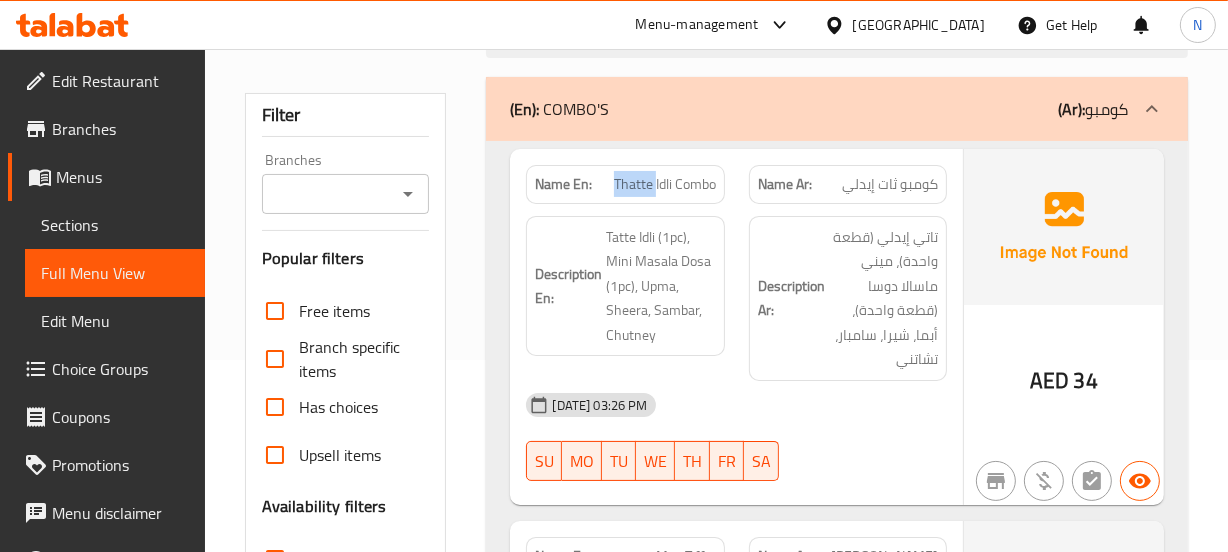 click on "Thatte Idli Combo" at bounding box center [665, 184] 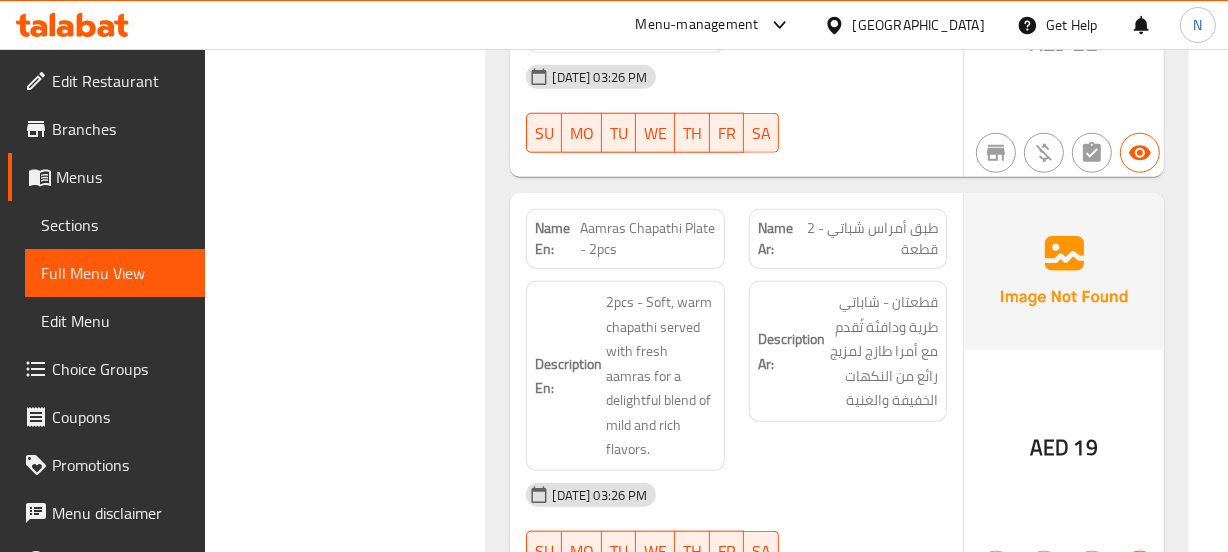 scroll, scrollTop: 1795, scrollLeft: 0, axis: vertical 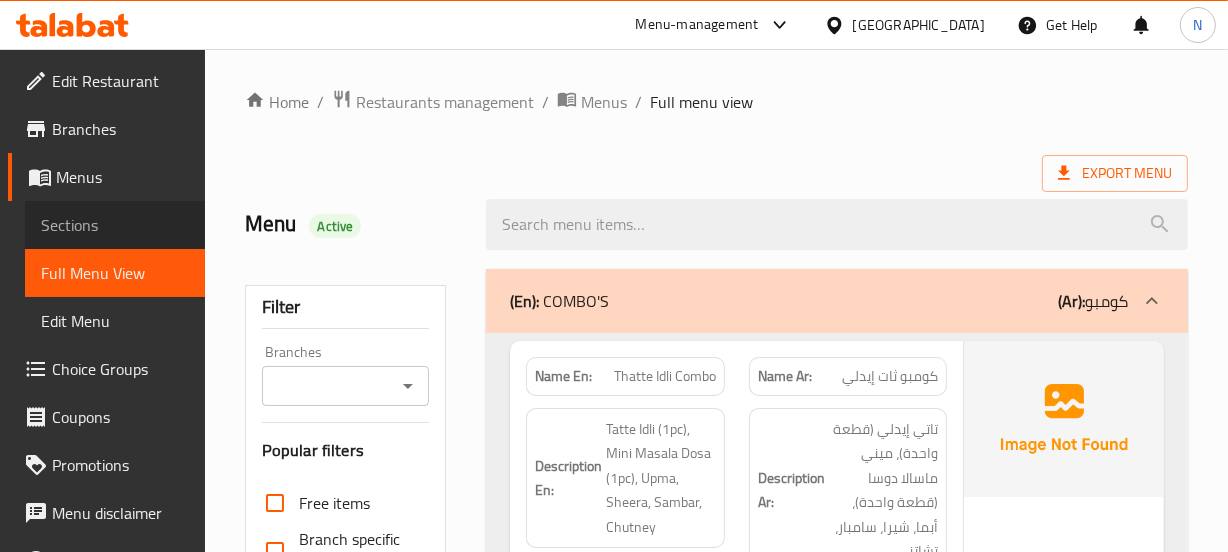click on "Sections" at bounding box center (115, 225) 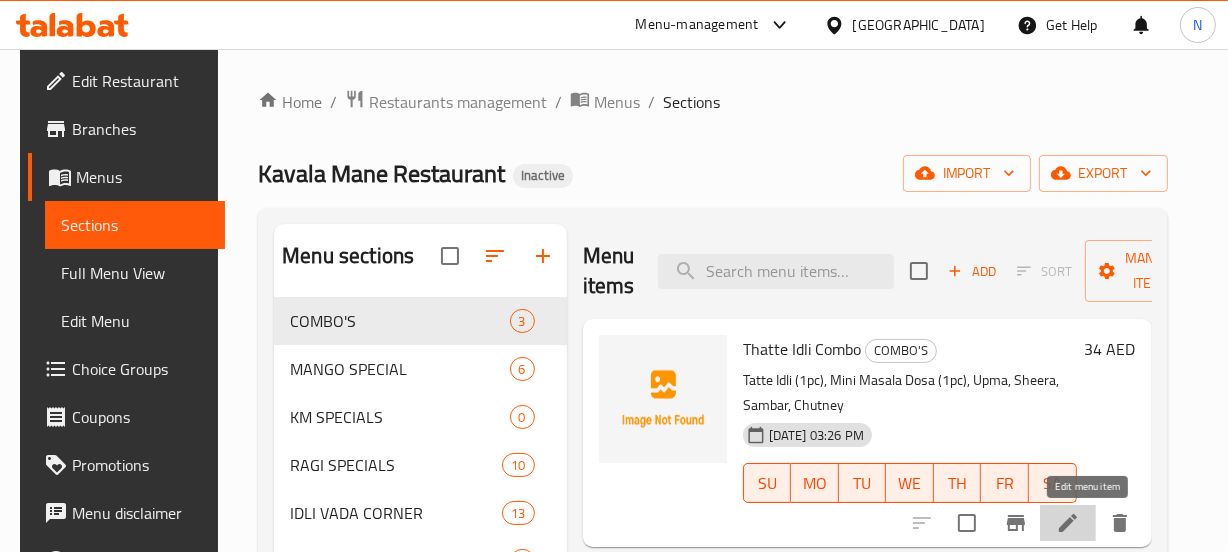 click 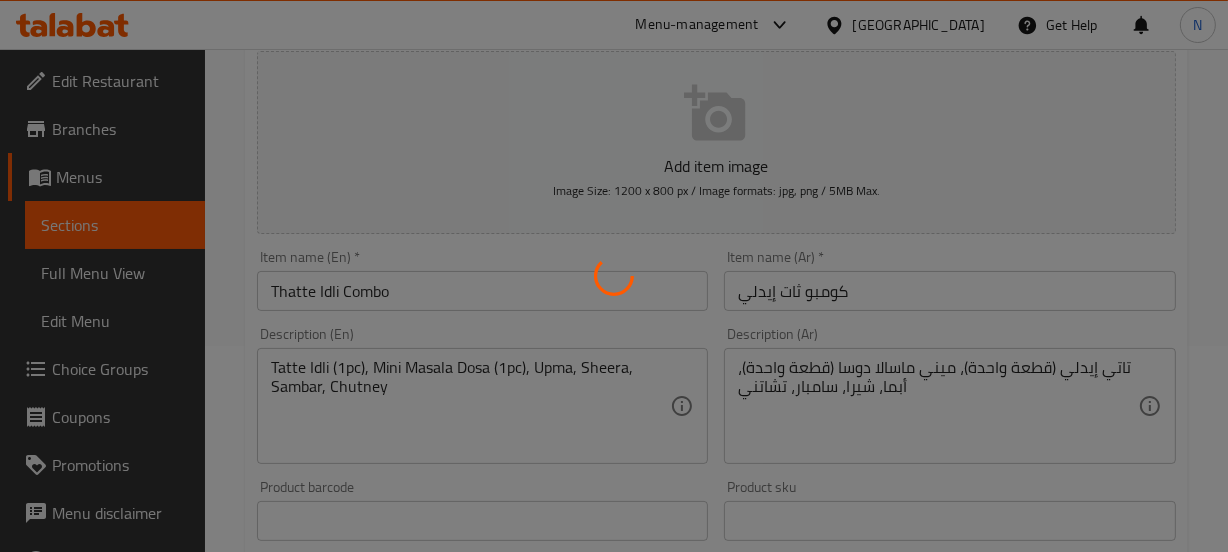 scroll, scrollTop: 207, scrollLeft: 0, axis: vertical 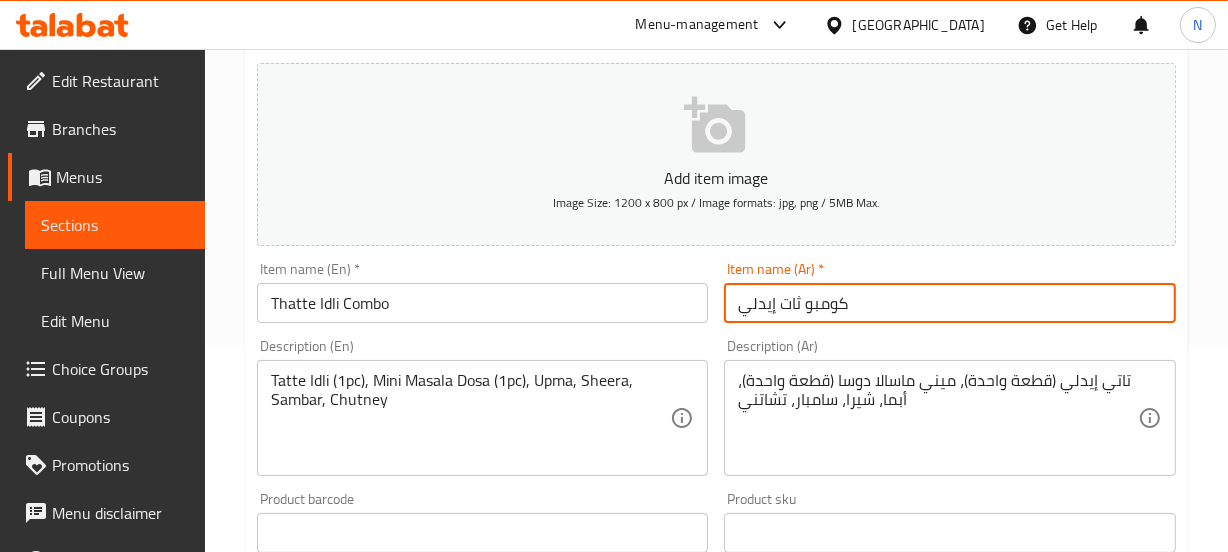 click on "كومبو ثات إيدلي" at bounding box center [950, 303] 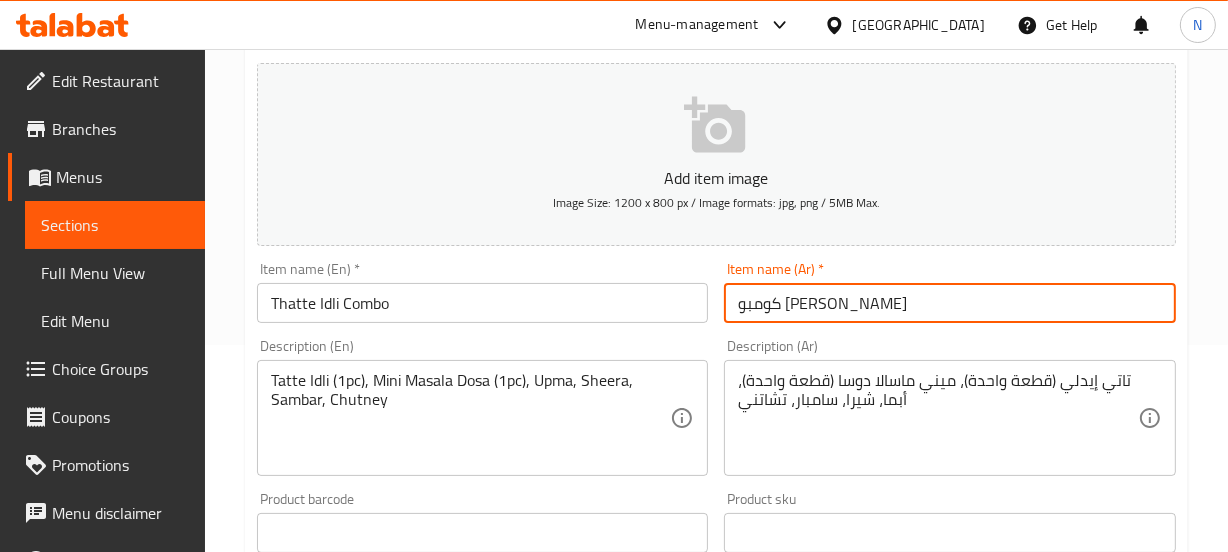 type on "كومبو [PERSON_NAME]" 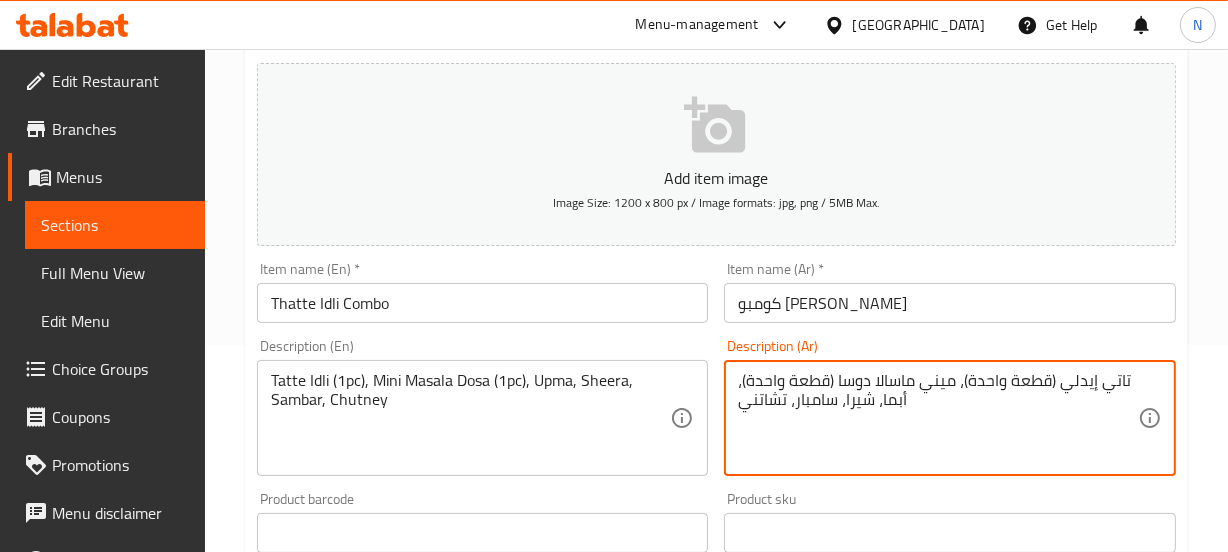 click on "تاتي إيدلي (قطعة واحدة)، ميني ماسالا دوسا (قطعة واحدة)، أبما، شيرا، سامبار، تشاتني" at bounding box center [938, 418] 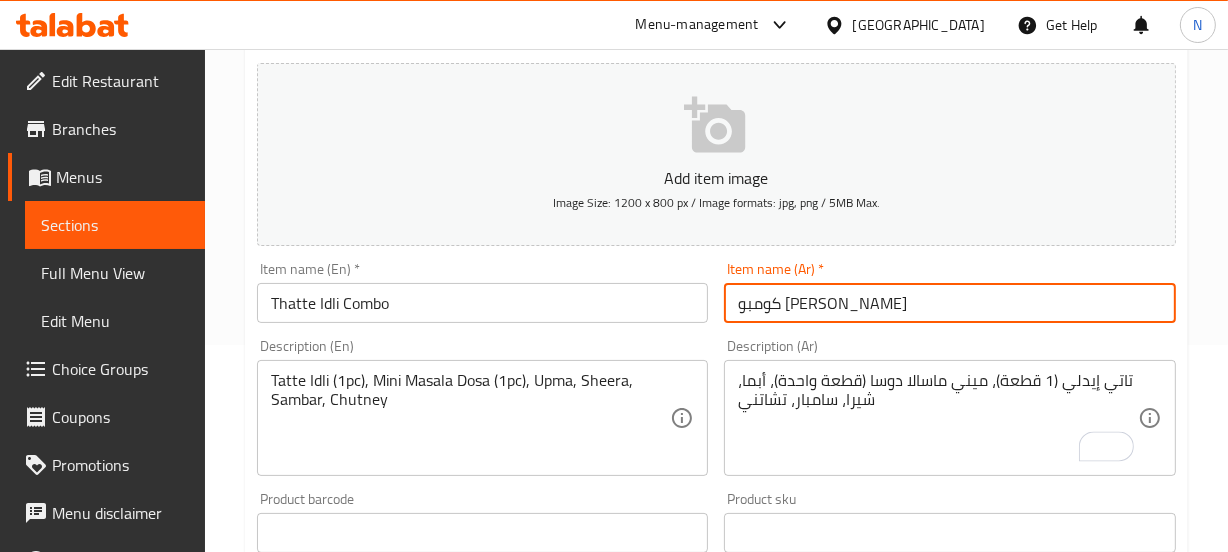 click on "كومبو [PERSON_NAME]" at bounding box center [950, 303] 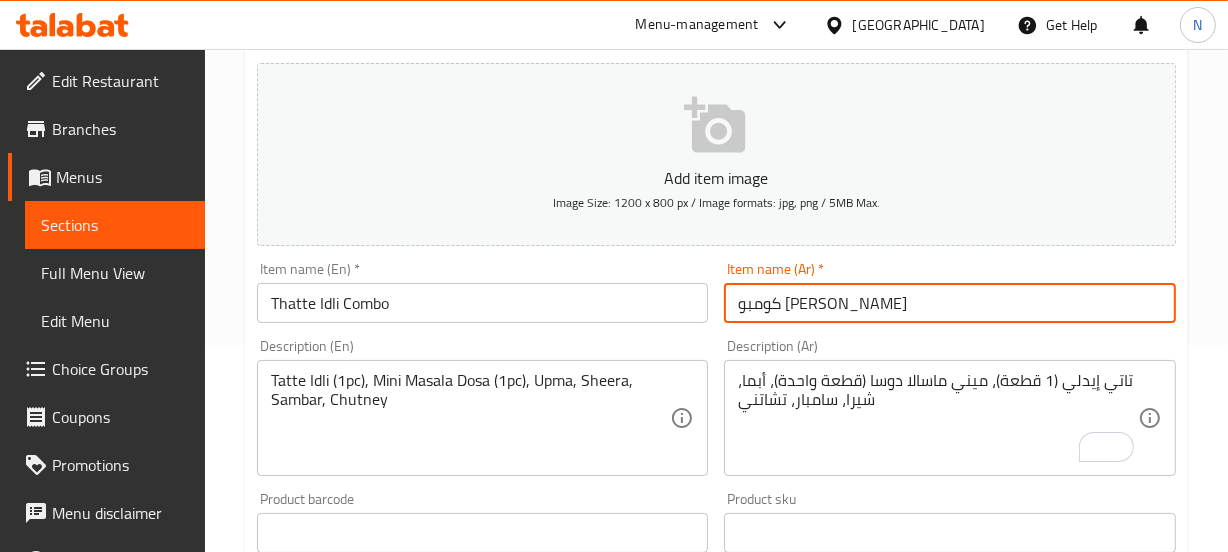 click on "Update" at bounding box center (366, 1119) 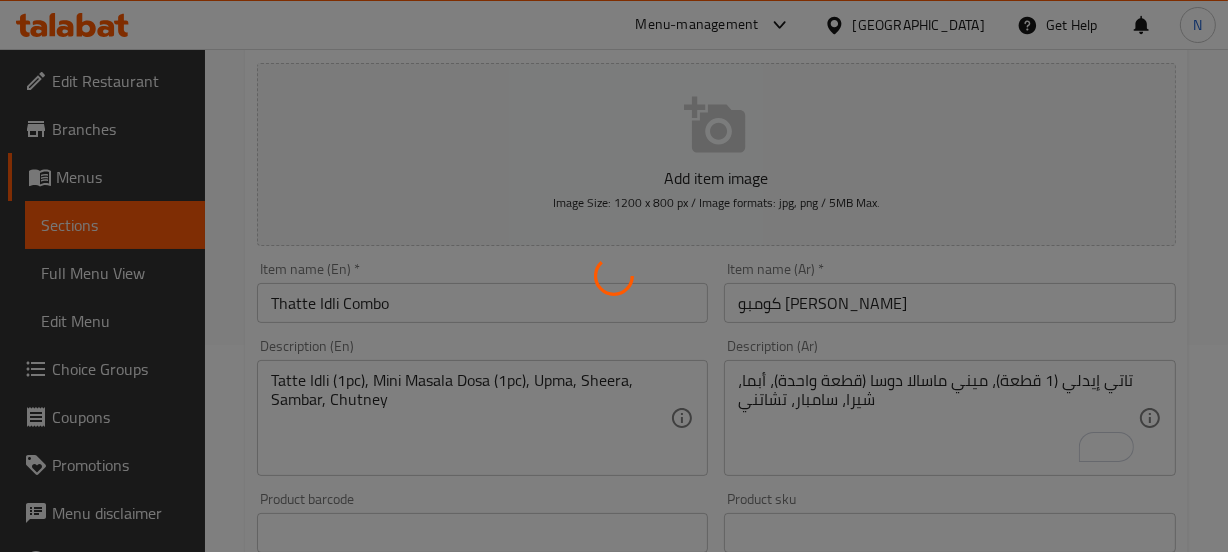 click at bounding box center [614, 276] 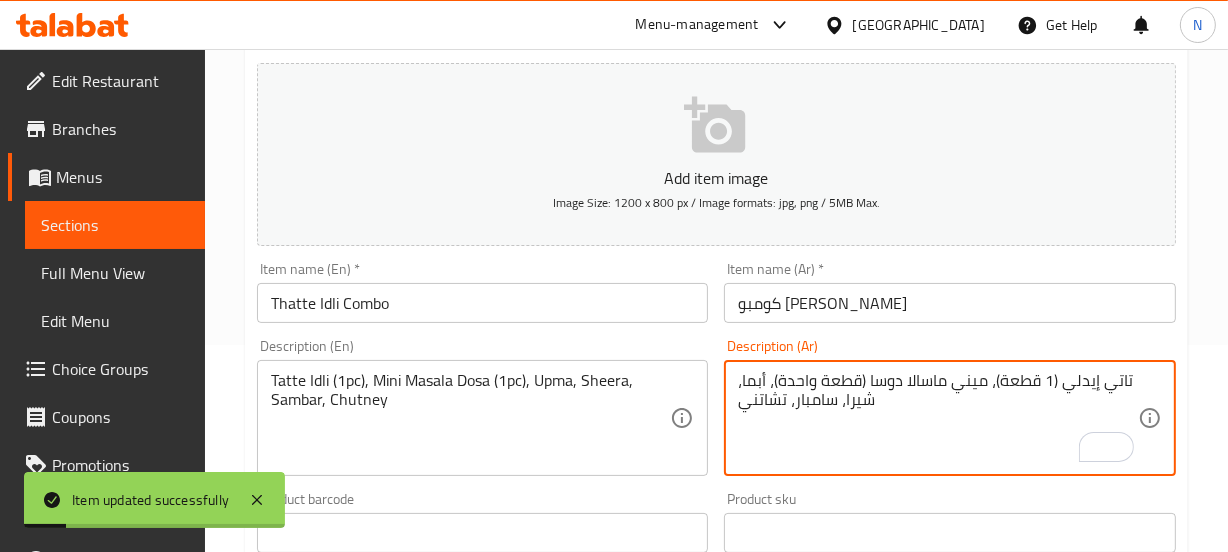 click on "تاتي إيدلي (1 قطعة)، ميني ماسالا دوسا (قطعة واحدة)، أبما، شيرا، سامبار، تشاتني" at bounding box center (938, 418) 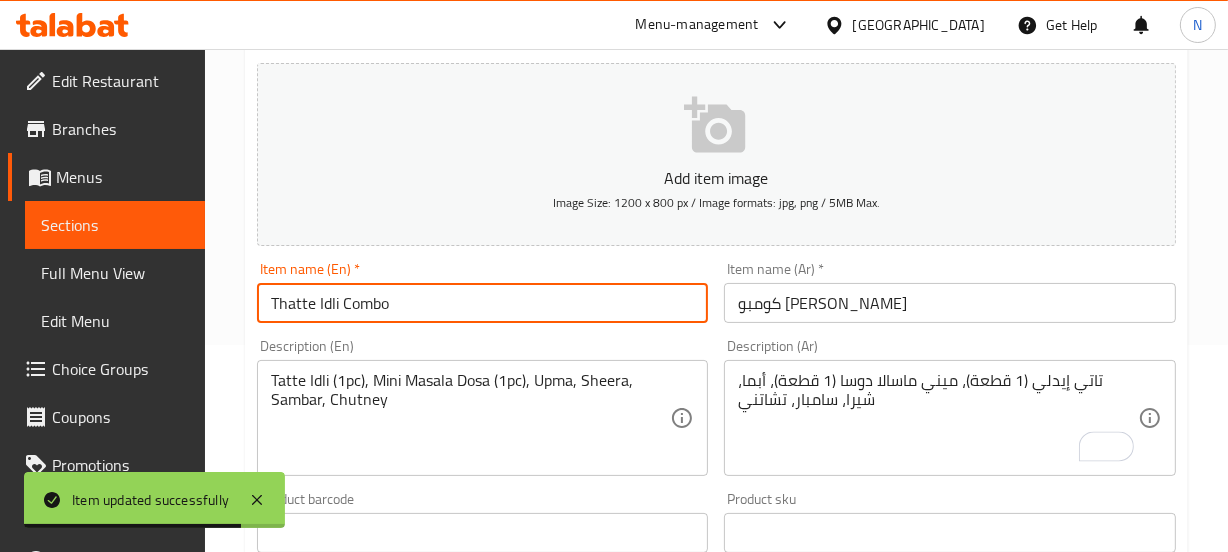click on "Thatte Idli Combo" at bounding box center [483, 303] 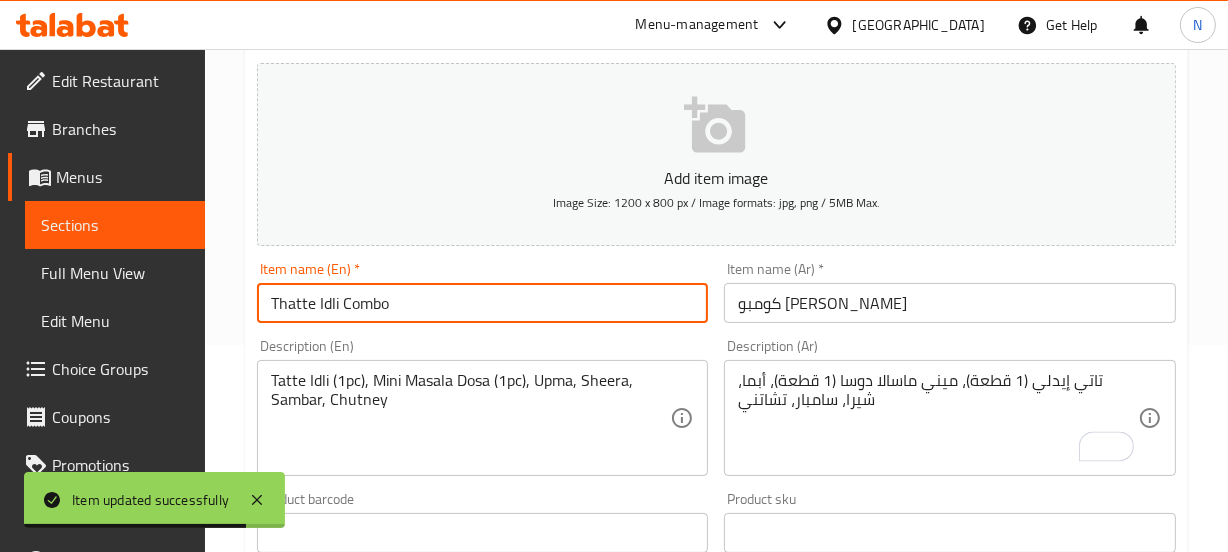 click on "Update" at bounding box center (366, 1119) 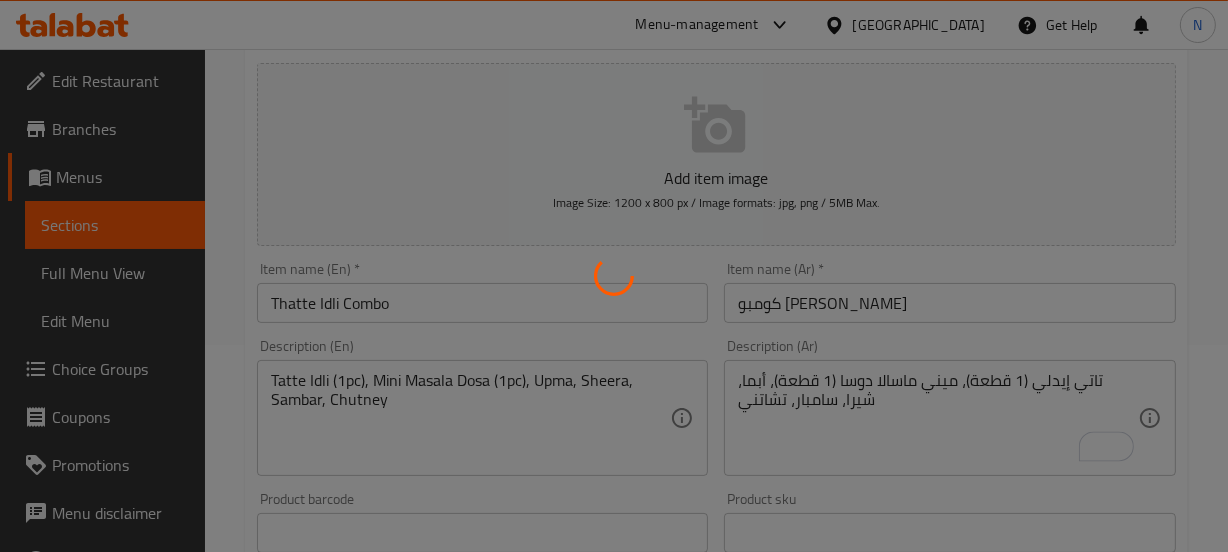 click at bounding box center [614, 276] 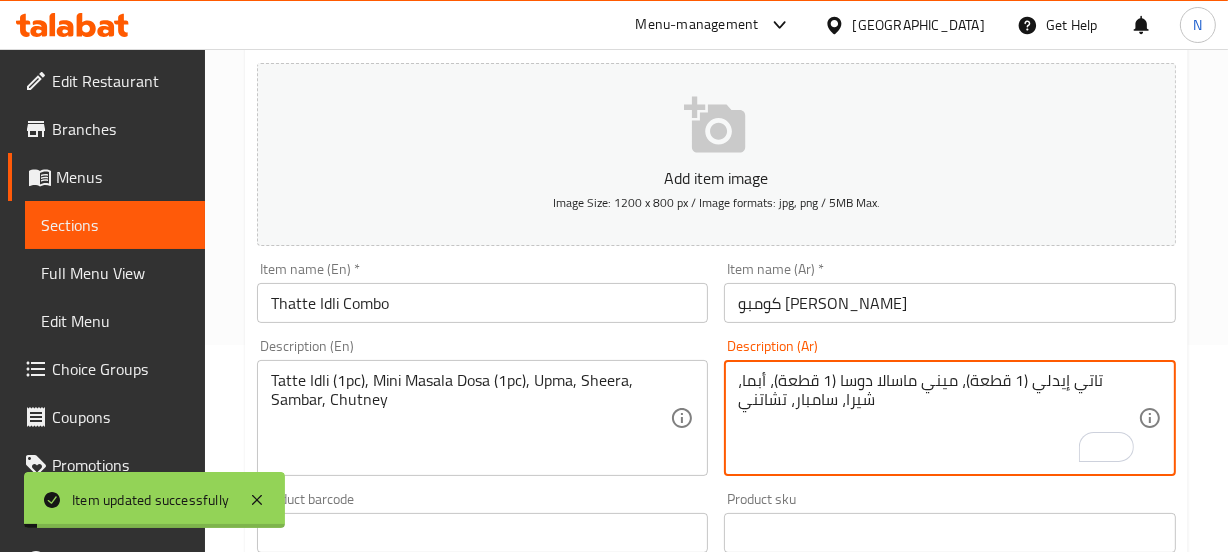 click on "تاتي إيدلي (1 قطعة)، ميني ماسالا دوسا (1 قطعة)، أبما، شيرا، سامبار، تشاتني" at bounding box center [938, 418] 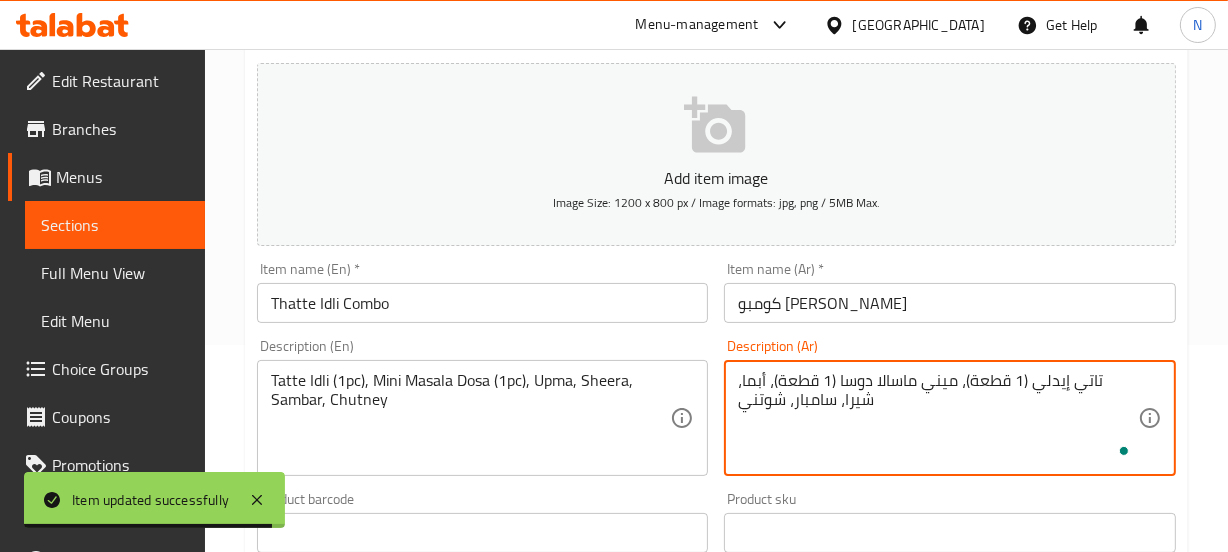 type on "تاتي إيدلي (1 قطعة)، ميني ماسالا دوسا (1 قطعة)، أبما، شيرا، سامبار، شوتني" 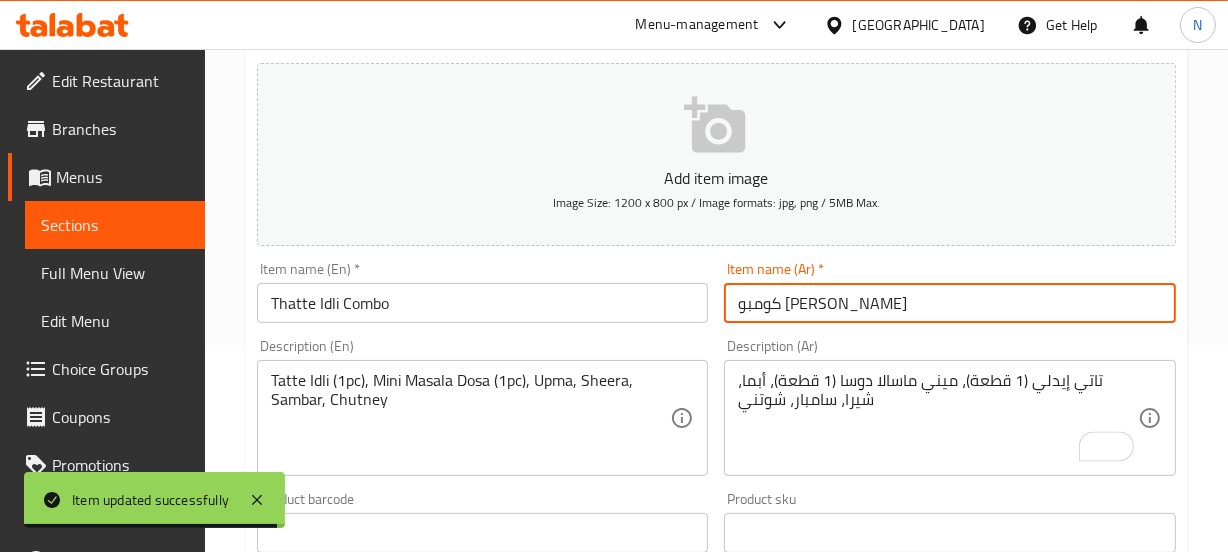 click on "كومبو [PERSON_NAME]" at bounding box center [950, 303] 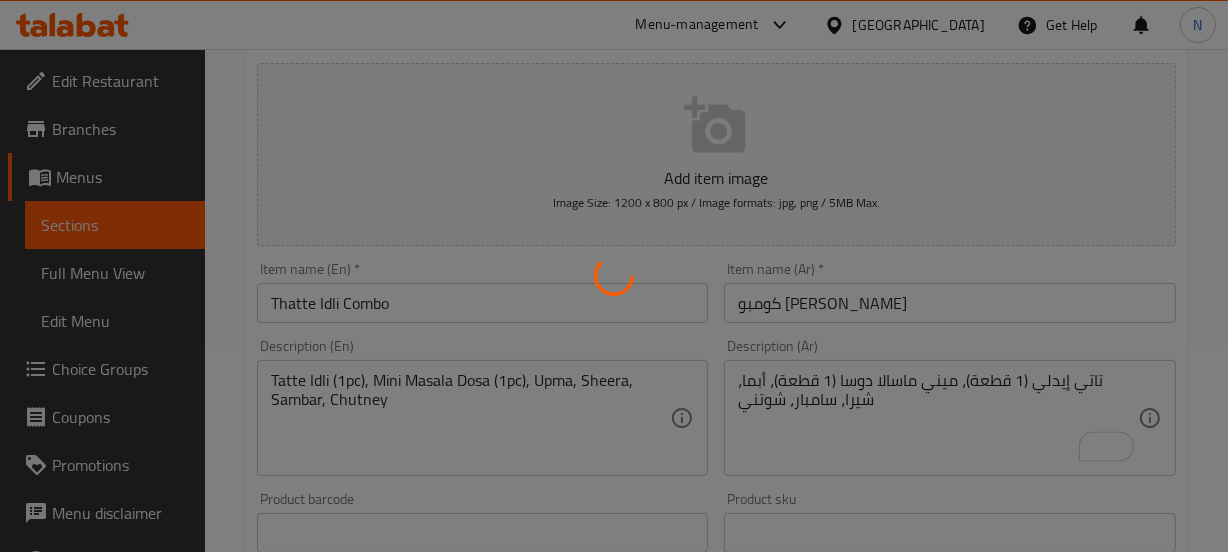 click at bounding box center [614, 276] 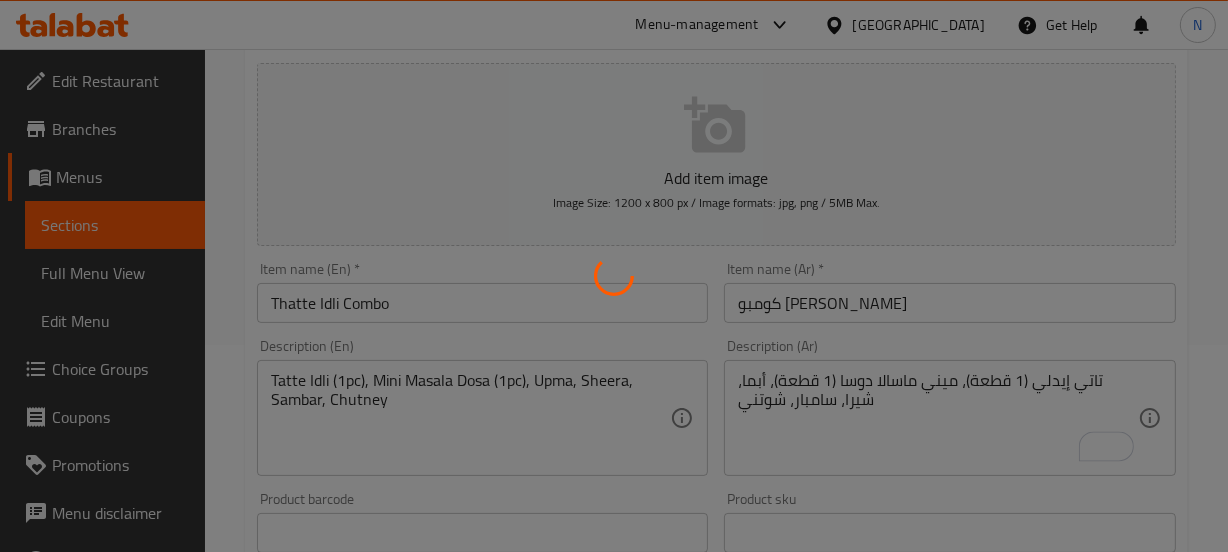 scroll, scrollTop: 0, scrollLeft: 0, axis: both 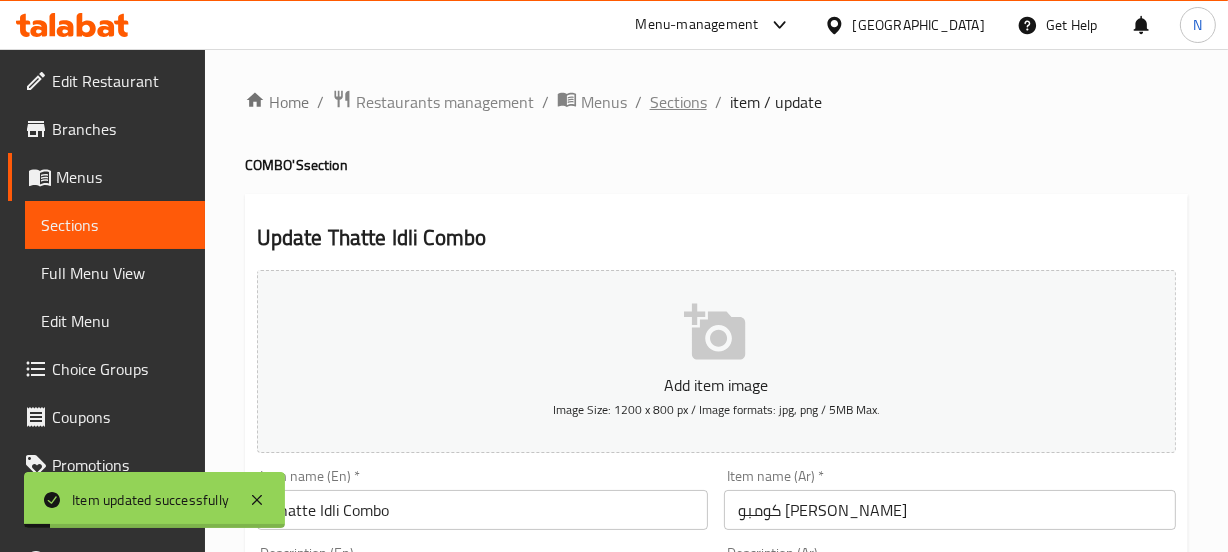 click on "Sections" at bounding box center [678, 102] 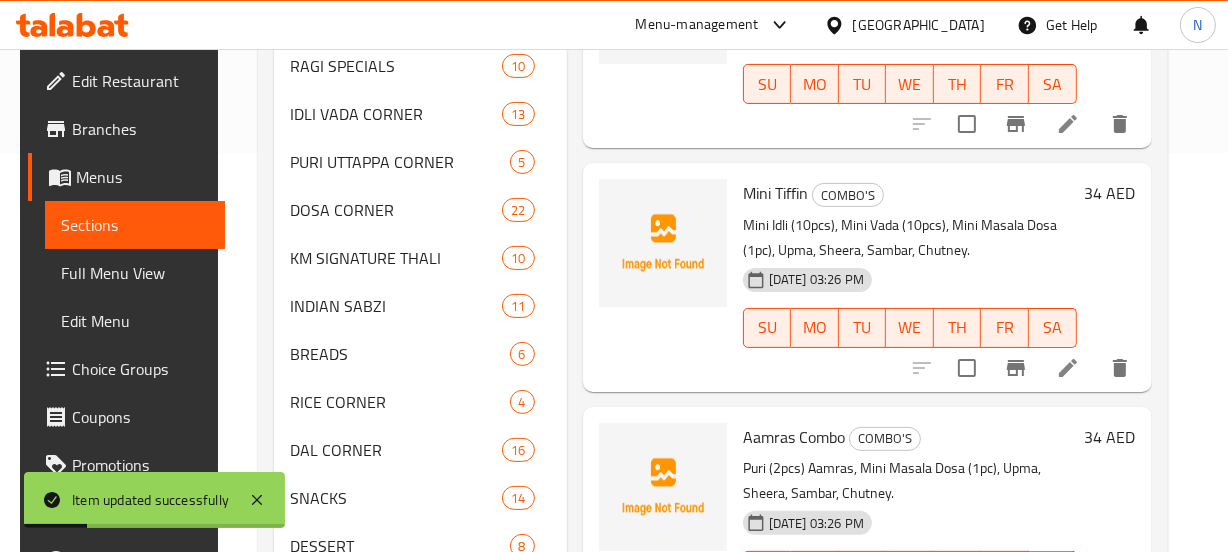 scroll, scrollTop: 404, scrollLeft: 0, axis: vertical 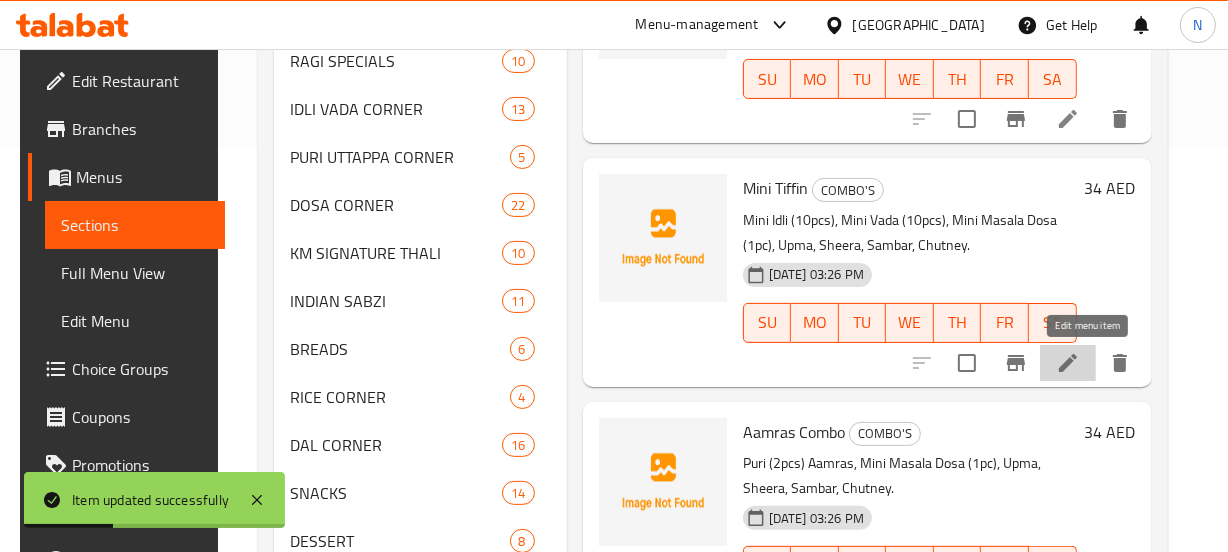 click 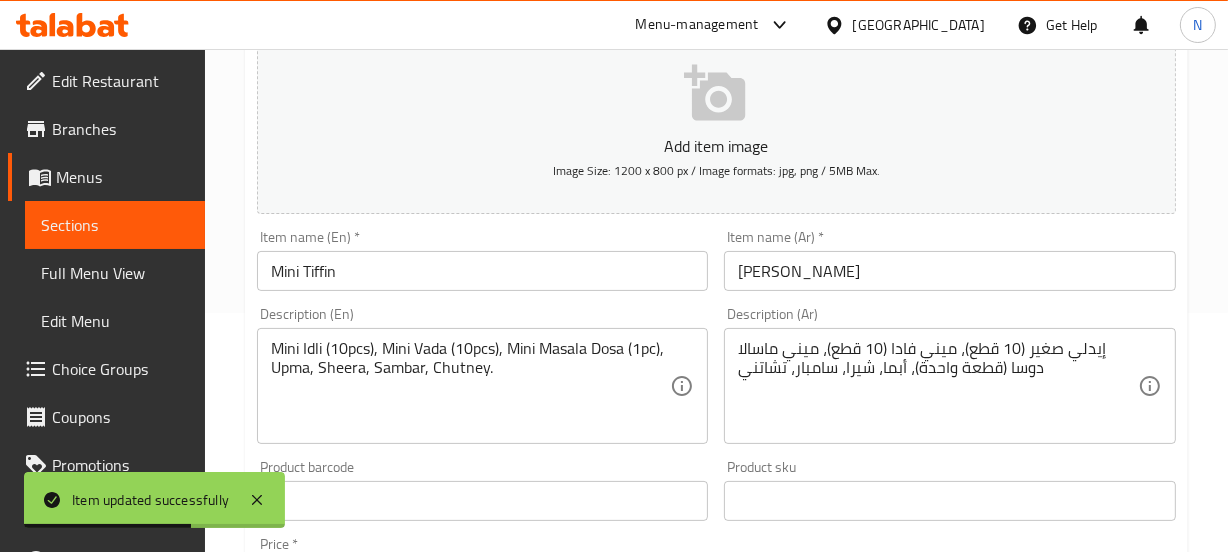 scroll, scrollTop: 240, scrollLeft: 0, axis: vertical 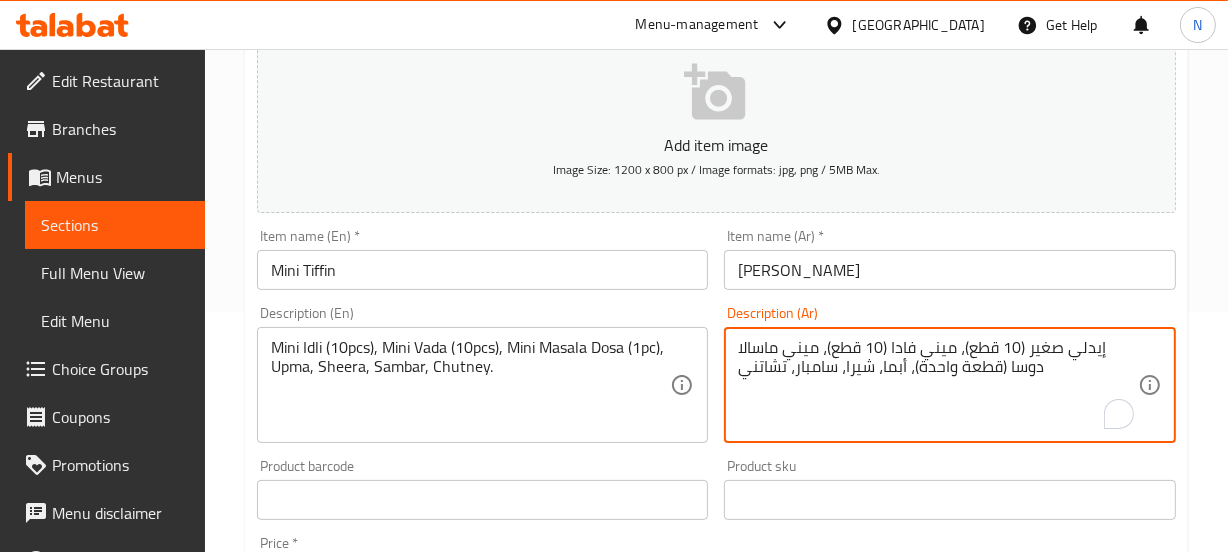 click on "إيدلي صغير (10 قطع)، ميني فادا (10 قطع)، ميني ماسالا دوسا (قطعة واحدة)، أبما، شيرا، سامبار، تشاتني" at bounding box center (938, 385) 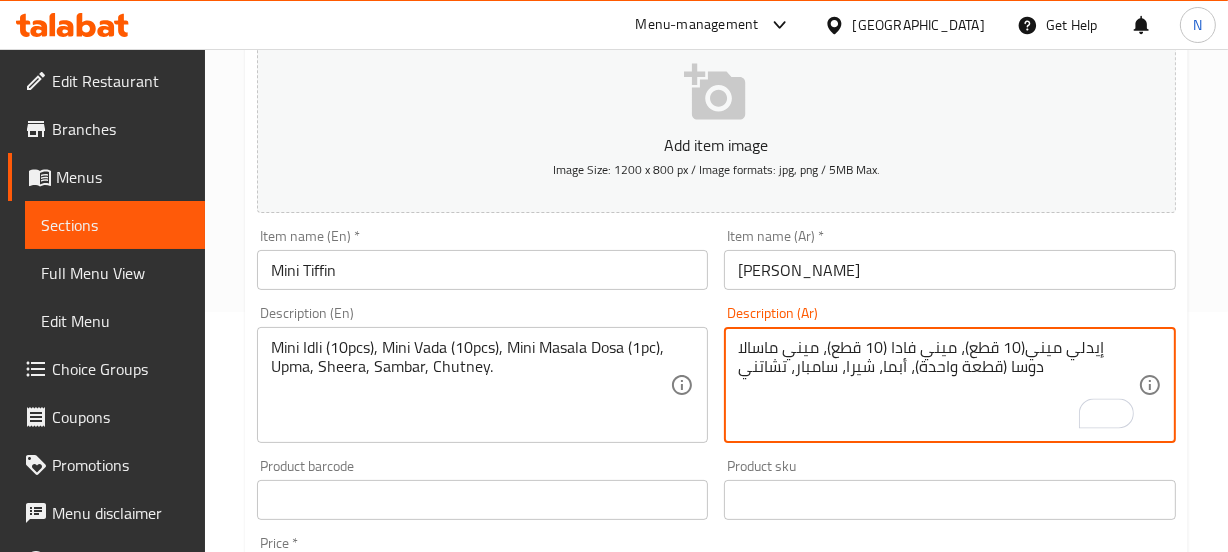click on "إيدلي ميني(10 قطع)، ميني فادا (10 قطع)، ميني ماسالا دوسا (قطعة واحدة)، أبما، شيرا، سامبار، تشاتني" at bounding box center (938, 385) 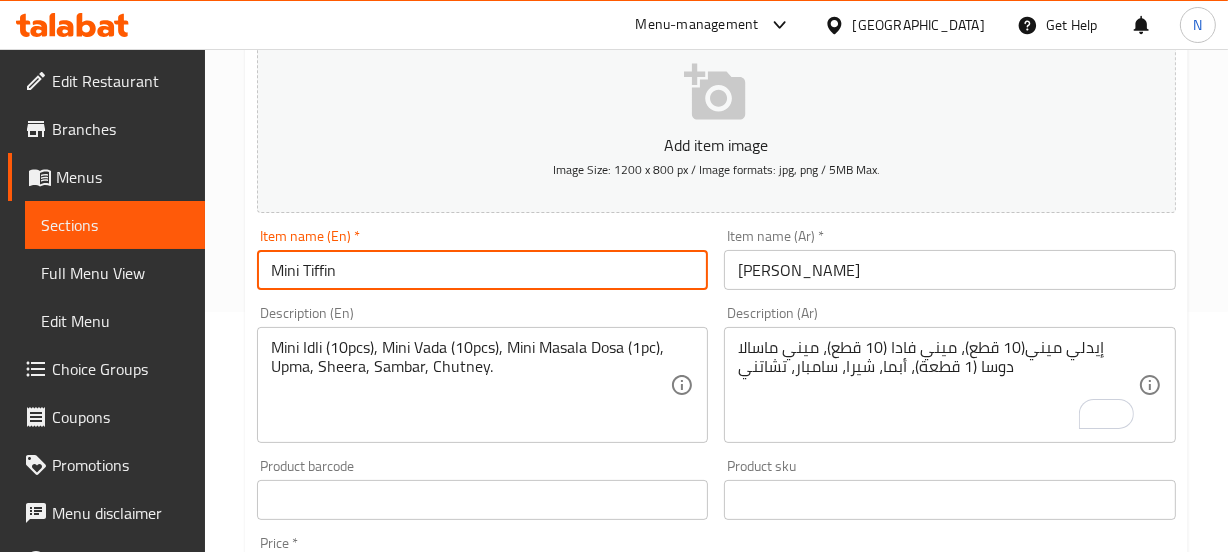 click on "Mini Tiffin" at bounding box center (483, 270) 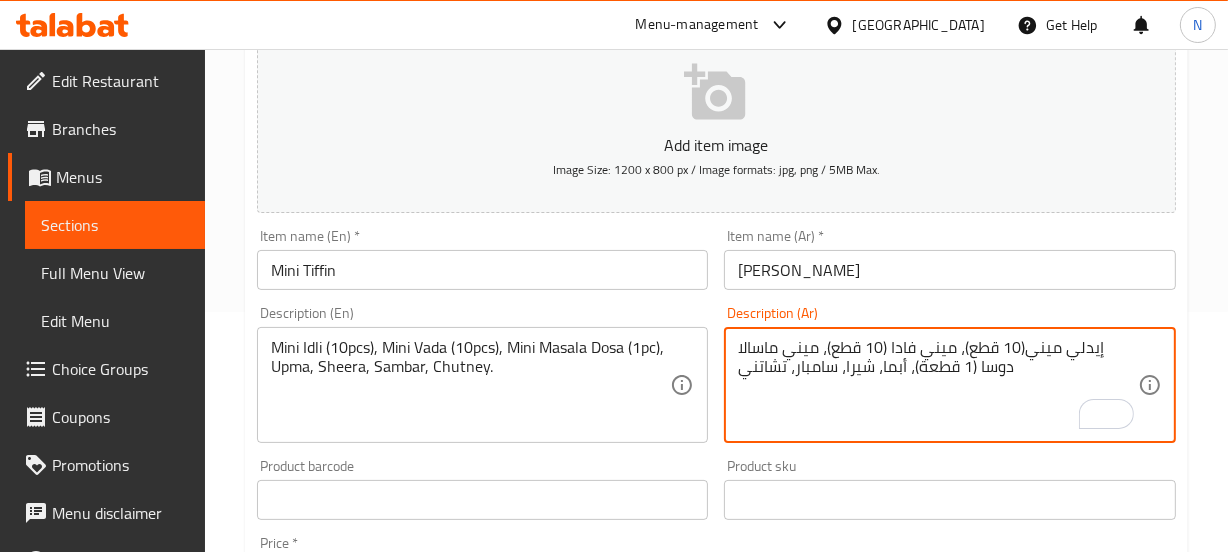 click on "إيدلي ميني(10 قطع)، ميني فادا (10 قطع)، ميني ماسالا دوسا (1 قطعة)، أبما، شيرا، سامبار، تشاتني" at bounding box center [938, 385] 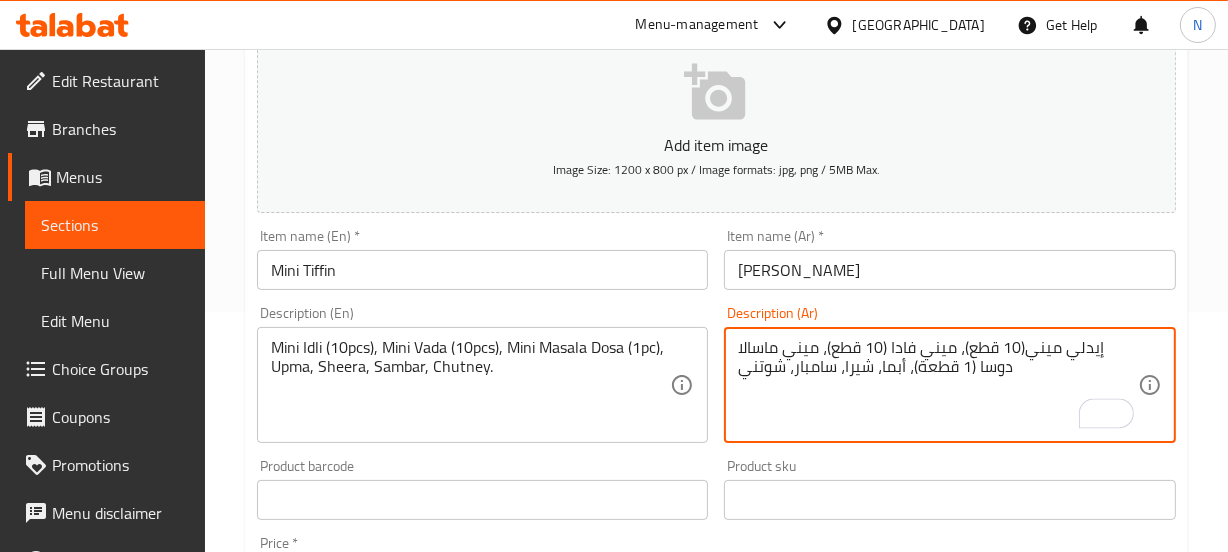type on "إيدلي ميني(10 قطع)، ميني فادا (10 قطع)، ميني ماسالا دوسا (1 قطعة)، أبما، شيرا، سامبار، شوتني" 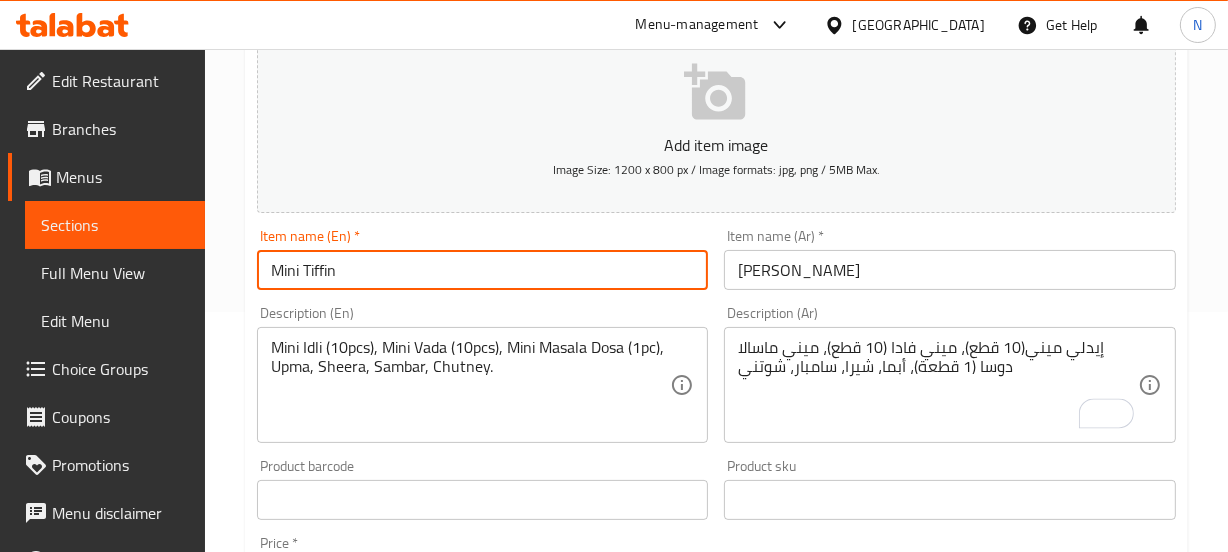 click on "Update" at bounding box center [366, 1086] 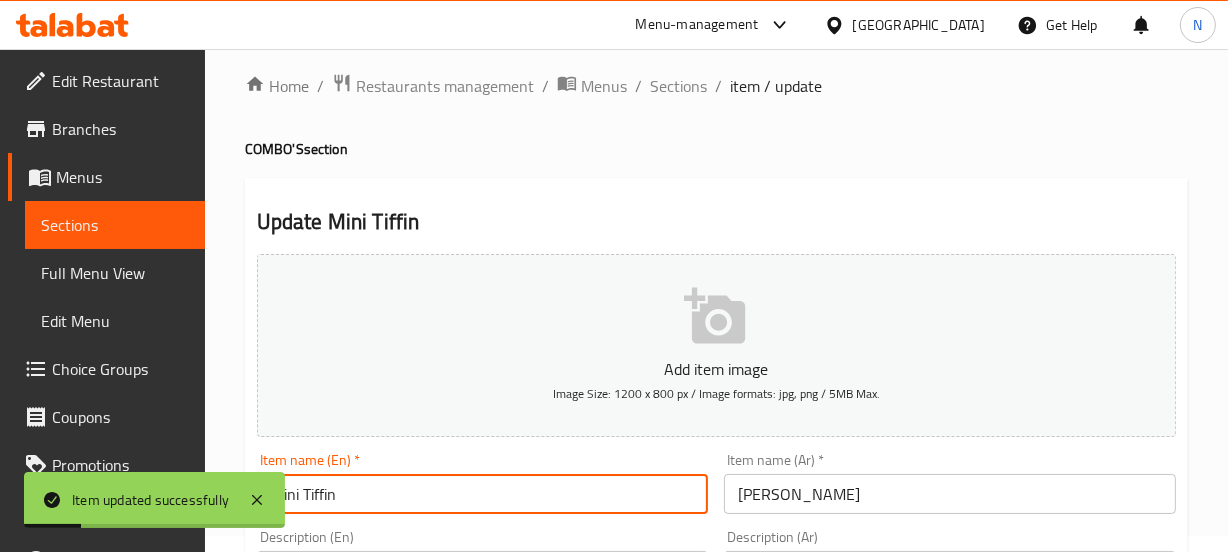scroll, scrollTop: 0, scrollLeft: 0, axis: both 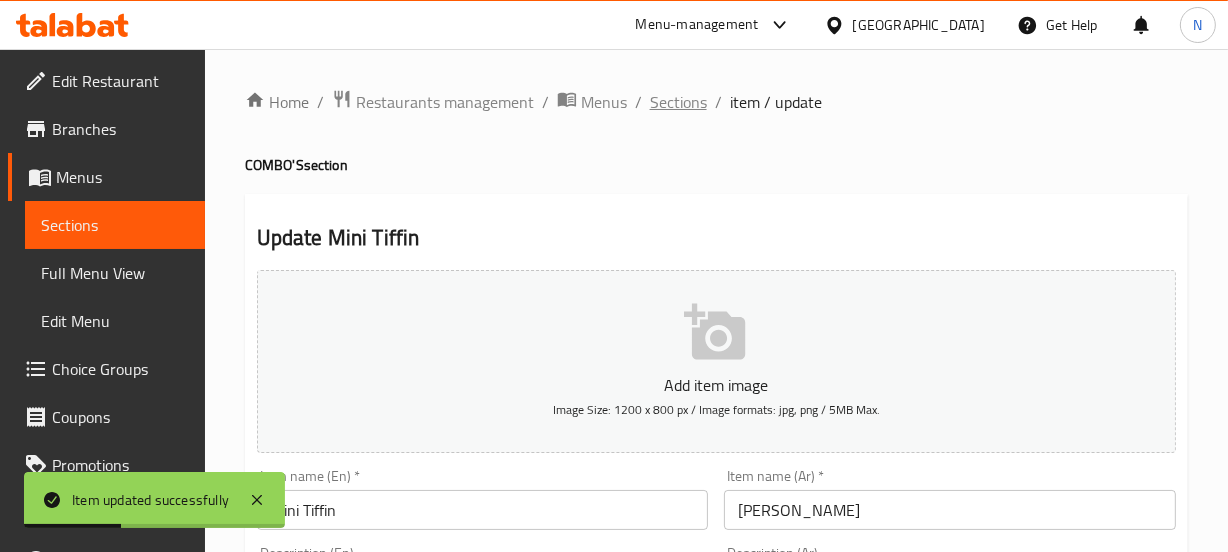 click on "Sections" at bounding box center [678, 102] 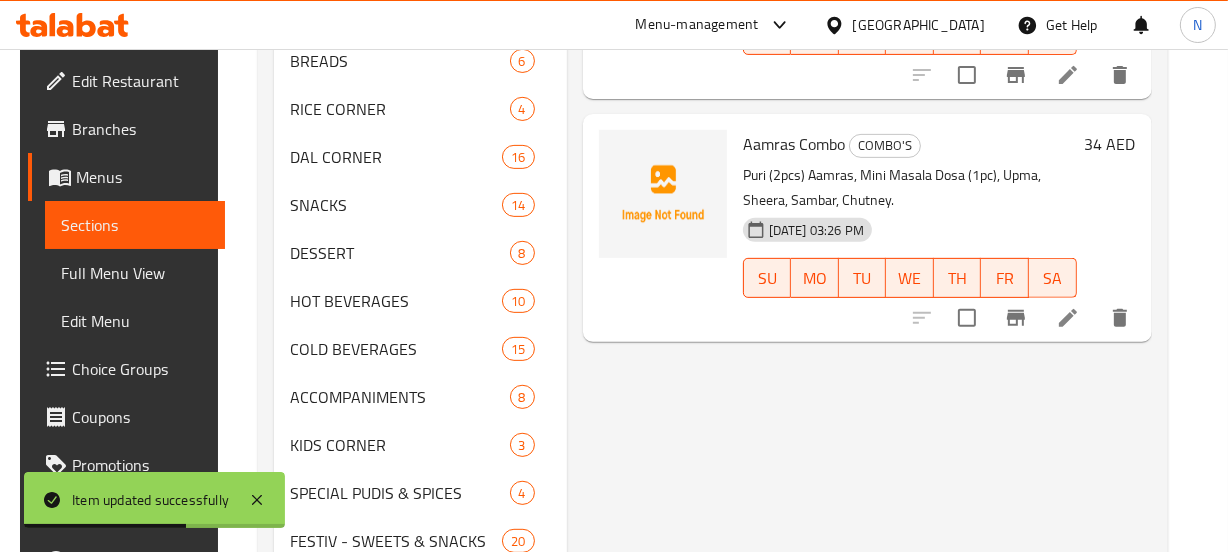 scroll, scrollTop: 693, scrollLeft: 0, axis: vertical 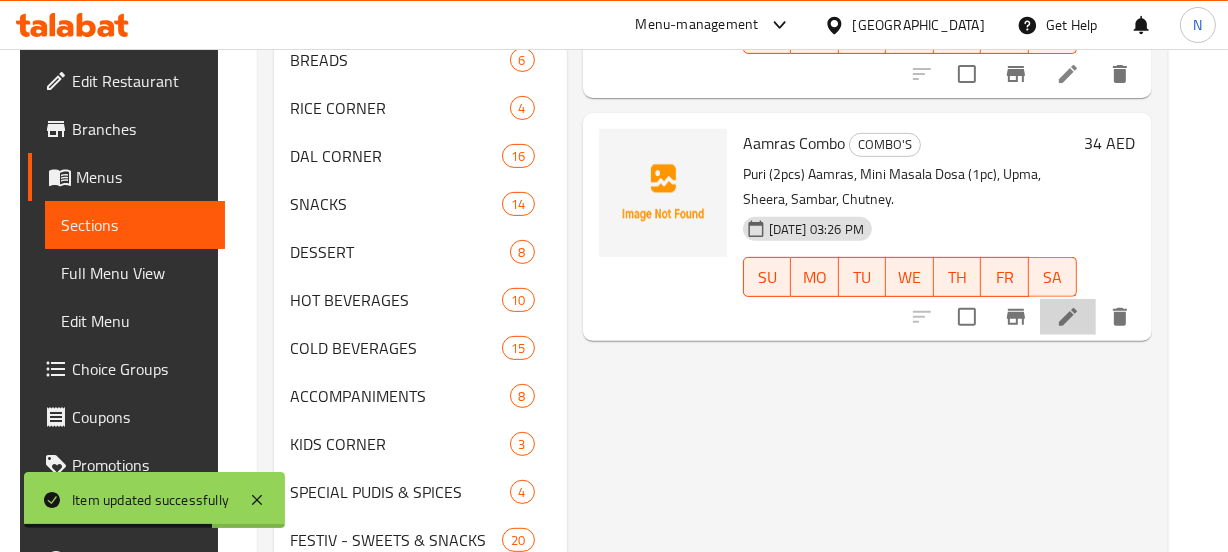 click at bounding box center (1068, 317) 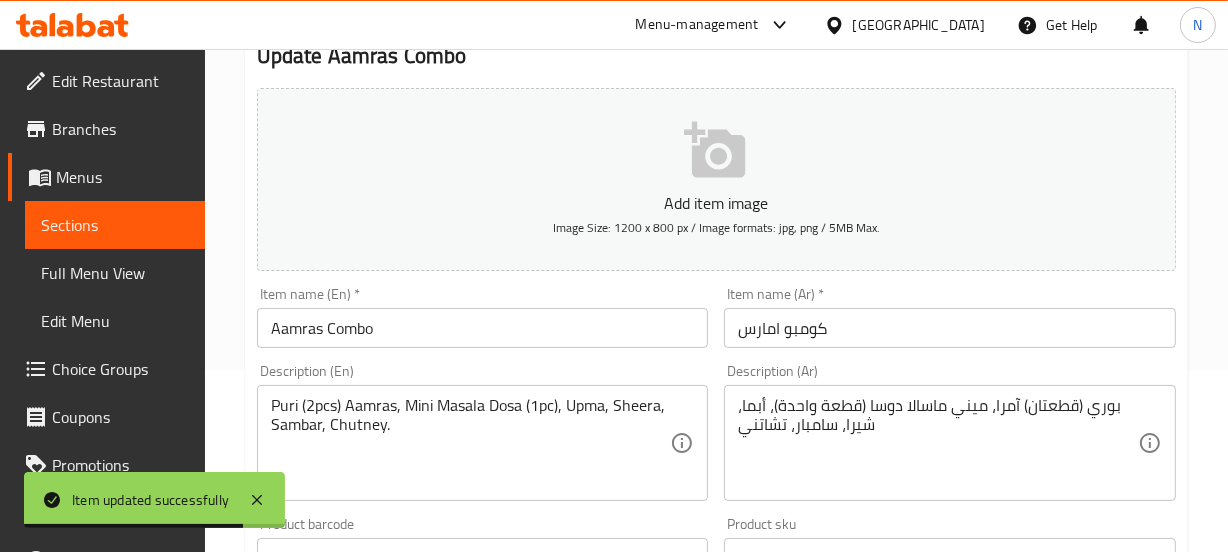 scroll, scrollTop: 265, scrollLeft: 0, axis: vertical 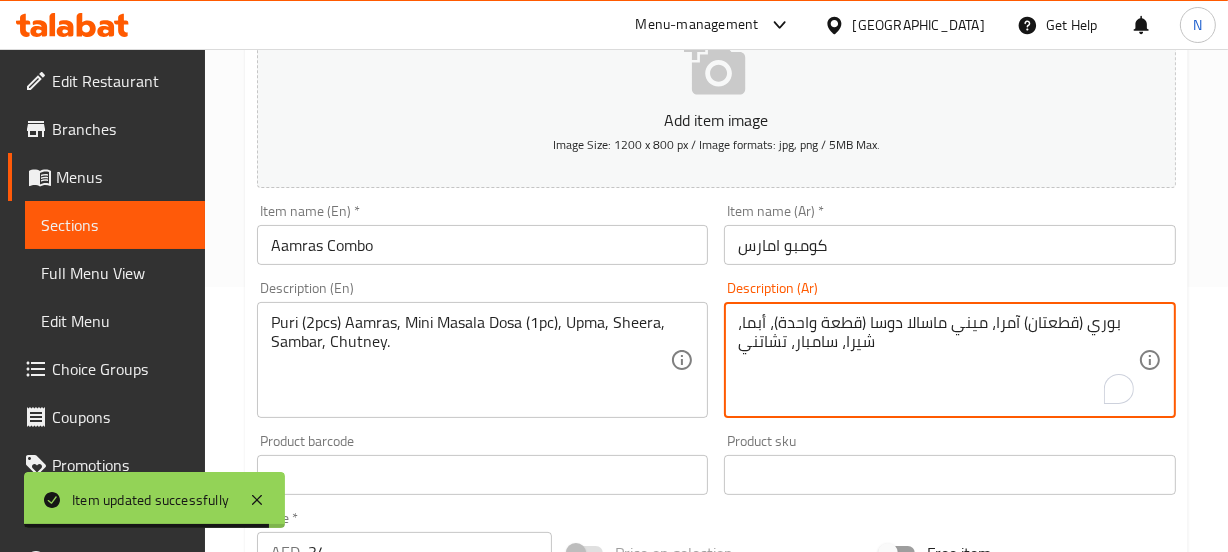 click on "بوري (قطعتان) آمرا، ميني ماسالا دوسا (قطعة واحدة)، أبما، شيرا، سامبار، تشاتني" at bounding box center [938, 360] 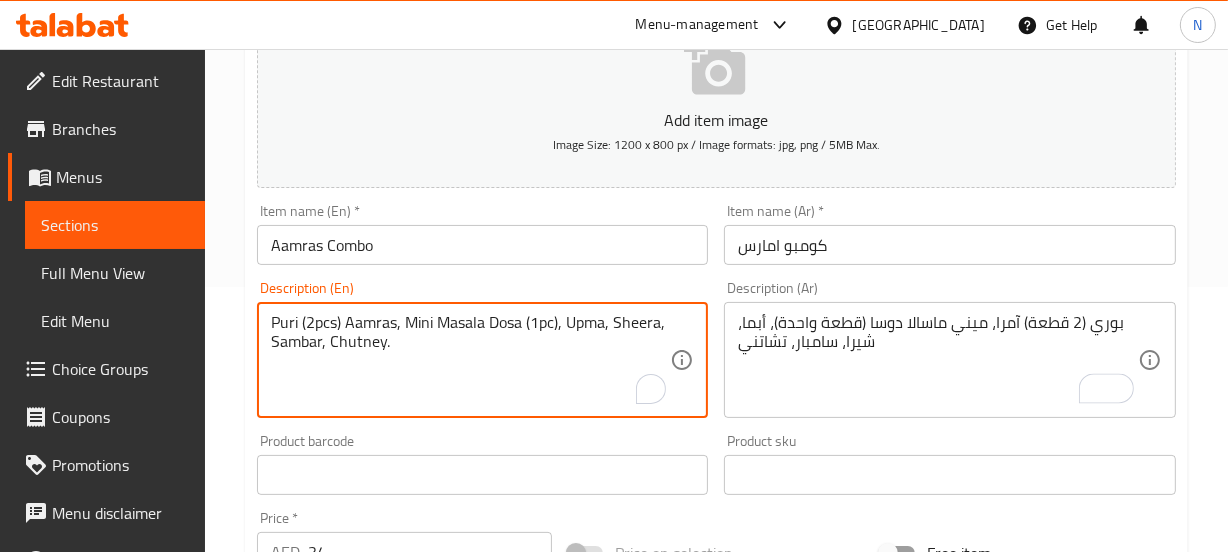 click on "Puri (2pcs) Aamras, Mini Masala Dosa (1pc), Upma, Sheera, Sambar, Chutney." at bounding box center [471, 360] 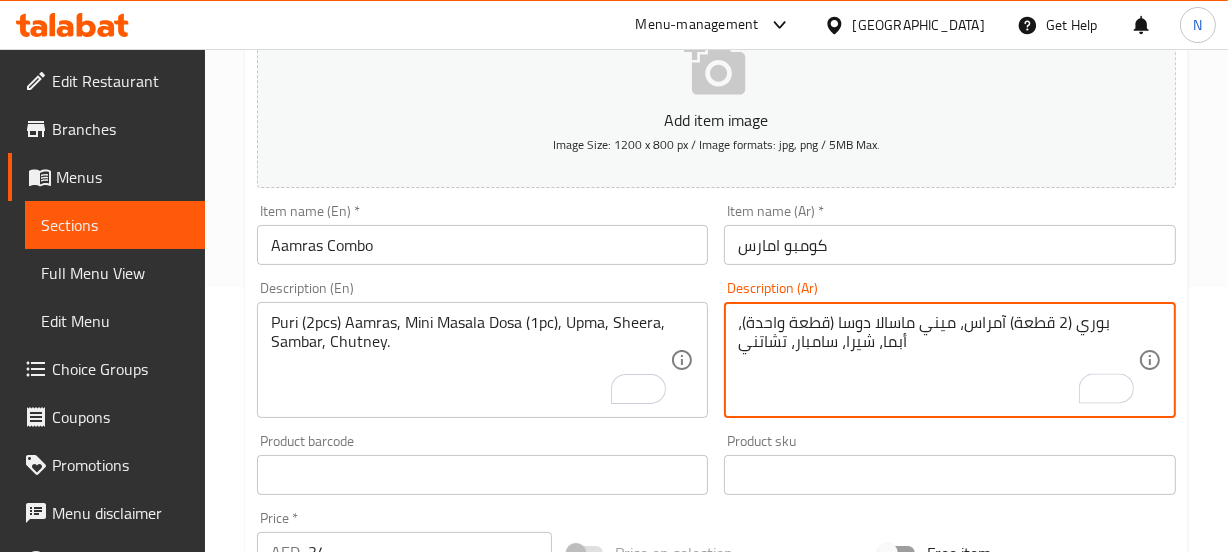 click on "بوري (2 قطعة) آمراس، ميني ماسالا دوسا (قطعة واحدة)، أبما، شيرا، سامبار، تشاتني" at bounding box center [938, 360] 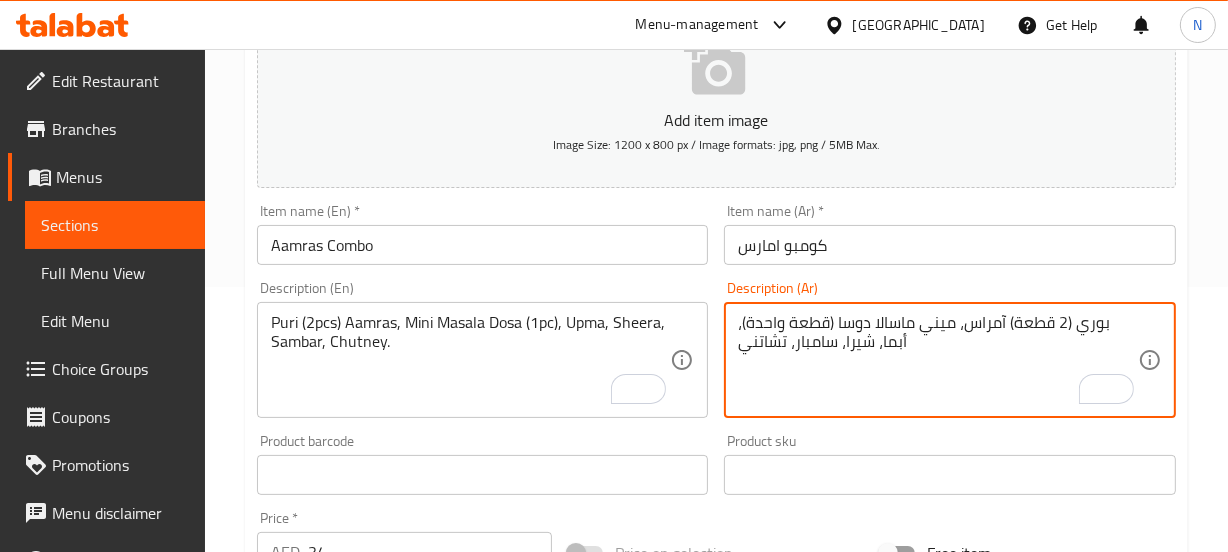 click on "بوري (2 قطعة) آمراس، ميني ماسالا دوسا (قطعة واحدة)، أبما، شيرا، سامبار، تشاتني" at bounding box center [938, 360] 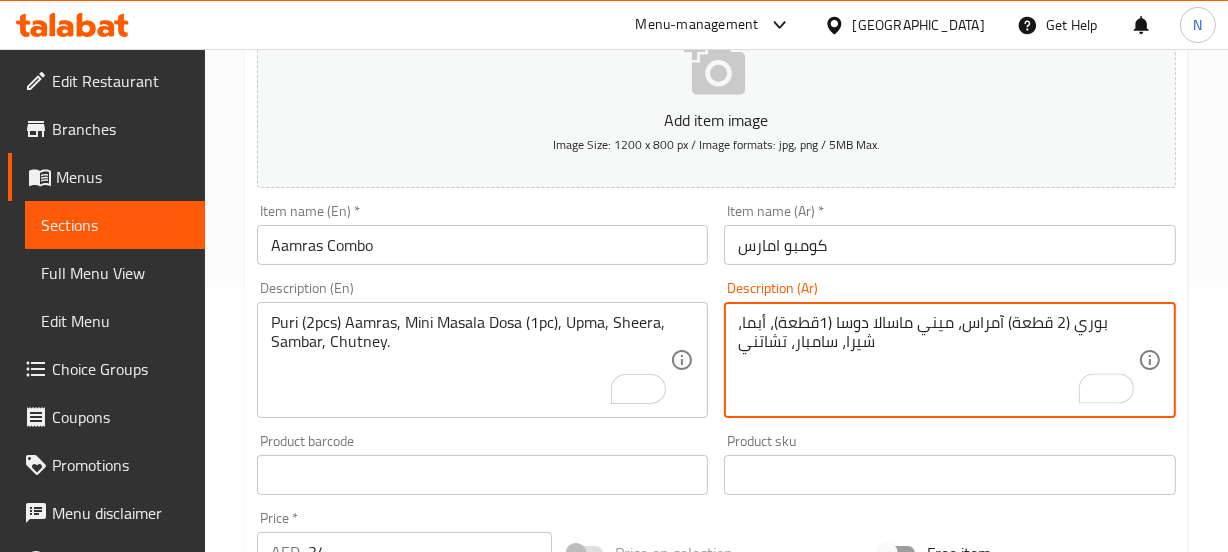 click on "بوري (2 قطعة) آمراس، ميني ماسالا دوسا (1قطعة)، أبما، شيرا، سامبار، تشاتني" at bounding box center (938, 360) 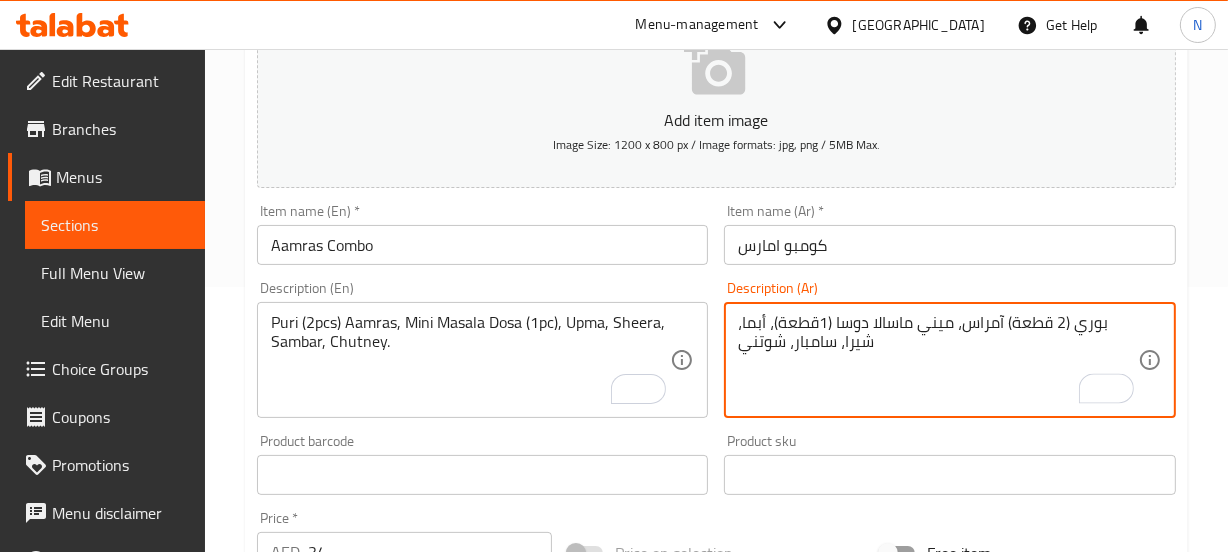 type on "بوري (2 قطعة) آمراس، ميني ماسالا دوسا (1قطعة)، أبما، شيرا، سامبار، شوتني" 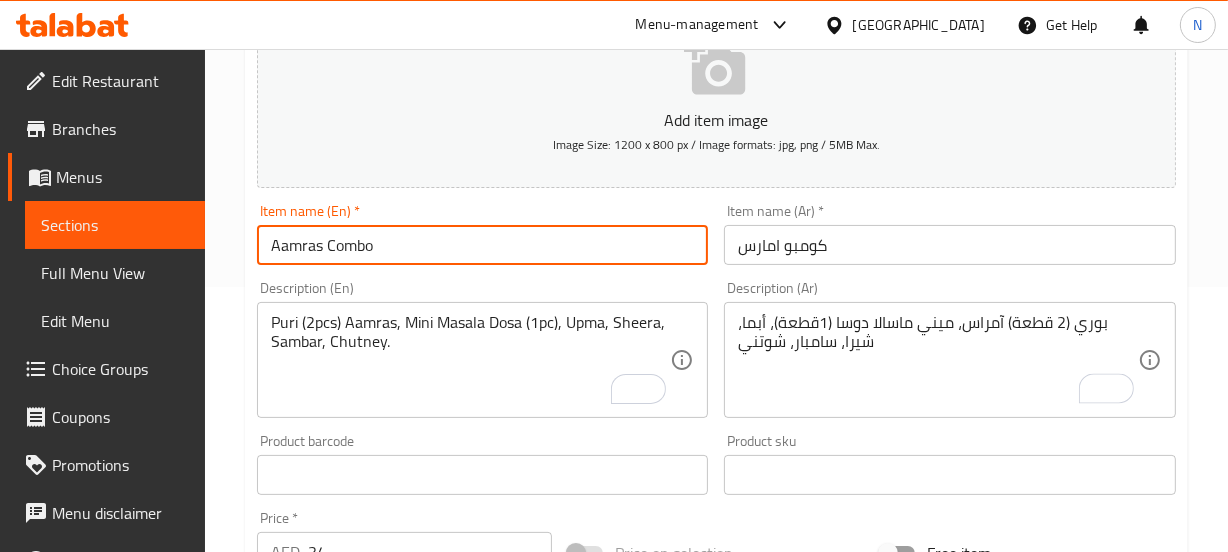 click on "Update" at bounding box center (366, 1061) 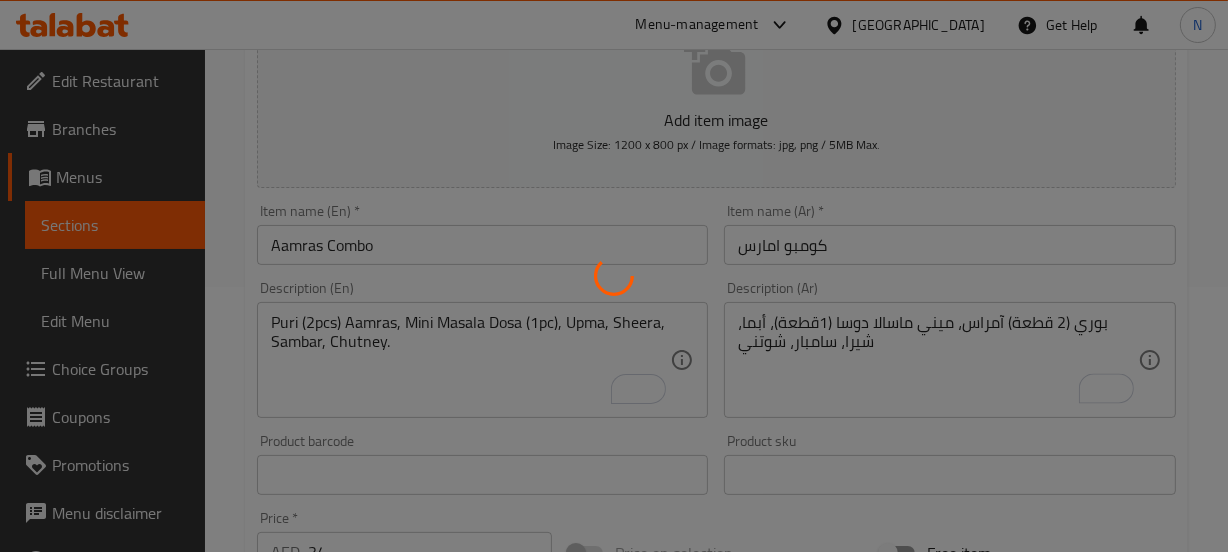 click at bounding box center (614, 276) 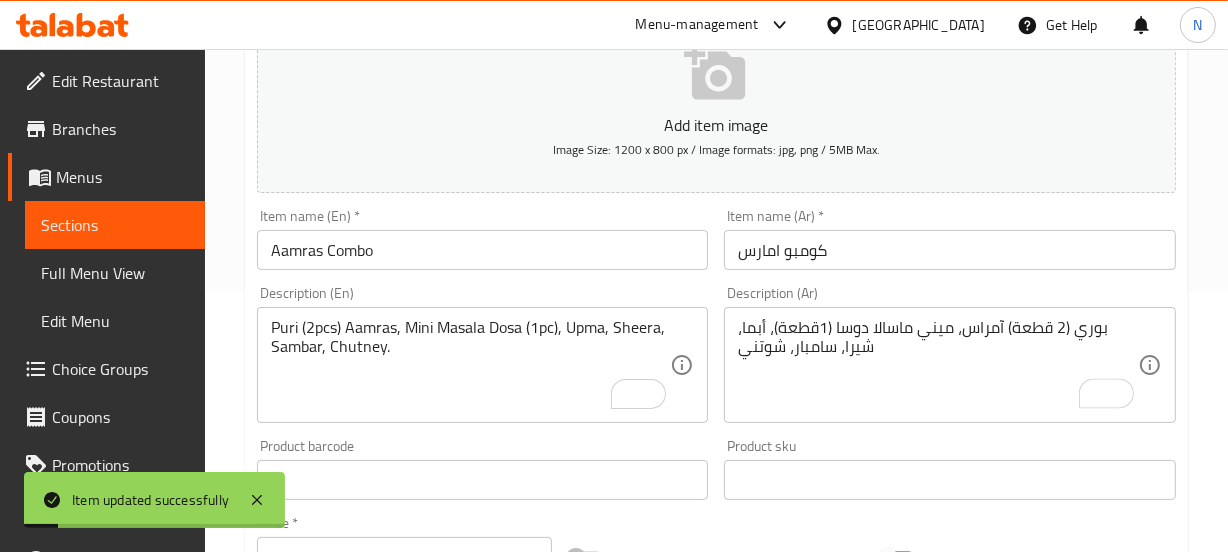 scroll, scrollTop: 260, scrollLeft: 0, axis: vertical 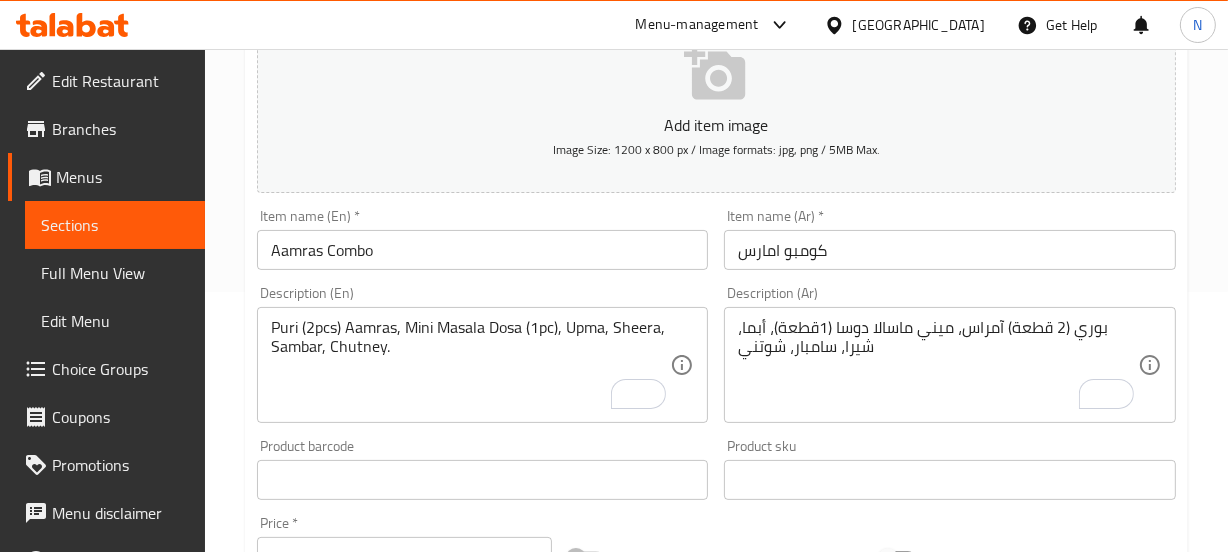 click on "Aamras Combo" at bounding box center (483, 250) 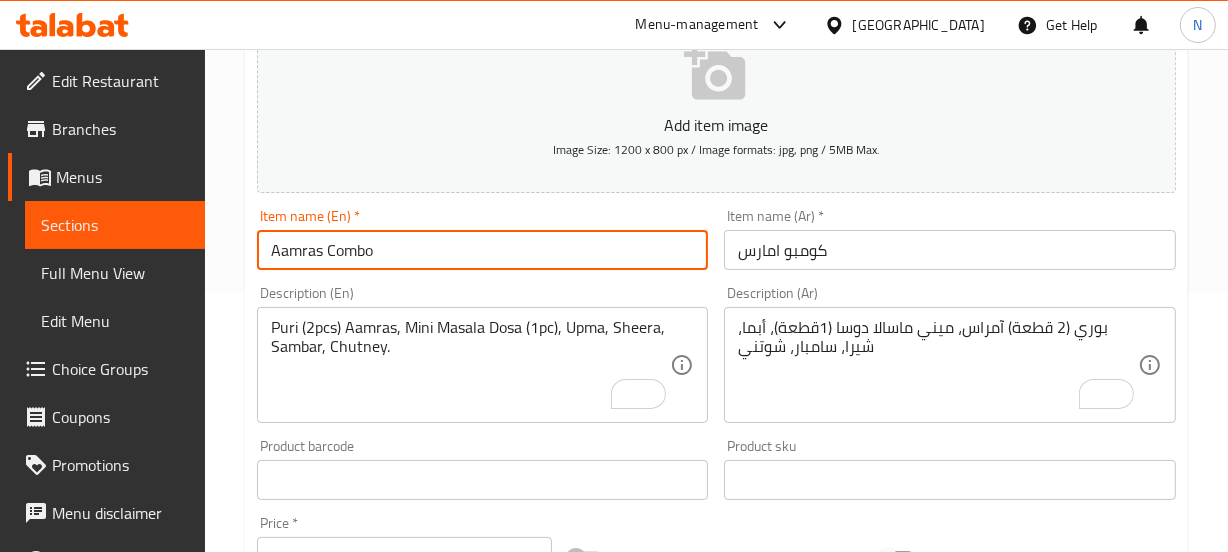 click on "Update" at bounding box center [366, 1066] 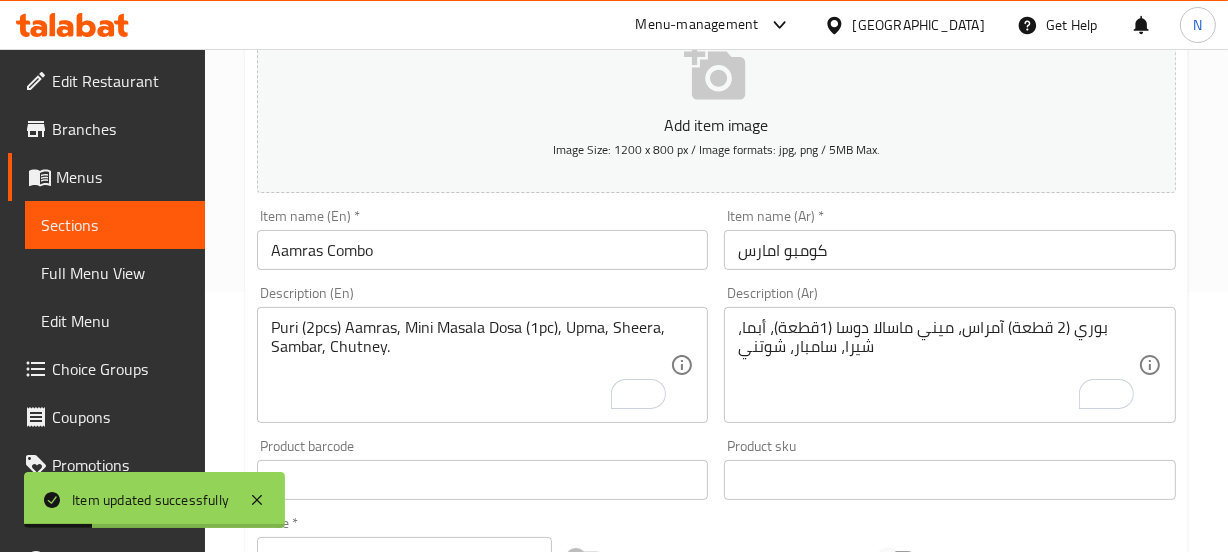 click on "Description (En) Puri (2pcs) Aamras, Mini Masala Dosa (1pc), Upma, Sheera, Sambar, Chutney. Description (En)" at bounding box center [483, 354] 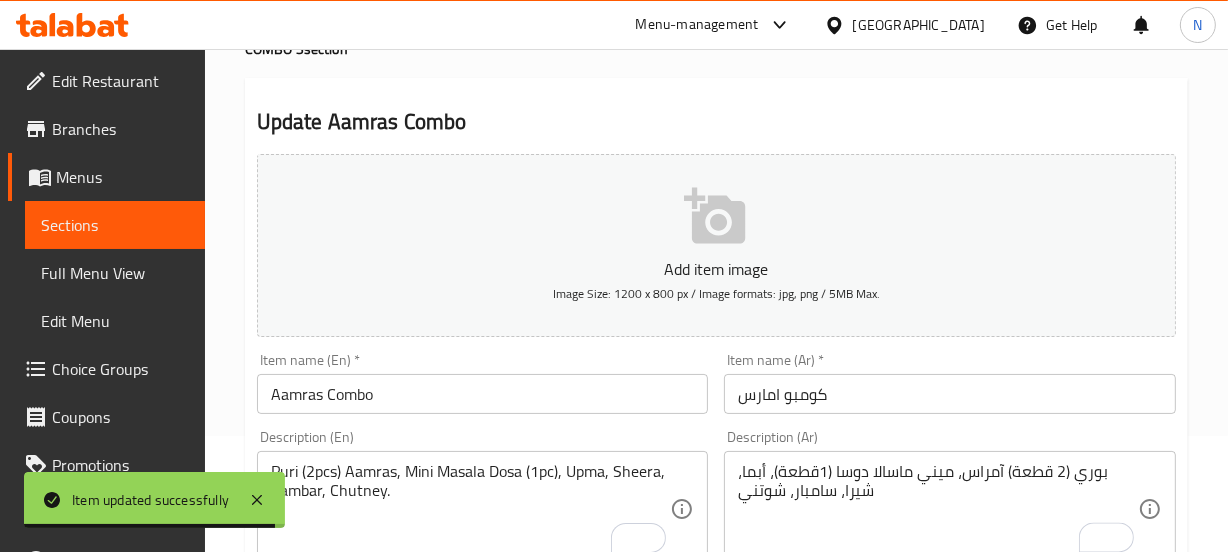 scroll, scrollTop: 0, scrollLeft: 0, axis: both 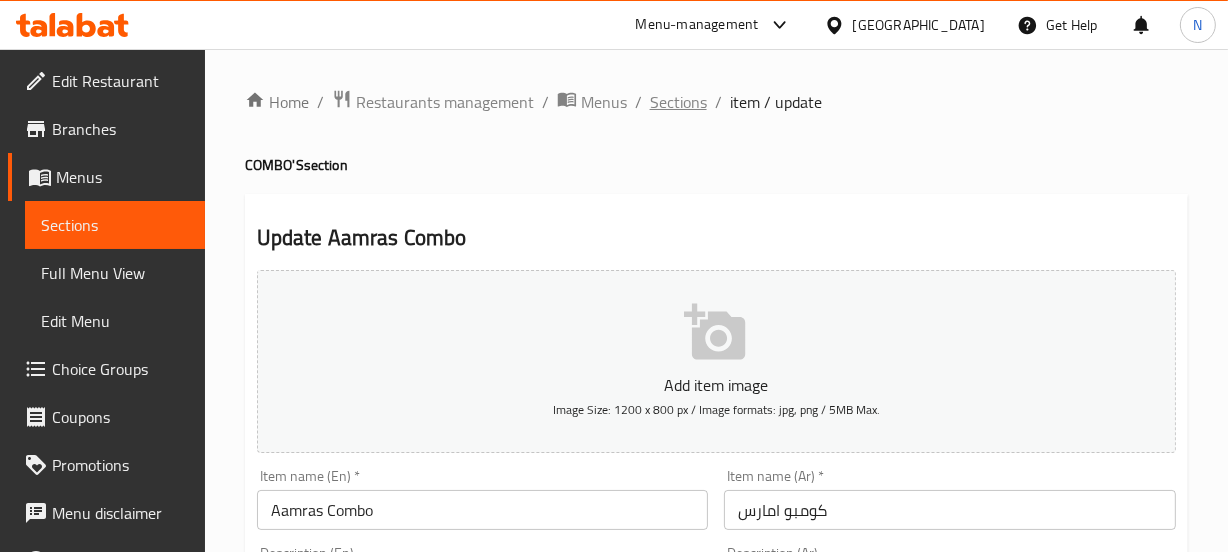 click on "Sections" at bounding box center (678, 102) 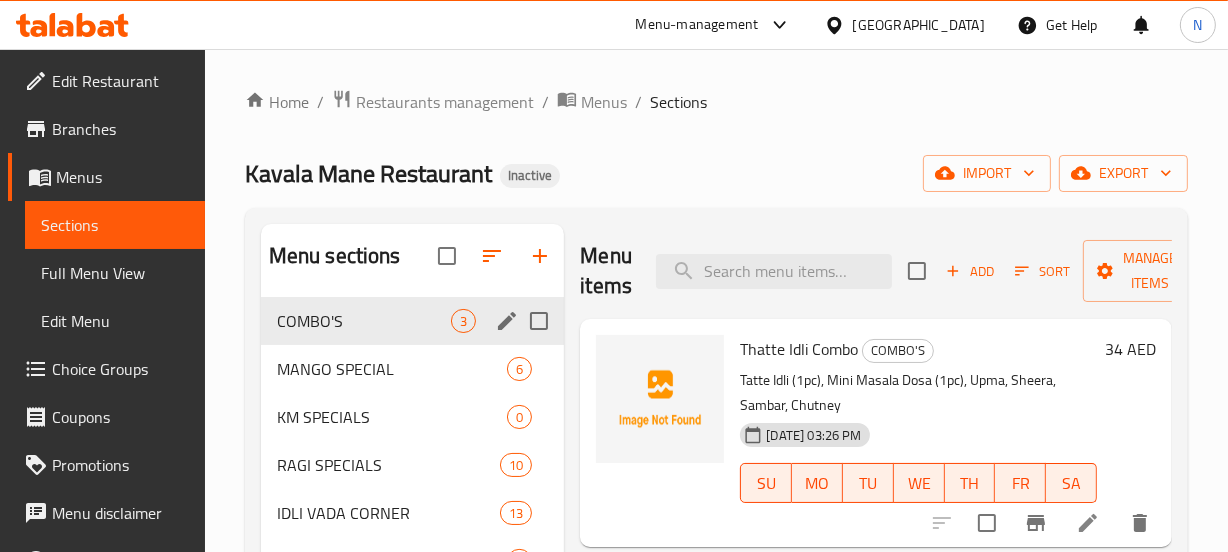 scroll, scrollTop: 0, scrollLeft: 0, axis: both 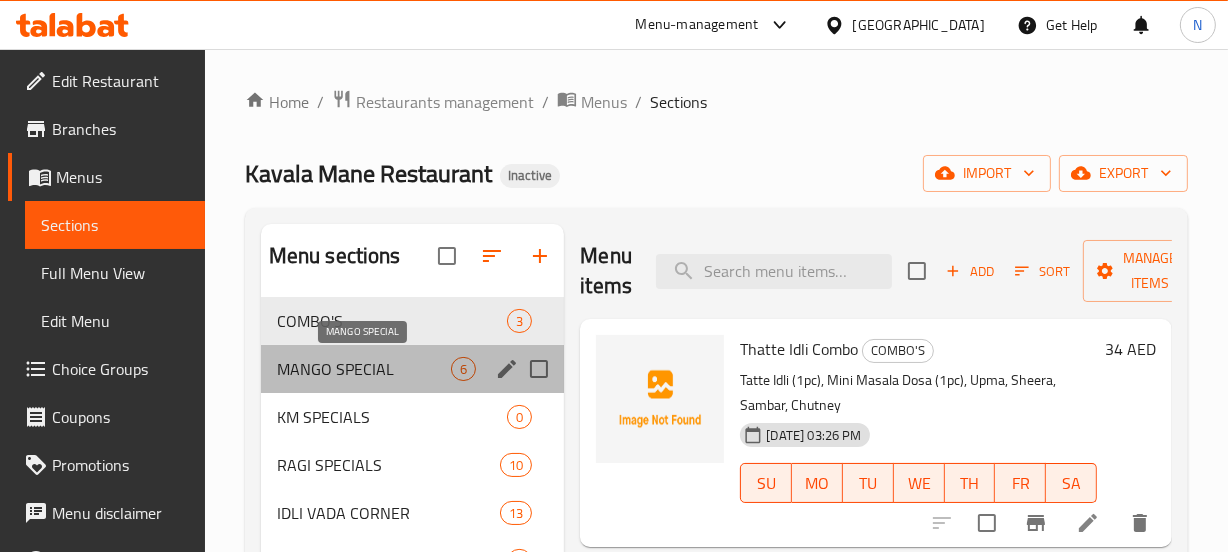 click on "MANGO SPECIAL" at bounding box center (364, 369) 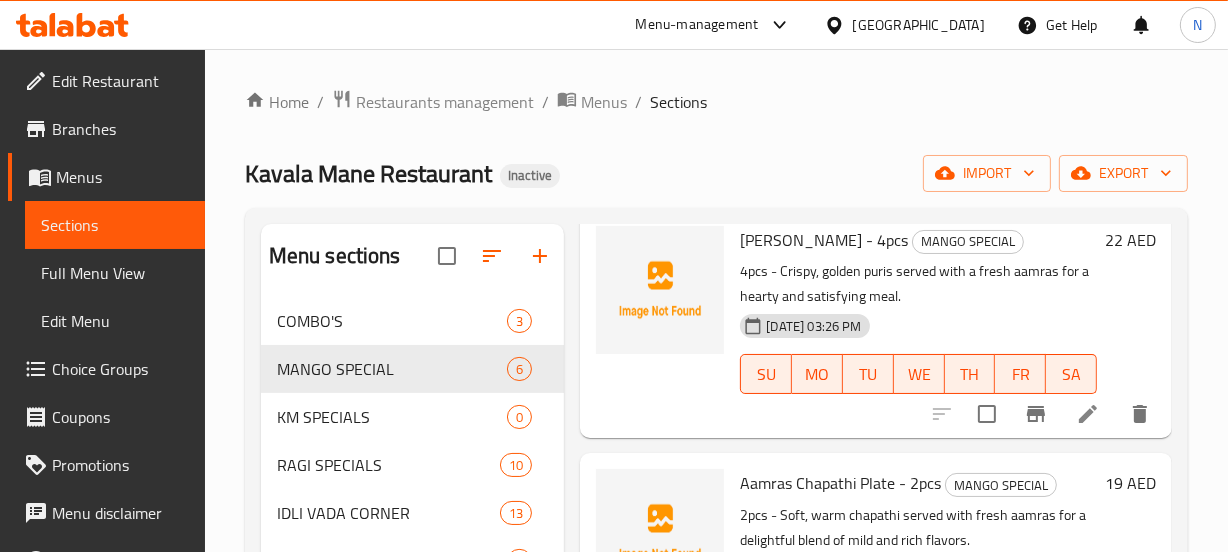 scroll, scrollTop: 110, scrollLeft: 0, axis: vertical 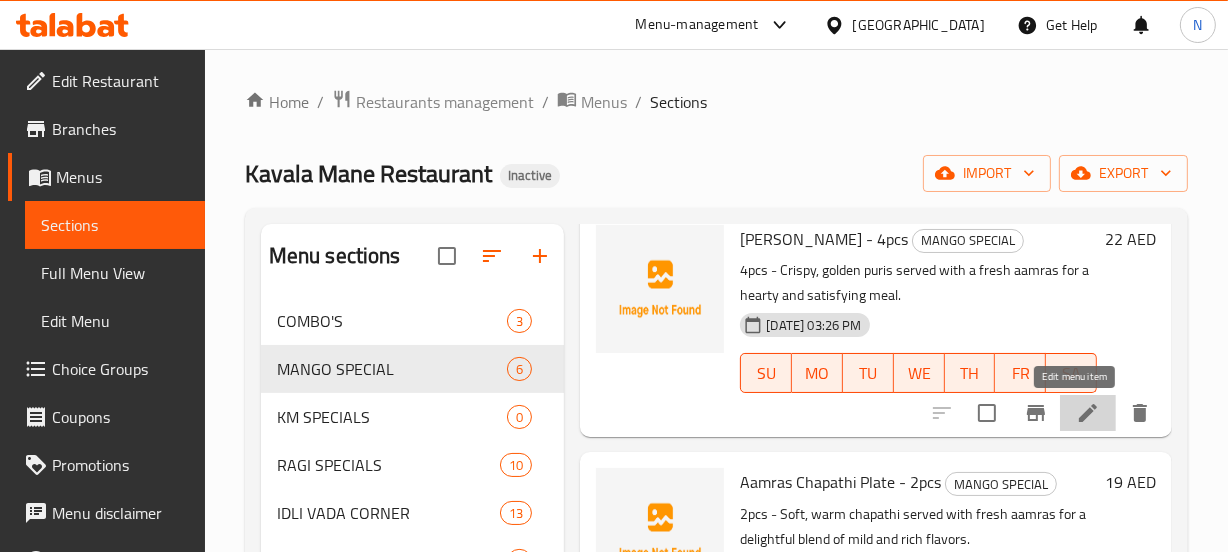 click 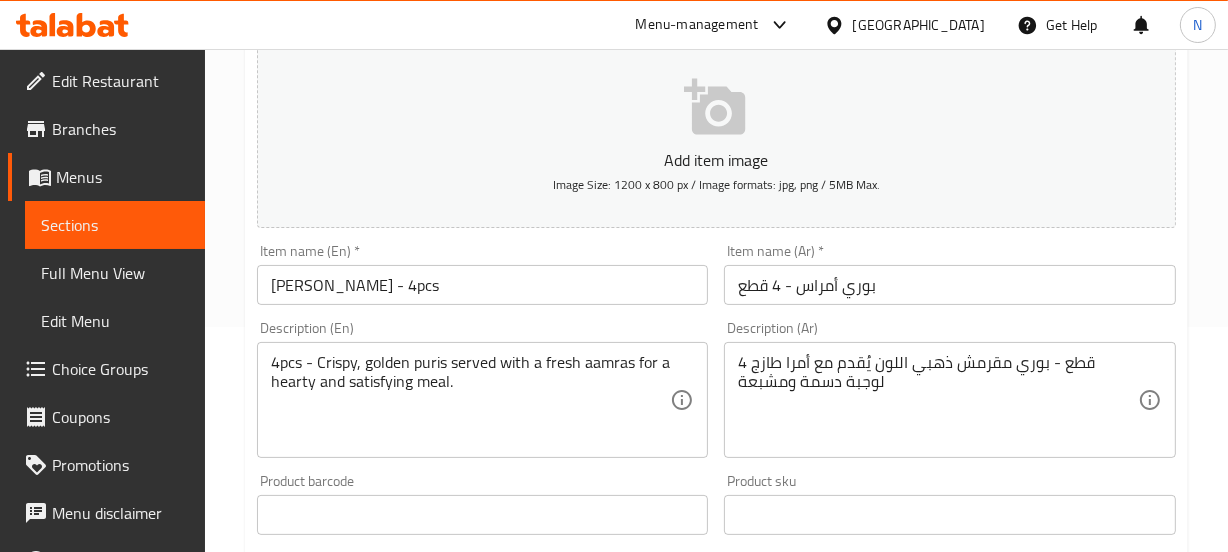 scroll, scrollTop: 228, scrollLeft: 0, axis: vertical 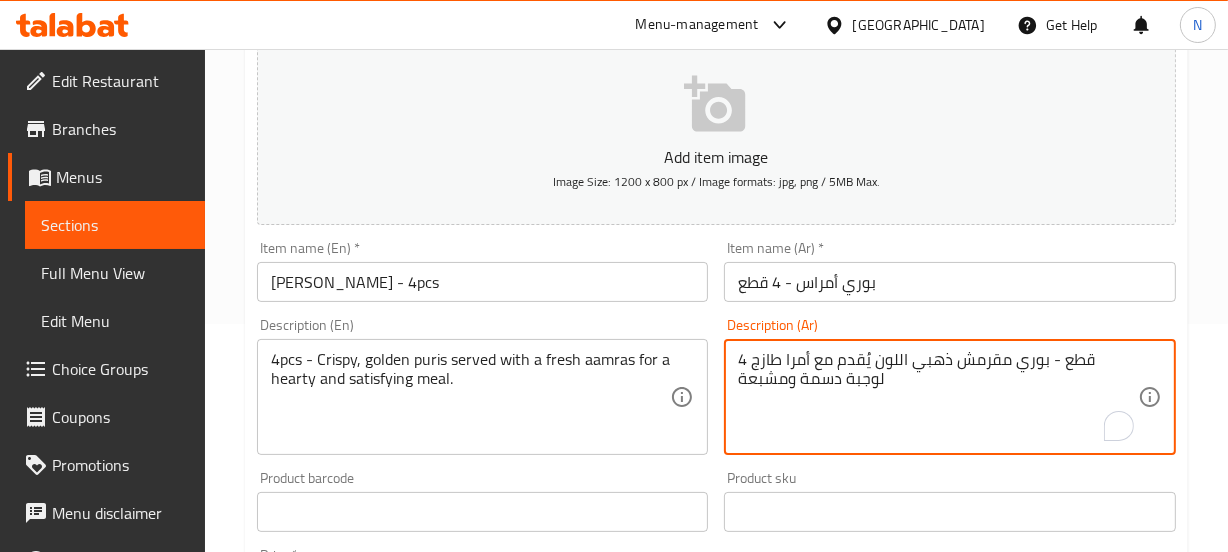click on "4 قطع - بوري مقرمش ذهبي اللون يُقدم مع أمرا طازج لوجبة دسمة ومشبعة" at bounding box center [938, 397] 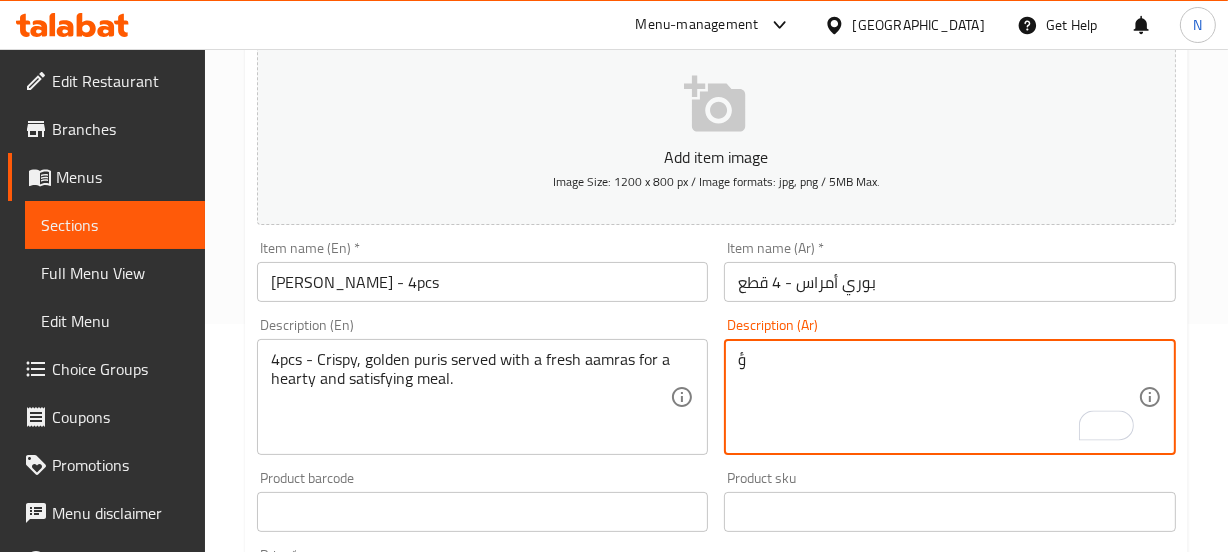 type on "4 قطع - بوري مقرمش ذهبي اللون يُقدم مع أمرا طازج لوجبة دسمة ومشبعة" 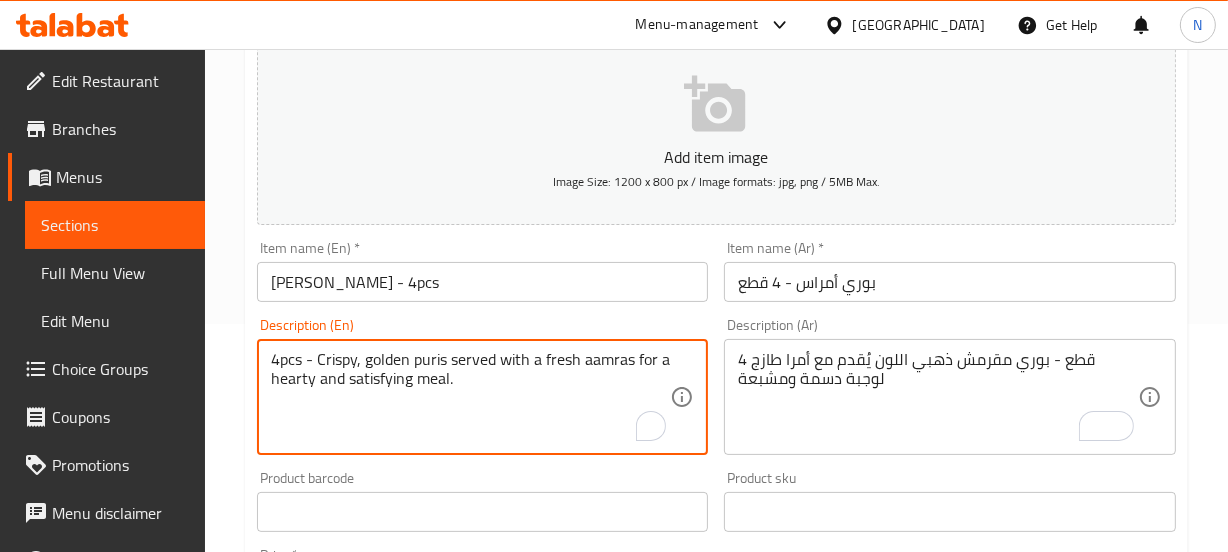paste on "4 pieces - Crispy golden puri served with fresh amra for a hearty and filling meal" 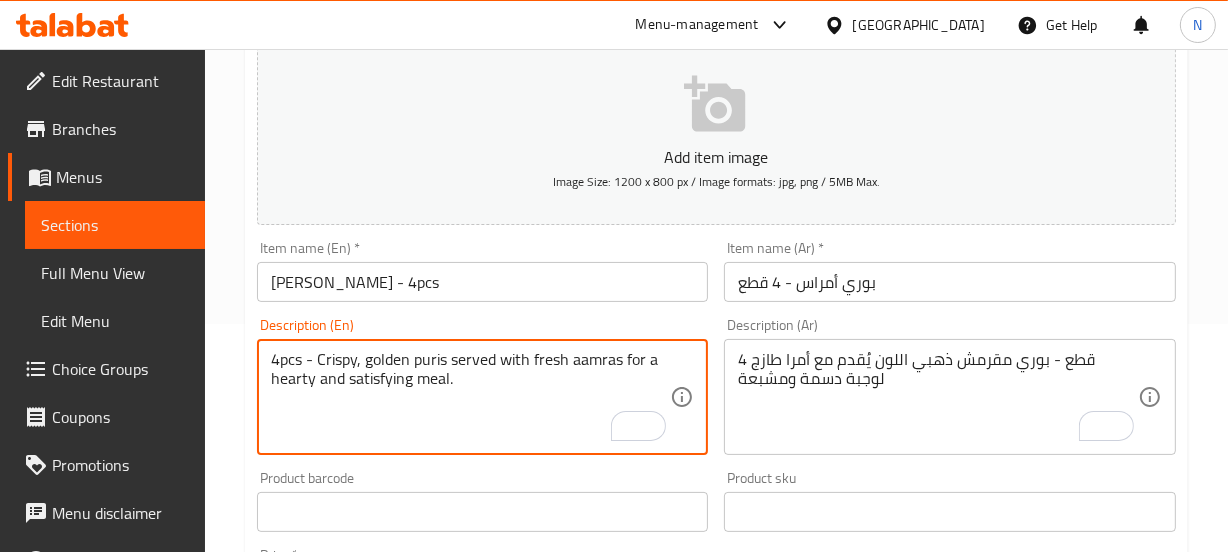 type on "4pcs - Crispy, golden puris served with fresh aamras for a hearty and satisfying meal." 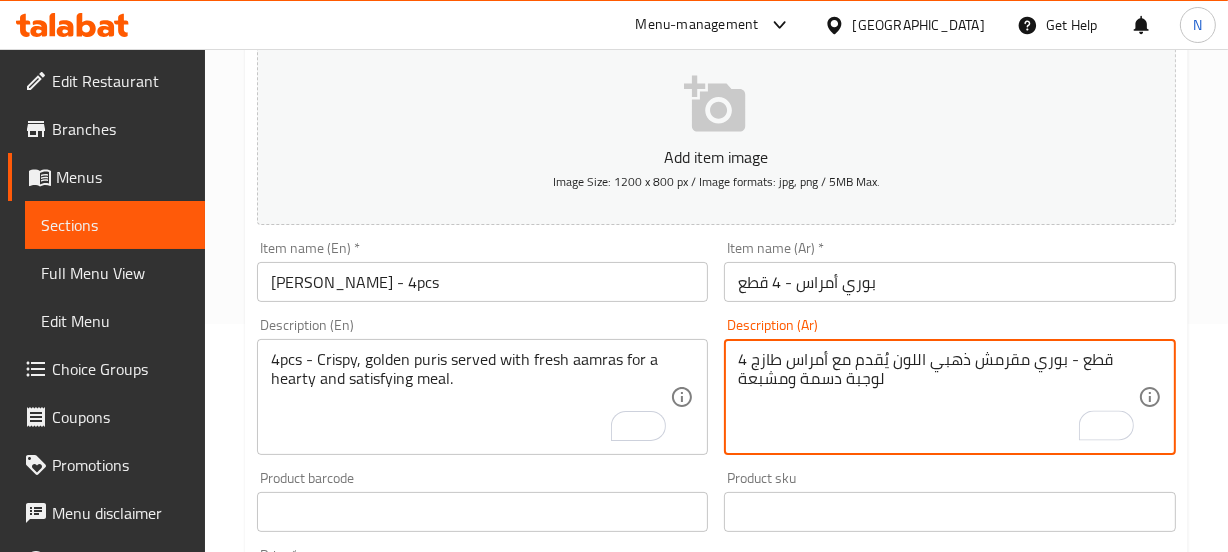type on "4 قطع - بوري مقرمش ذهبي اللون يُقدم مع أمراس طازج لوجبة دسمة ومشبعة" 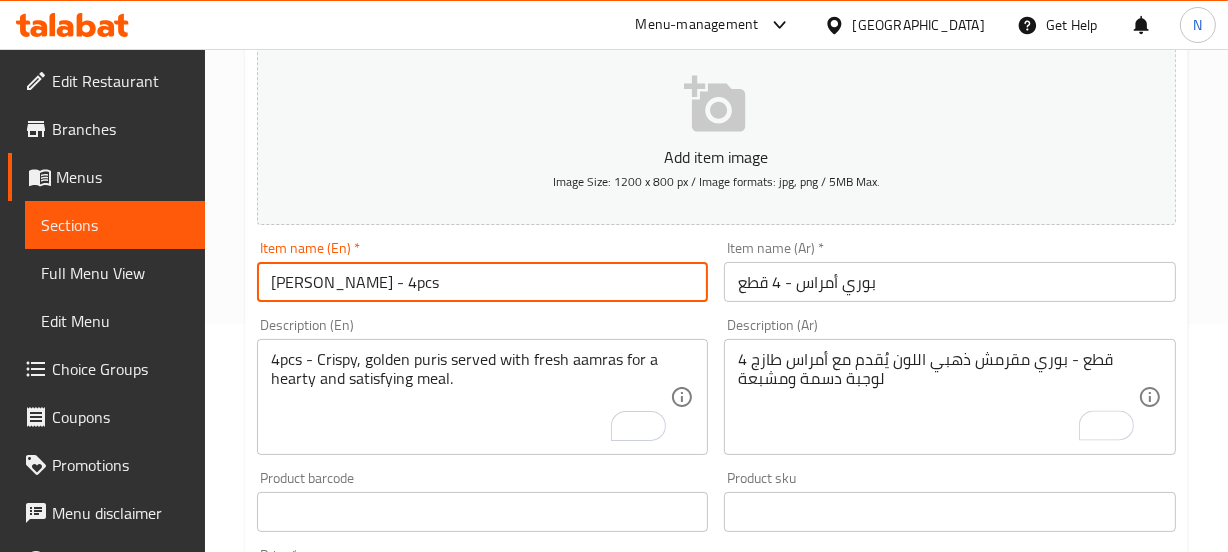 click on "[PERSON_NAME] - 4pcs" at bounding box center (483, 282) 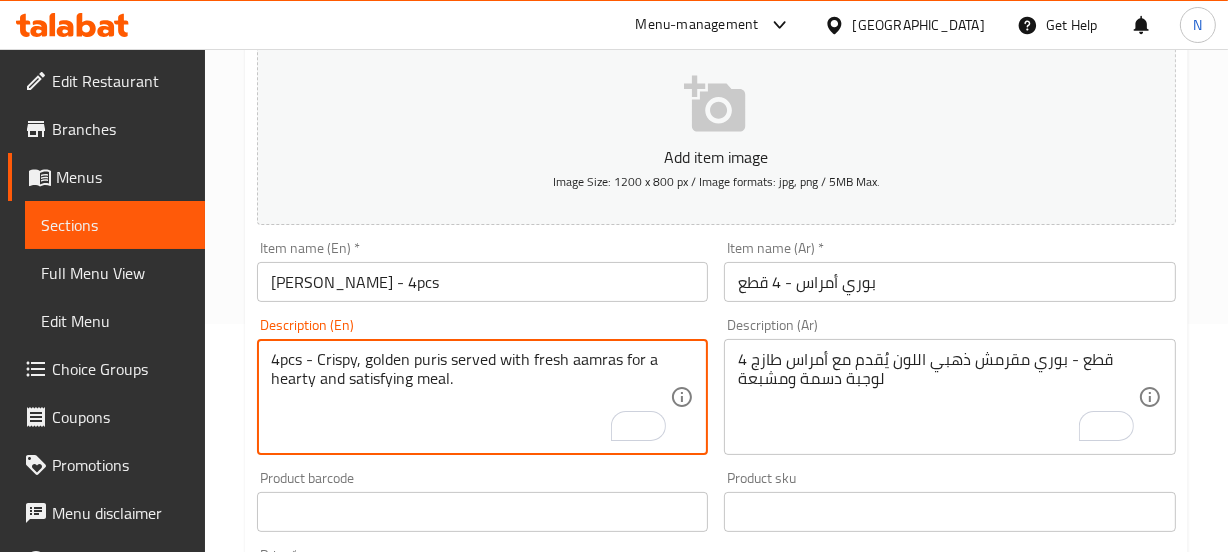 drag, startPoint x: 622, startPoint y: 353, endPoint x: 621, endPoint y: 393, distance: 40.012497 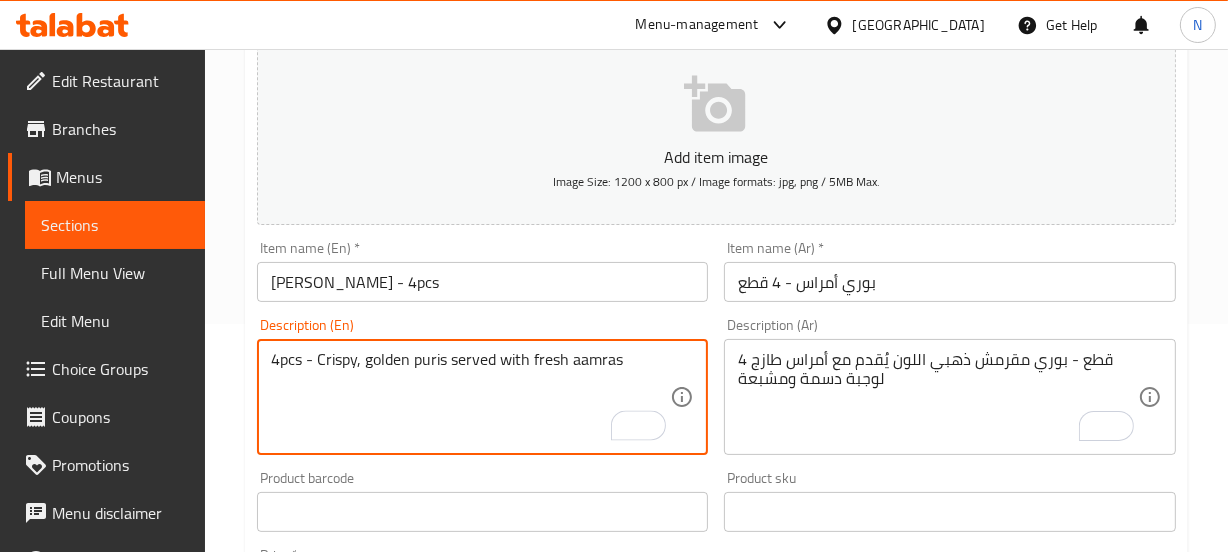 type on "4pcs - Crispy, golden puris served with fresh aamras" 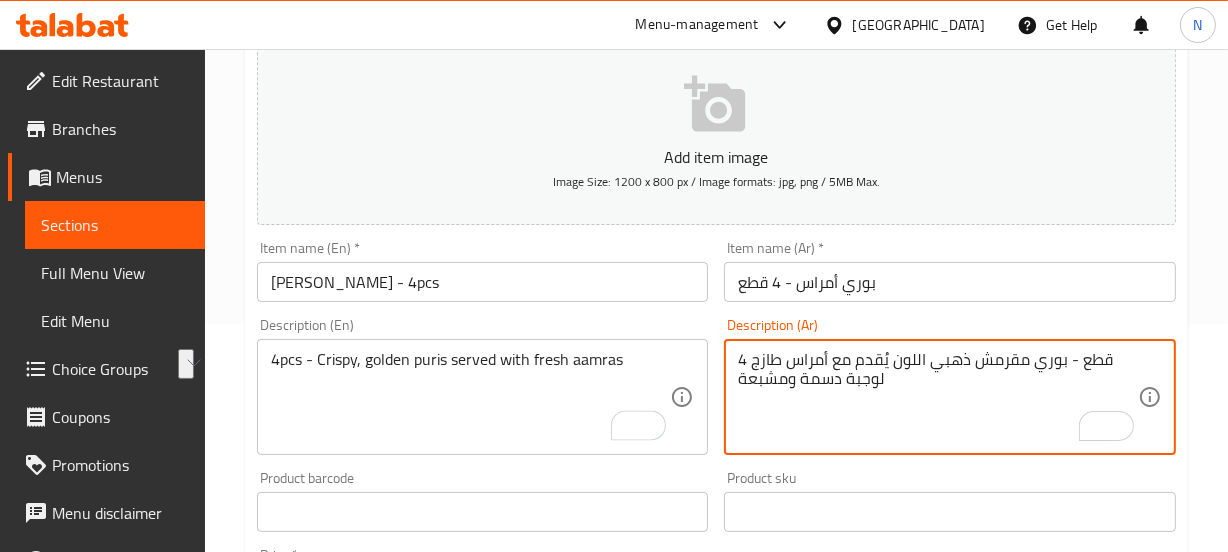 drag, startPoint x: 918, startPoint y: 383, endPoint x: 602, endPoint y: 370, distance: 316.2673 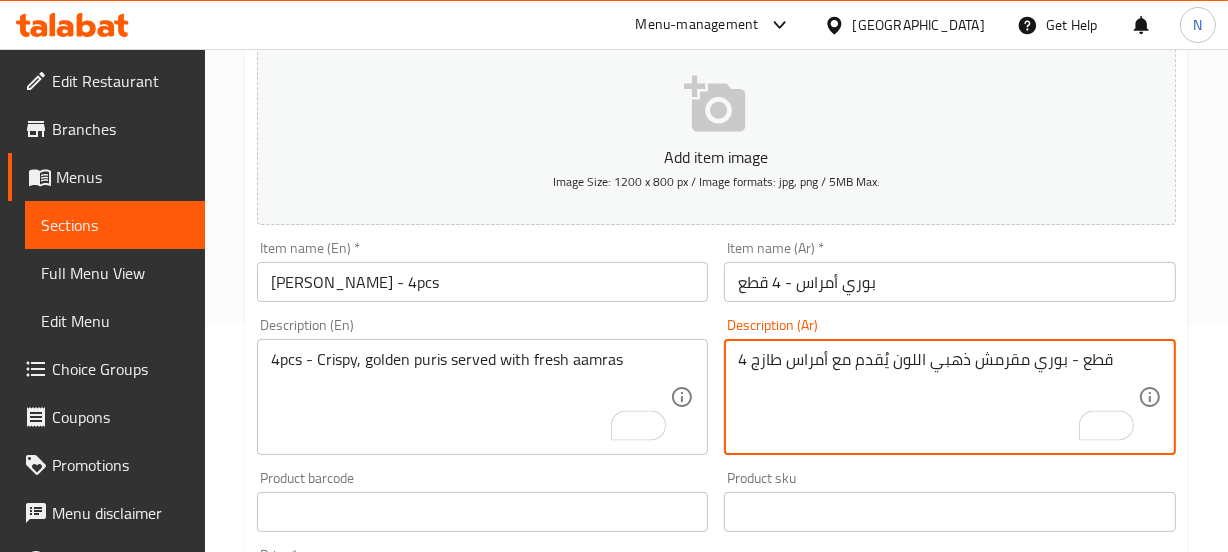 type on "4 قطع - بوري مقرمش ذهبي اللون يُقدم مع أمراس طازج" 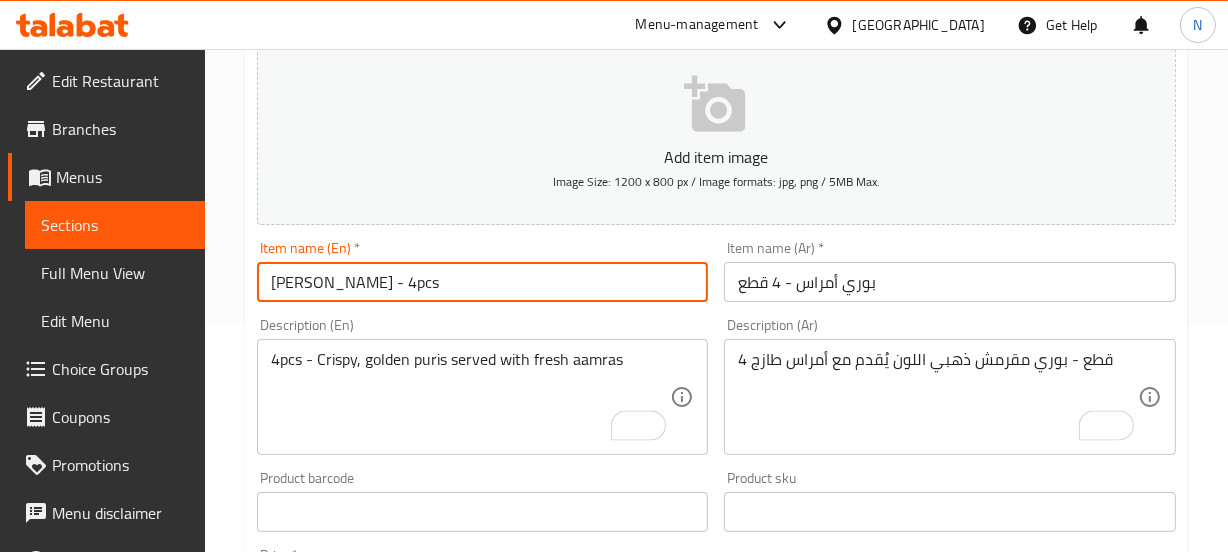 click on "[PERSON_NAME] - 4pcs" at bounding box center (483, 282) 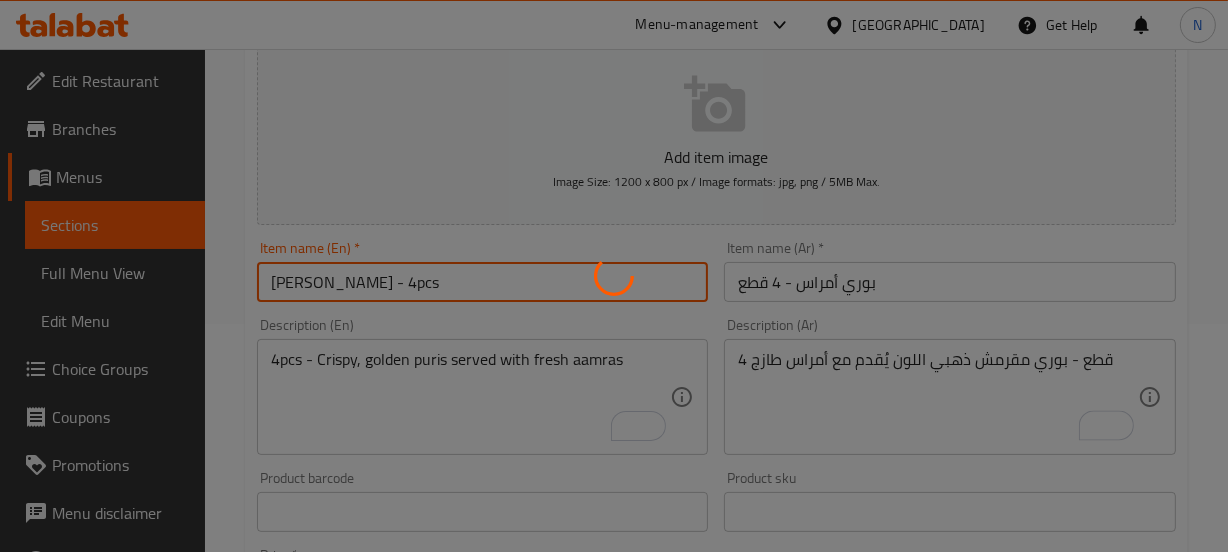 click at bounding box center [614, 276] 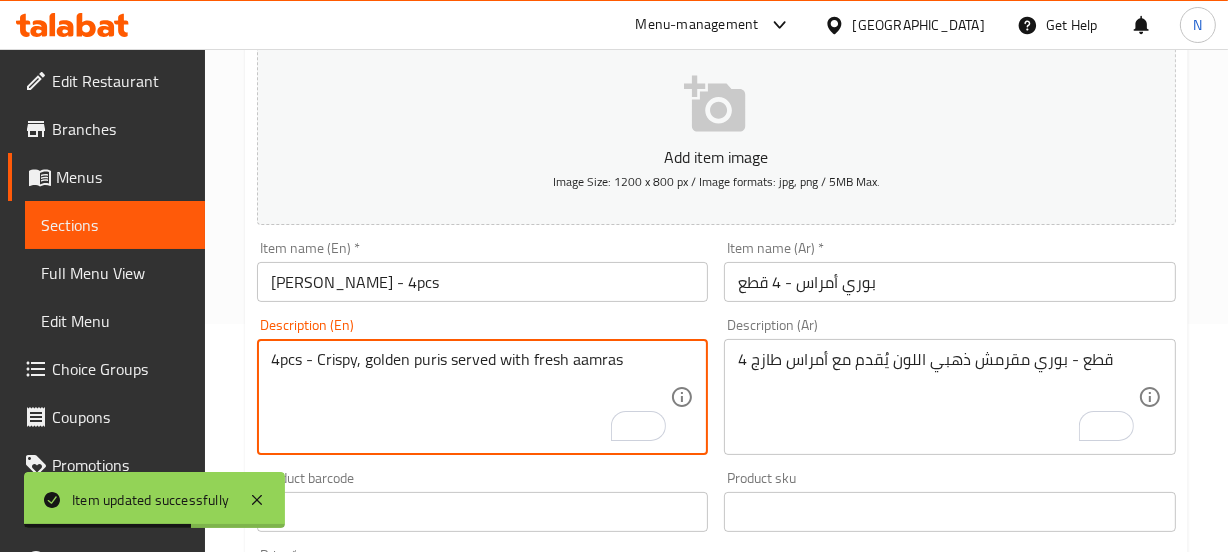 click on "4pcs - Crispy, golden puris served with fresh aamras" at bounding box center [471, 397] 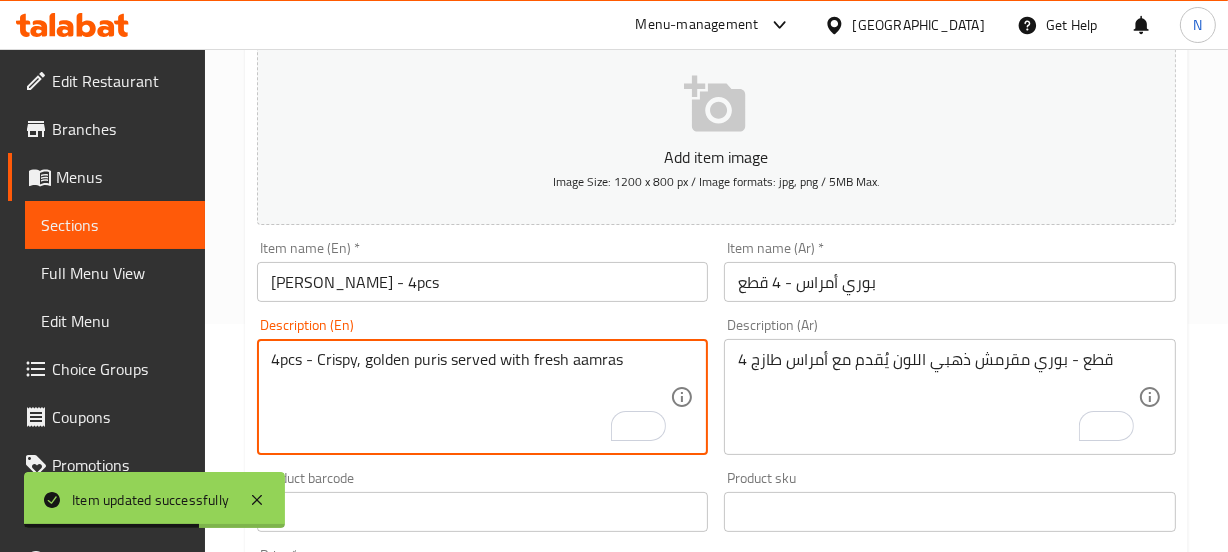 click on "4pcs - Crispy, golden puris served with fresh aamras" at bounding box center (471, 397) 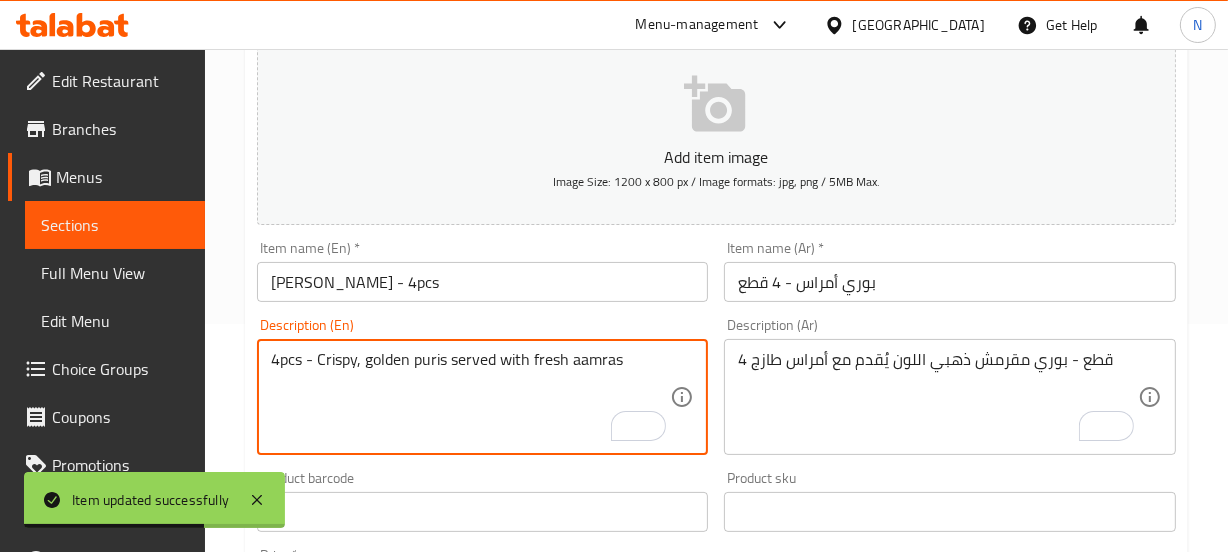 click on "4pcs - Crispy, golden puris served with fresh aamras" at bounding box center (471, 397) 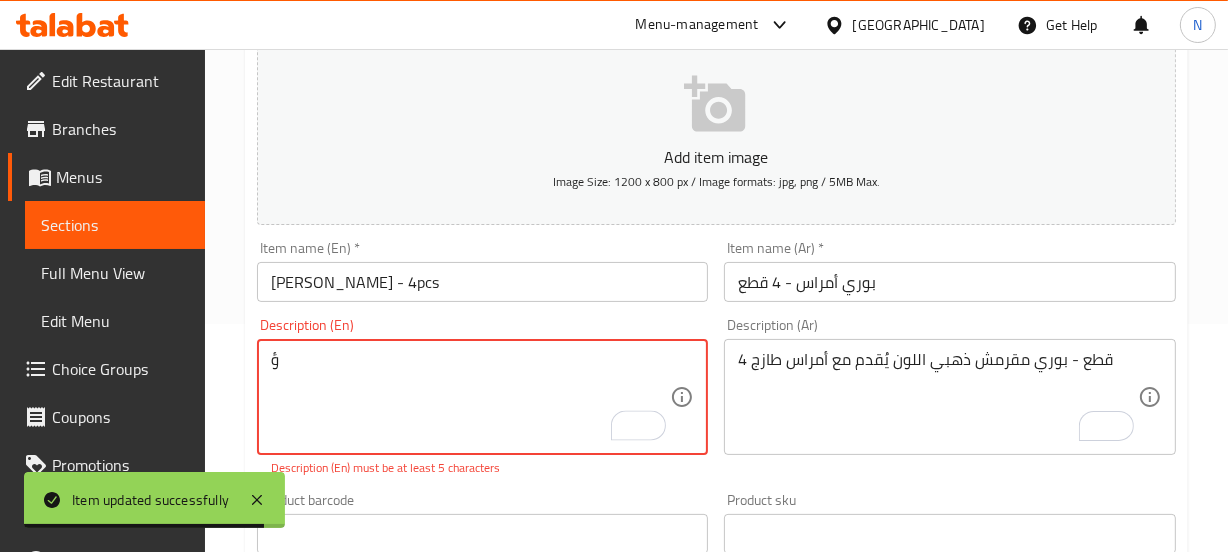 type on "4pcs - Crispy, golden puris served with fresh aamras" 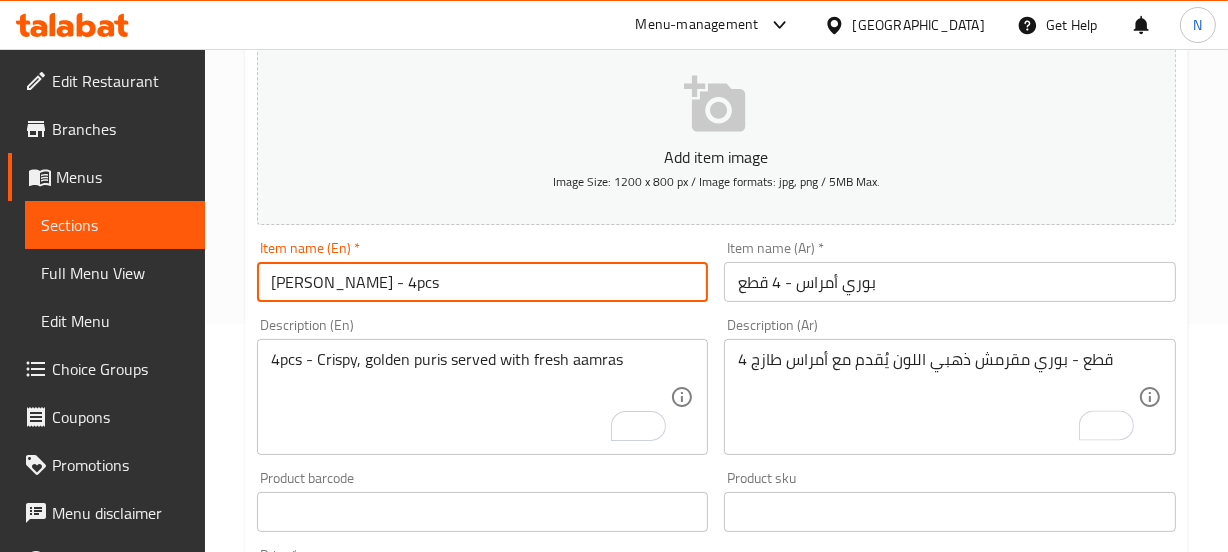 click on "[PERSON_NAME] - 4pcs" at bounding box center [483, 282] 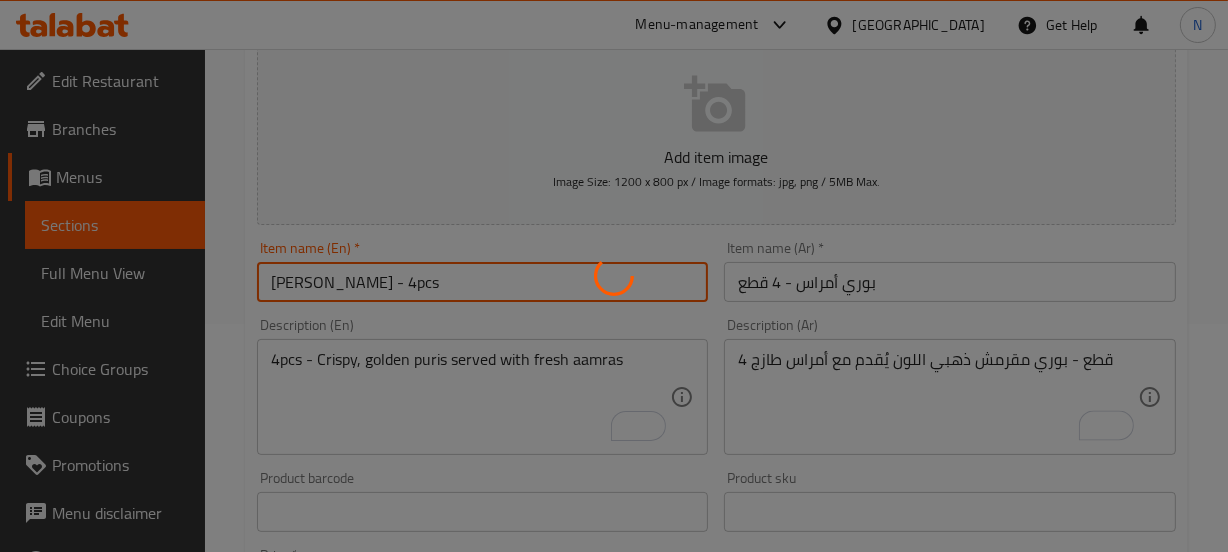 scroll, scrollTop: 0, scrollLeft: 0, axis: both 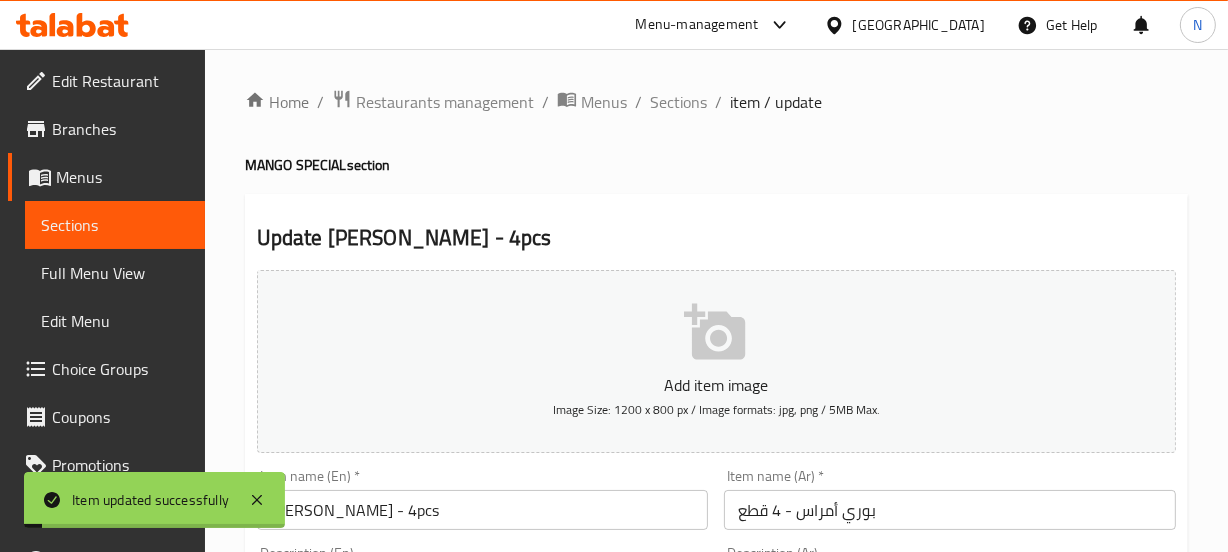 click on "Sections" at bounding box center [678, 102] 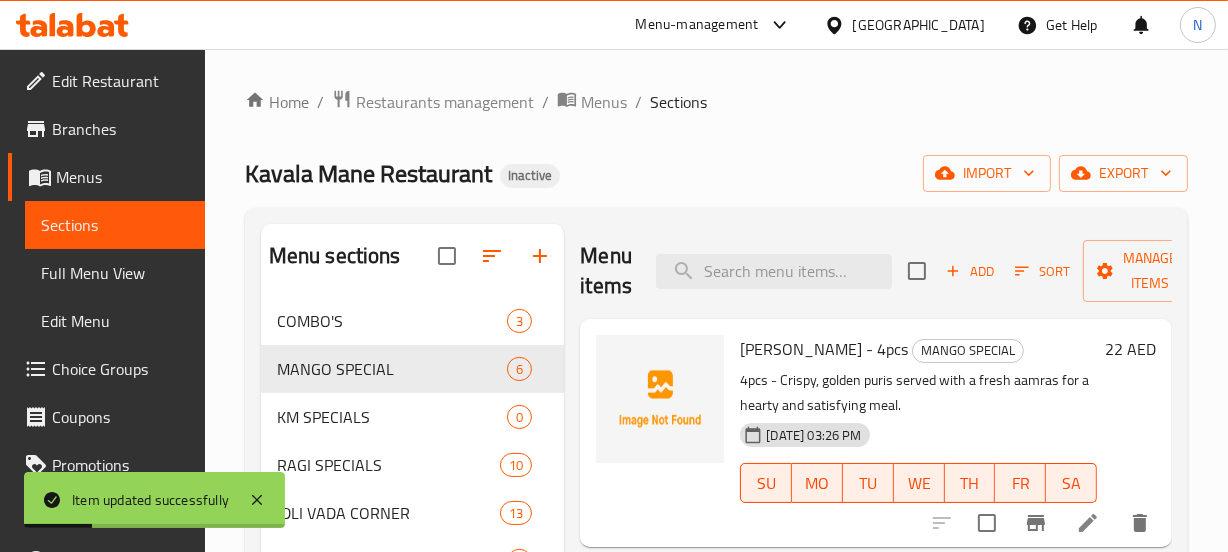 scroll, scrollTop: 230, scrollLeft: 0, axis: vertical 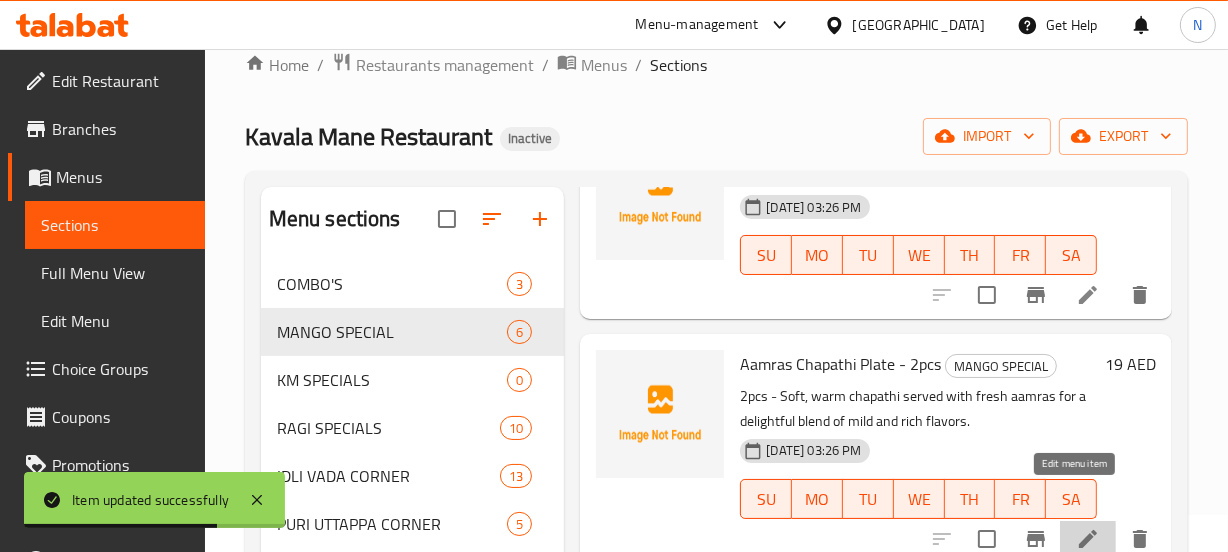 click 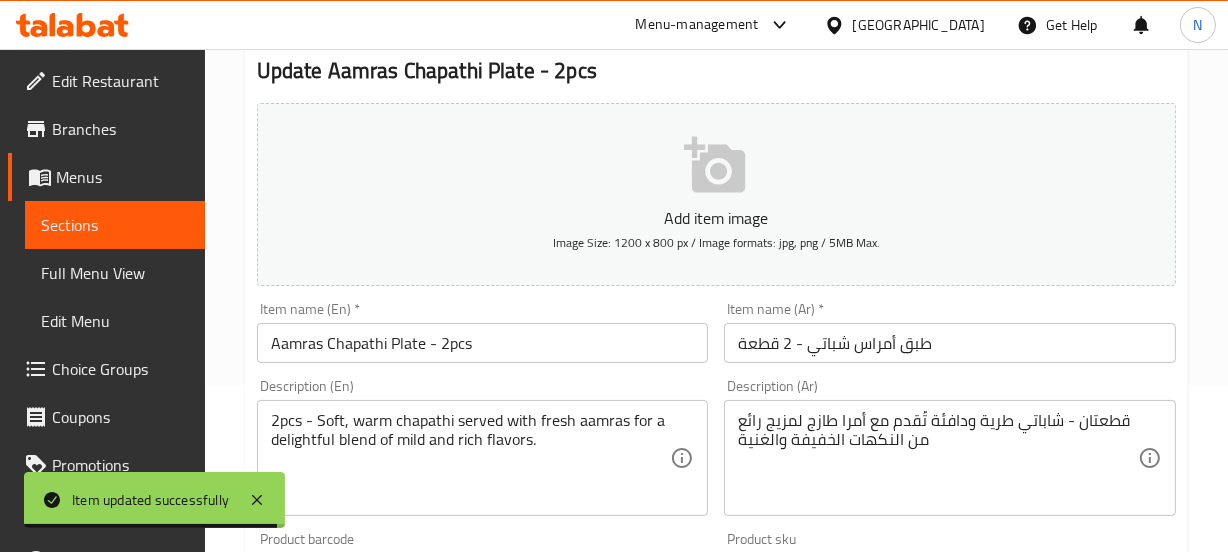 scroll, scrollTop: 168, scrollLeft: 0, axis: vertical 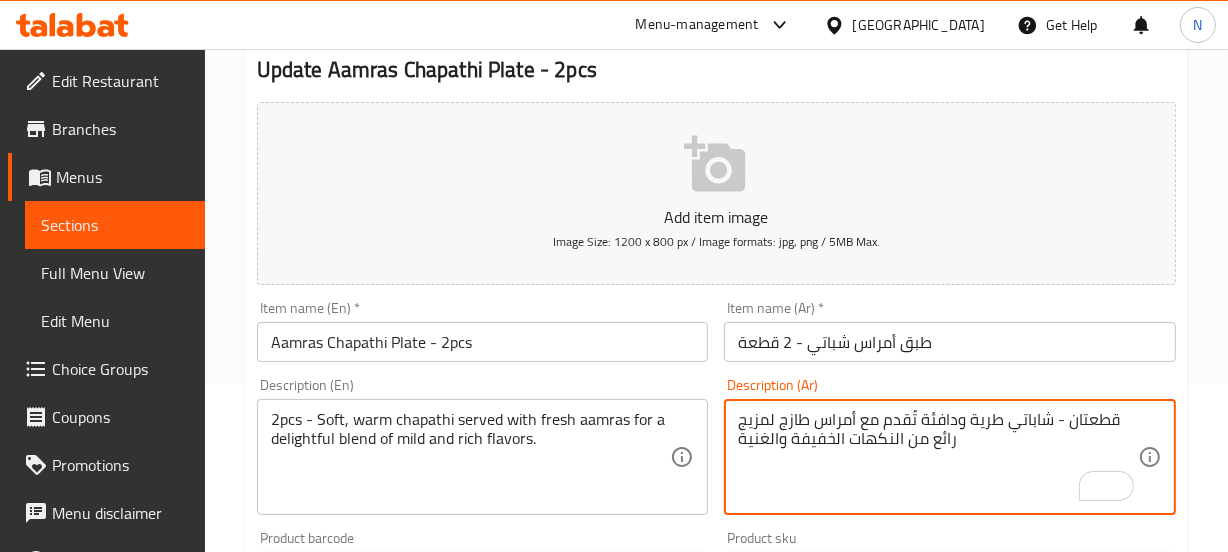 type on "قطعتان - شاباتي طرية ودافئة تُقدم مع أمراس طازج لمزيج رائع من النكهات الخفيفة والغنية" 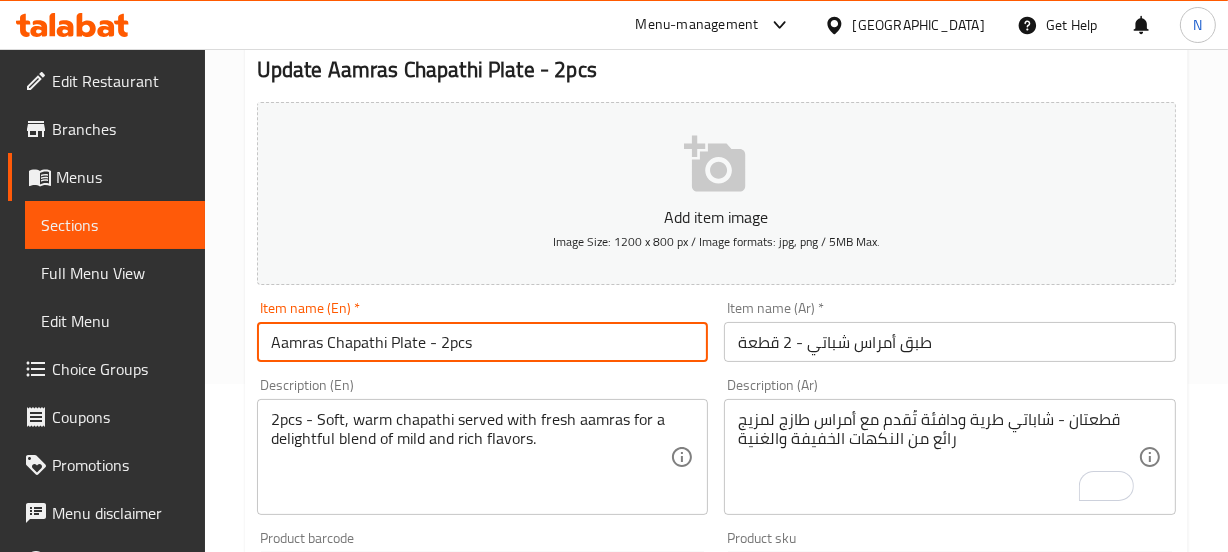 click on "Aamras Chapathi Plate - 2pcs" at bounding box center (483, 342) 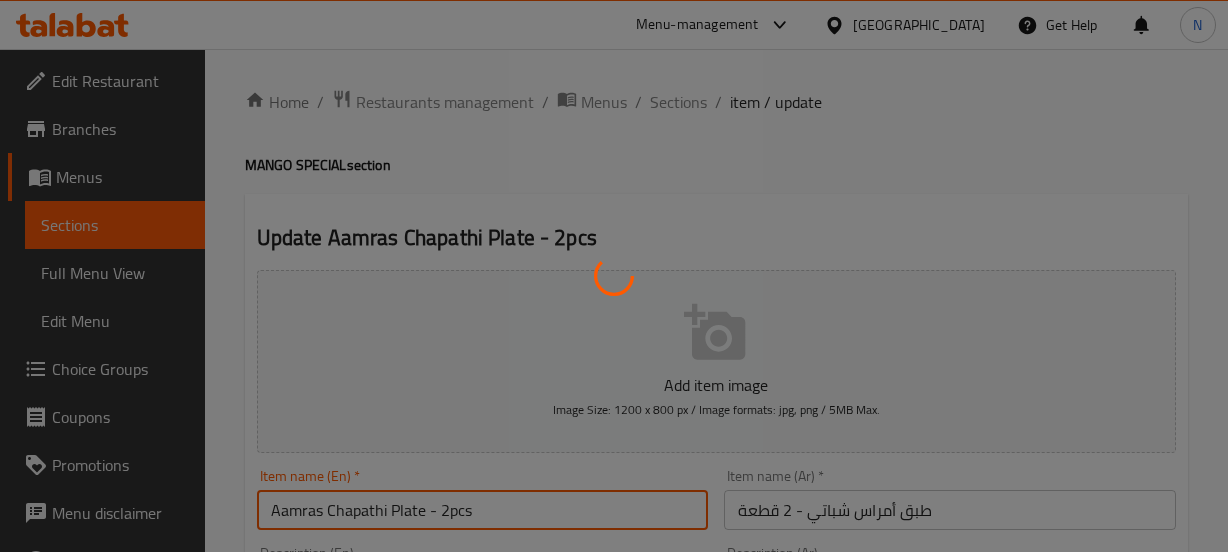 scroll, scrollTop: 168, scrollLeft: 0, axis: vertical 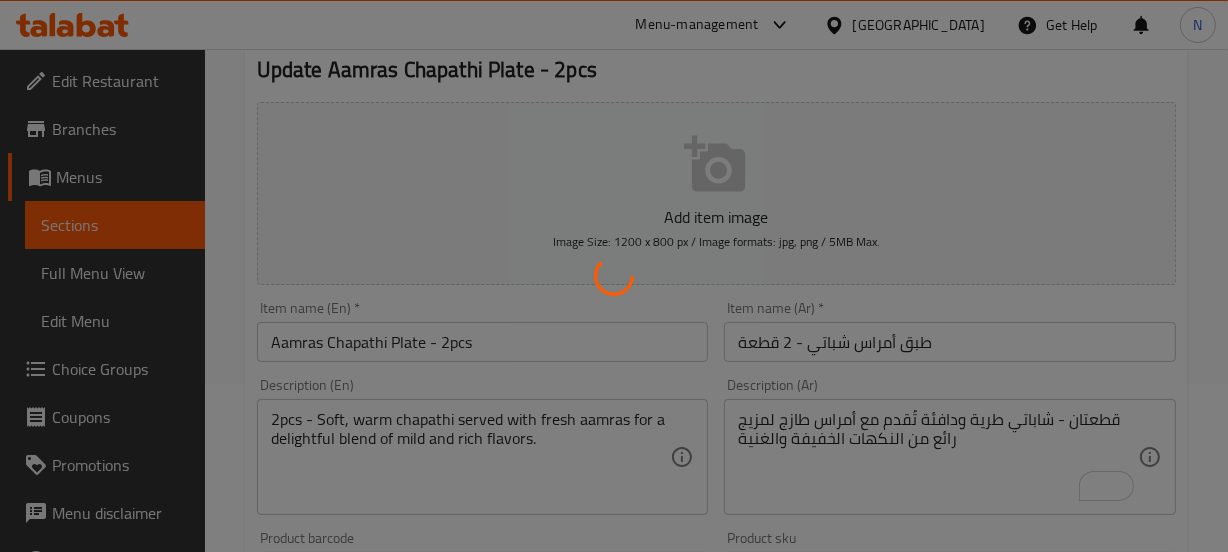 click at bounding box center [614, 276] 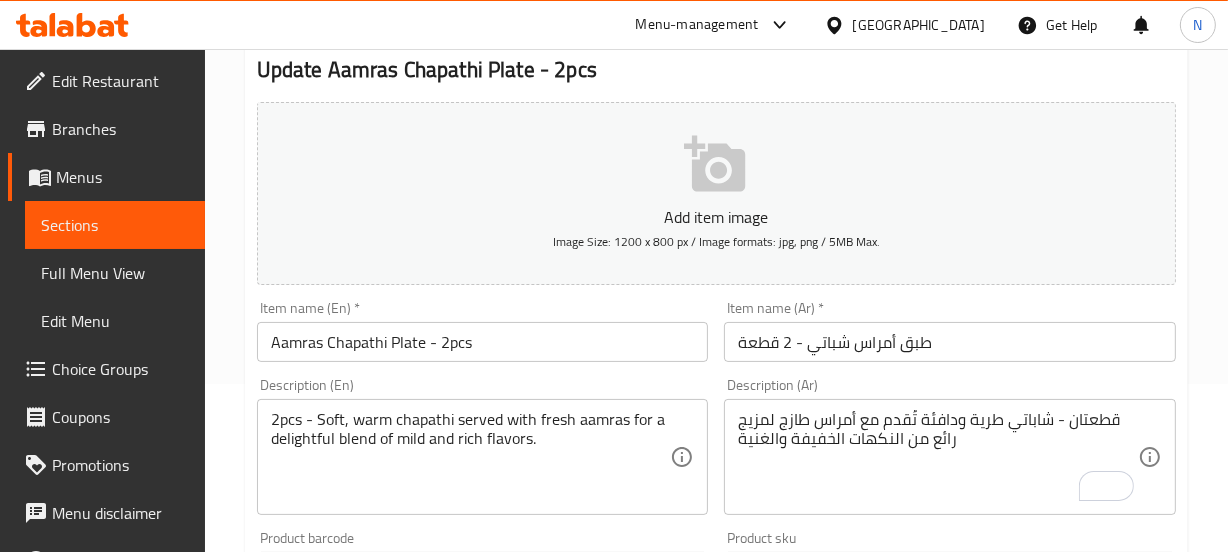 click on "Description (En) 2pcs - Soft, warm chapathi served with fresh aamras for a delightful blend of mild and rich flavors. Description (En)" at bounding box center [483, 446] 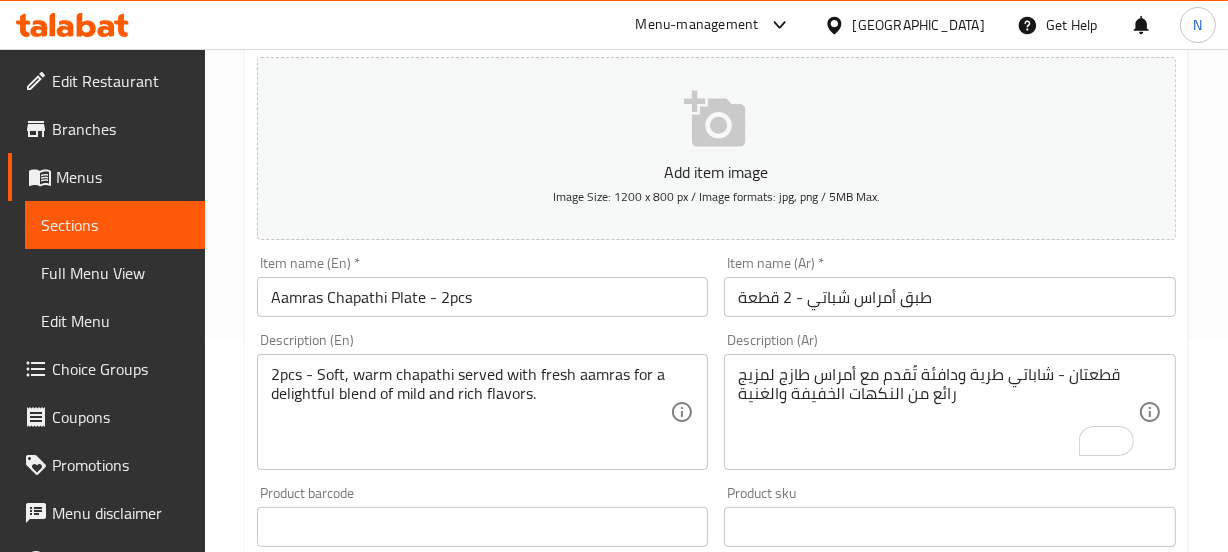 scroll, scrollTop: 214, scrollLeft: 0, axis: vertical 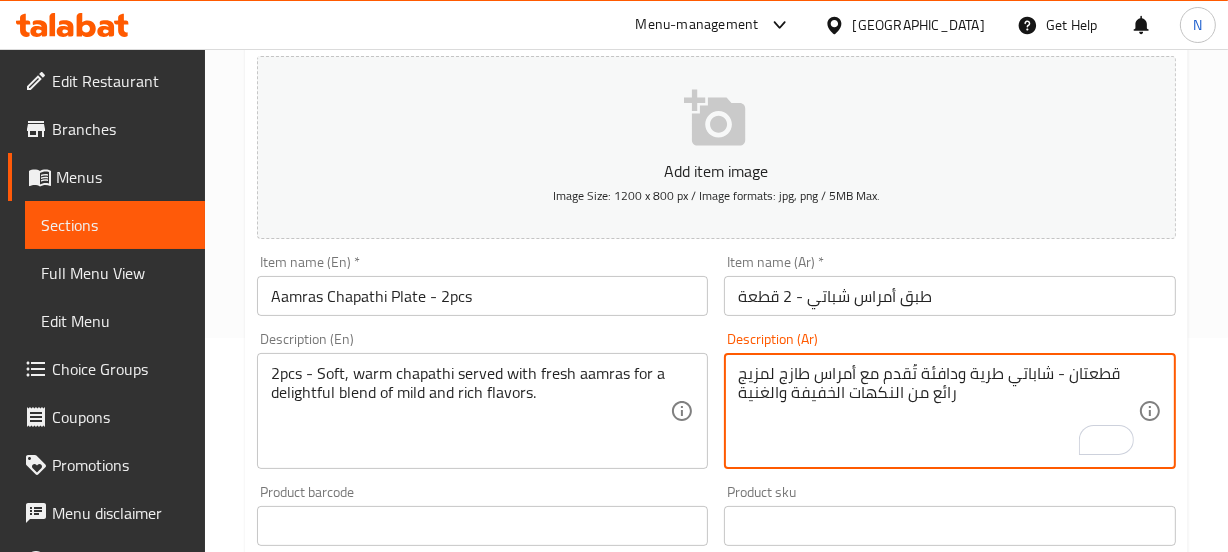 click on "قطعتان - شاباتي طرية ودافئة تُقدم مع أمراس طازج لمزيج رائع من النكهات الخفيفة والغنية" at bounding box center (938, 411) 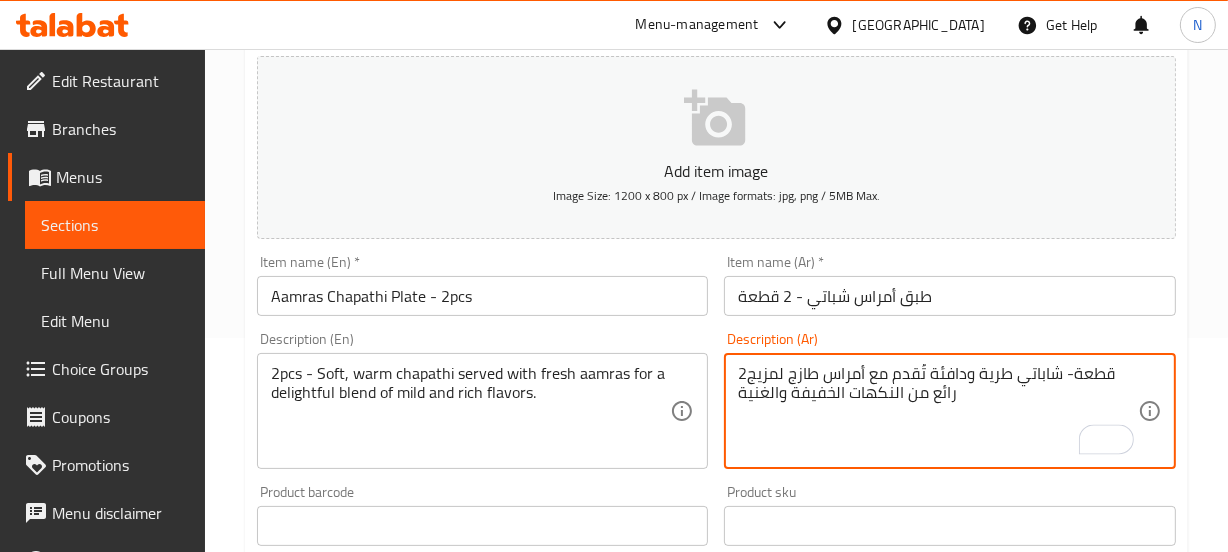 click on "2قطعة- شاباتي طرية ودافئة تُقدم مع أمراس طازج لمزيج رائع من النكهات الخفيفة والغنية" at bounding box center [938, 411] 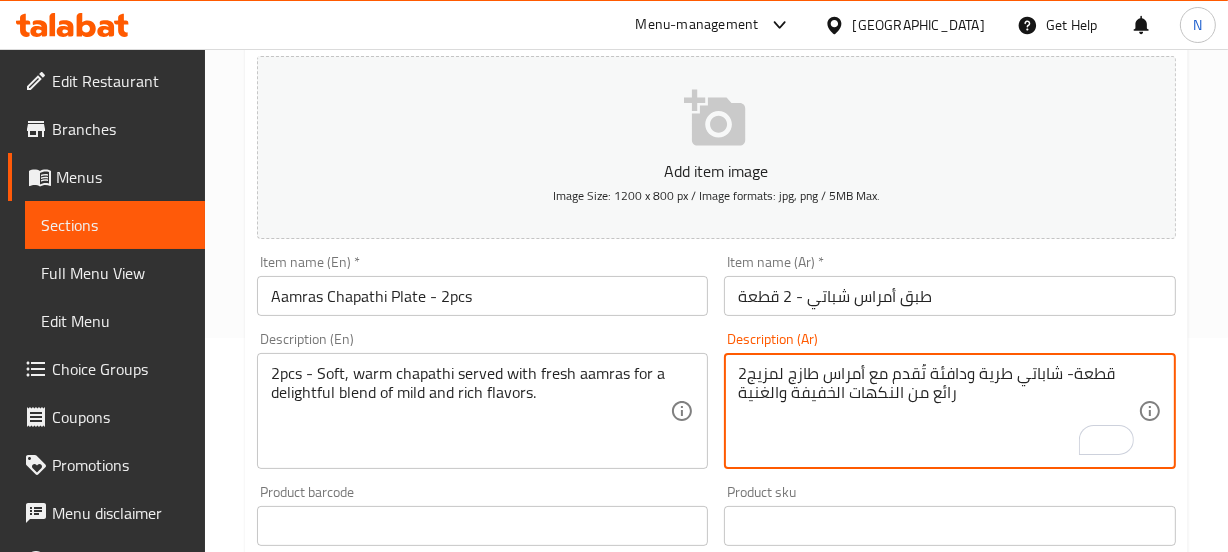 type on "2قطعة- شاباتي طرية ودافئة تُقدم مع أمراس طازج لمزيج رائع من النكهات الخفيفة والغنية" 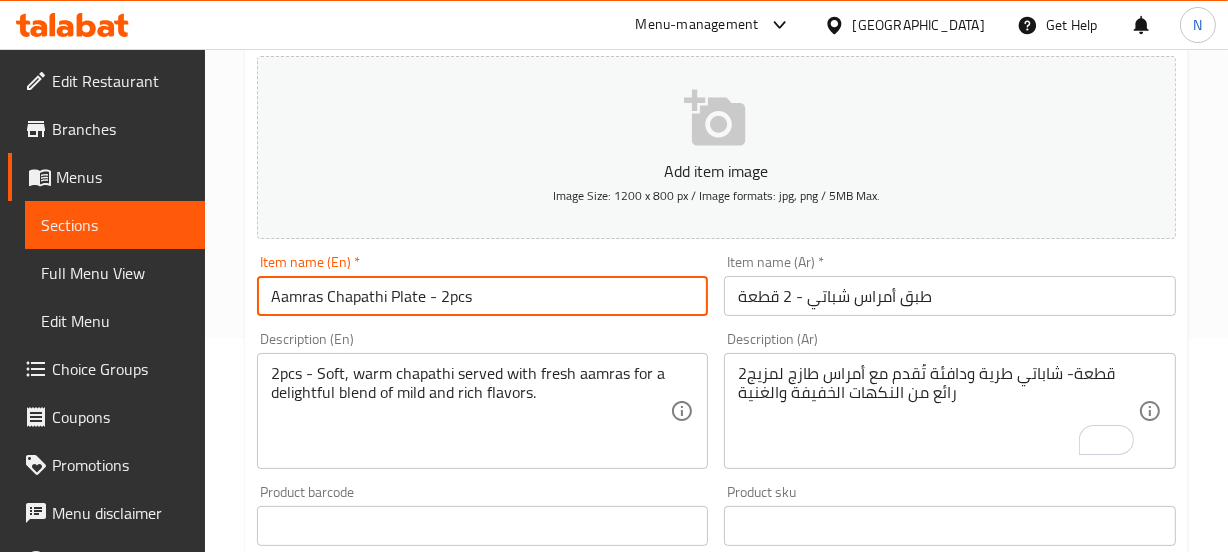 click on "Aamras Chapathi Plate - 2pcs" at bounding box center (483, 296) 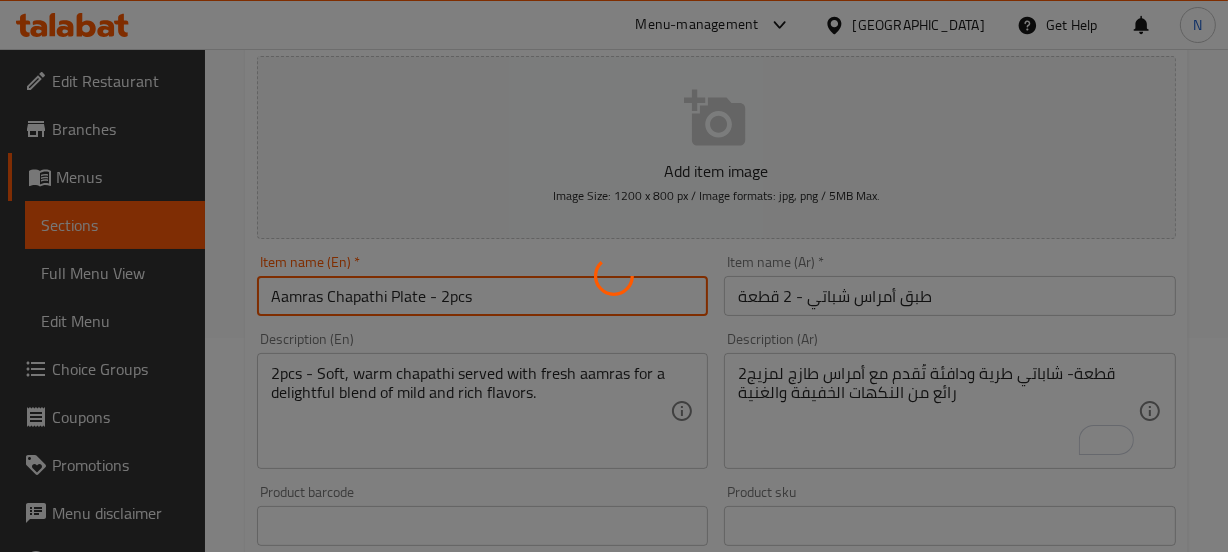 scroll, scrollTop: 0, scrollLeft: 0, axis: both 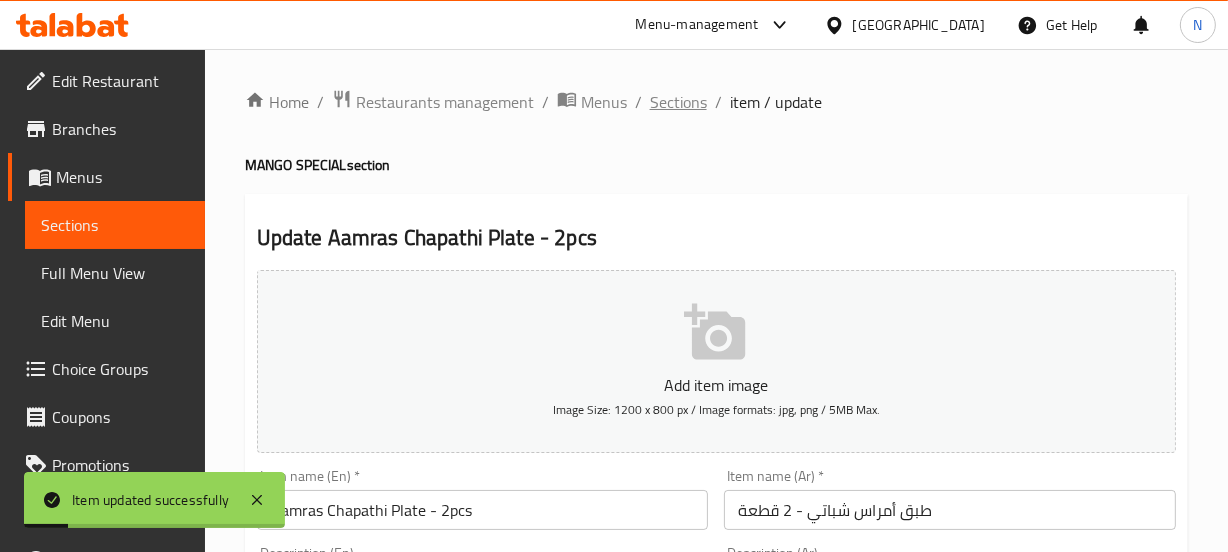 click on "Sections" at bounding box center [678, 102] 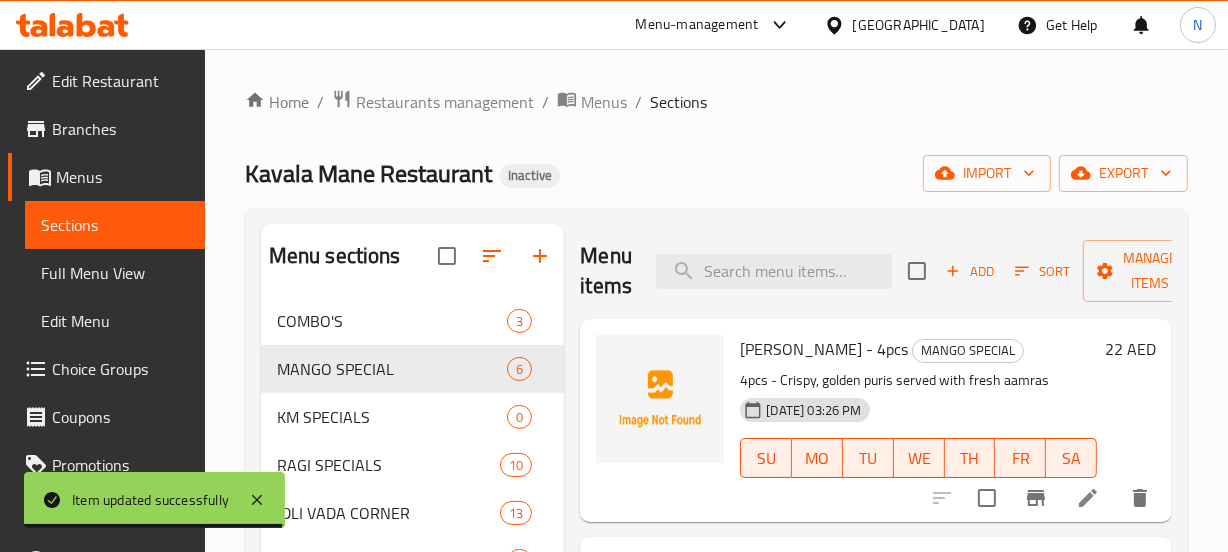 scroll, scrollTop: 204, scrollLeft: 0, axis: vertical 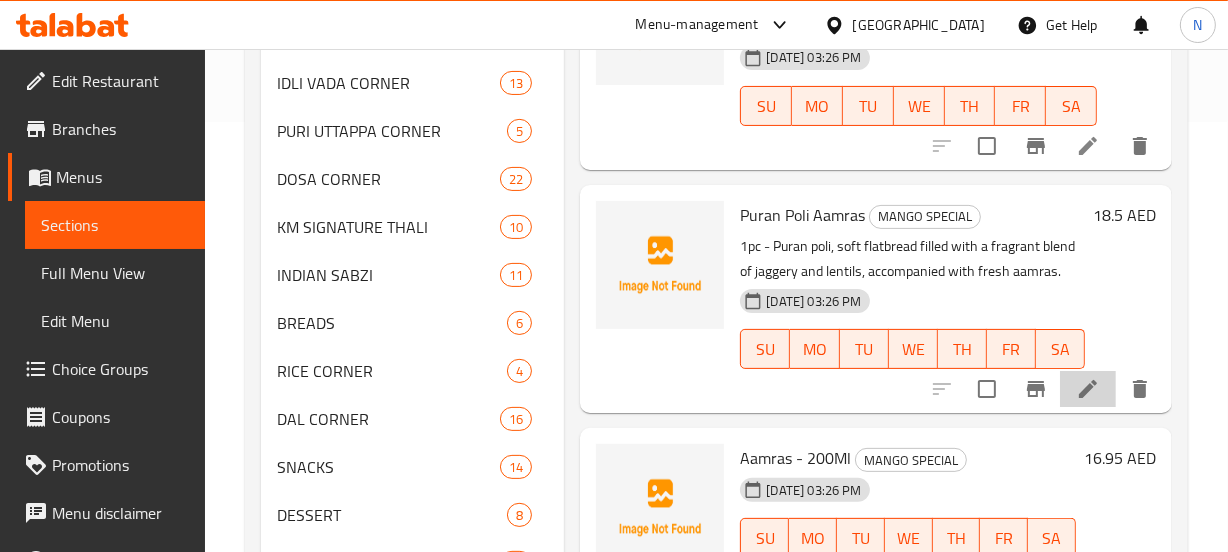 click at bounding box center [1088, 389] 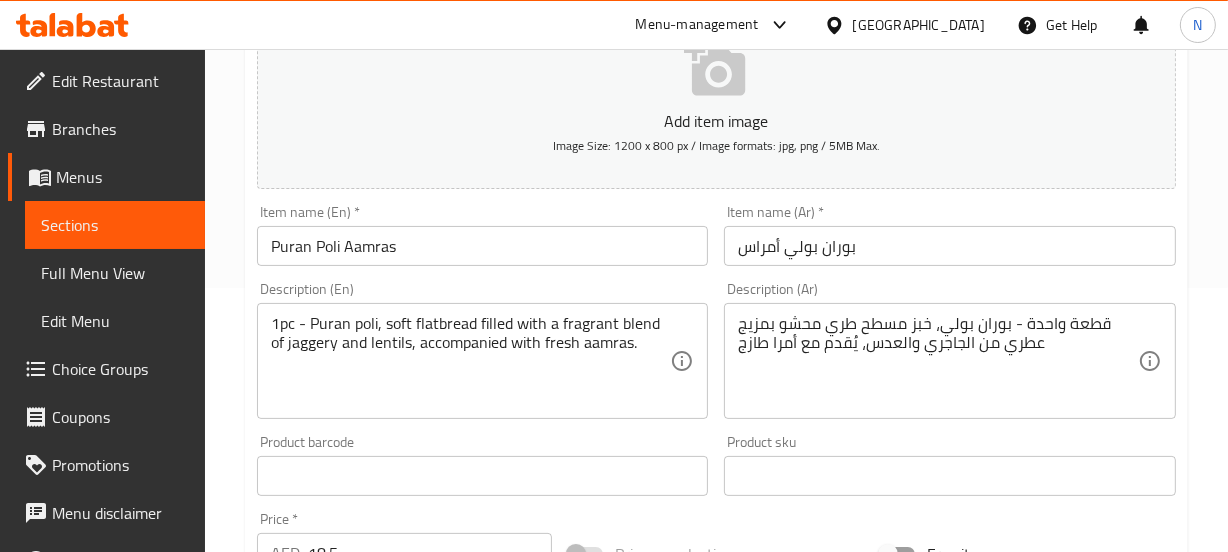 scroll, scrollTop: 339, scrollLeft: 0, axis: vertical 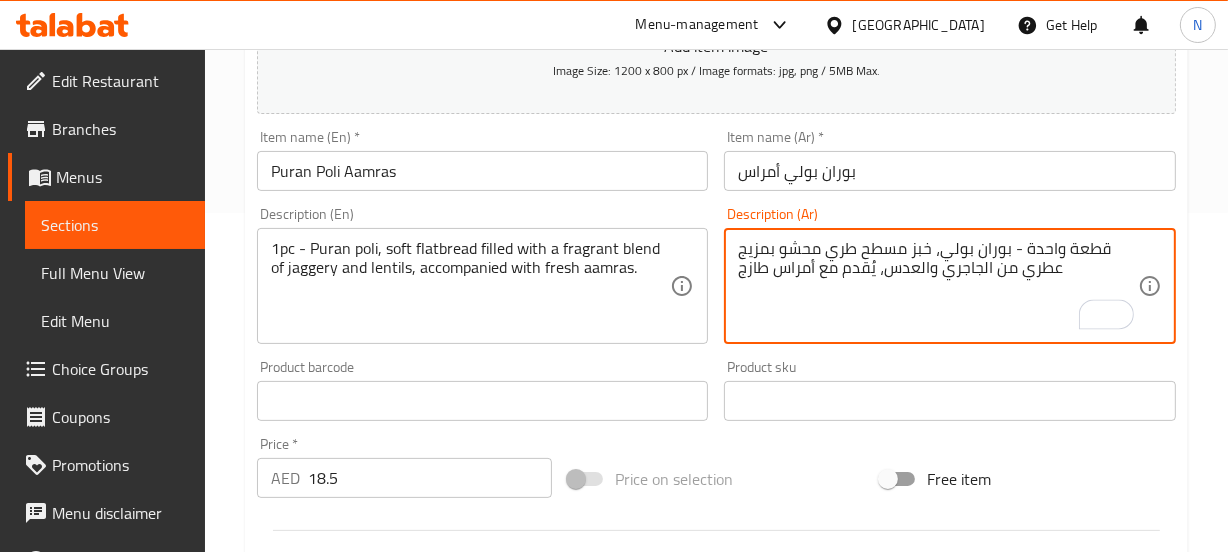 type on "قطعة واحدة - بوران بولي، خبز مسطح طري محشو بمزيج عطري من الجاجري والعدس، يُقدم مع أمراس طازج" 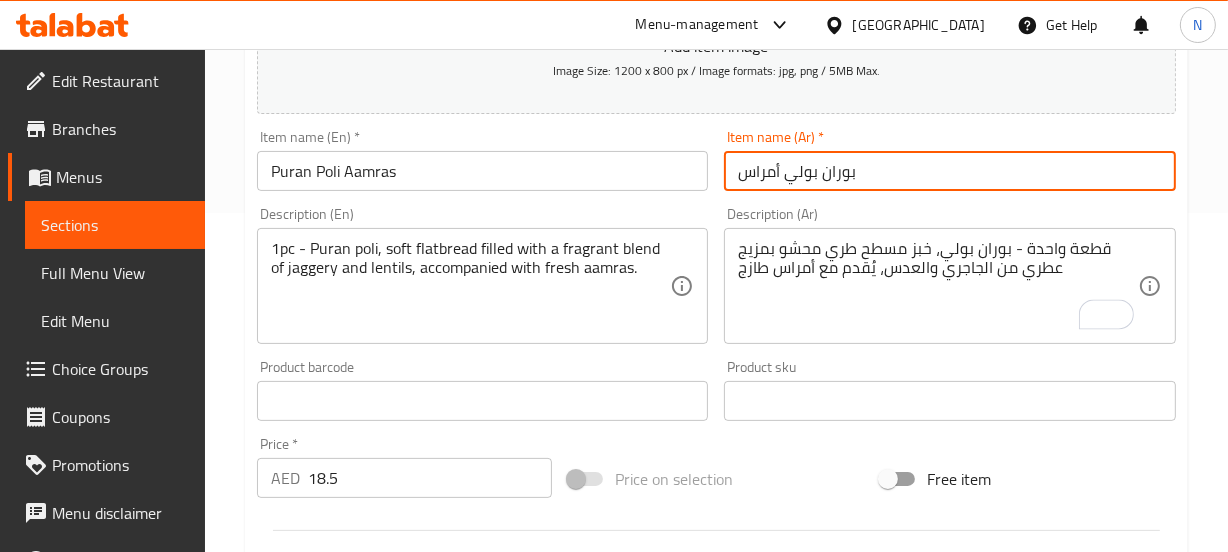 click on "بوران بولي أمراس" at bounding box center [950, 171] 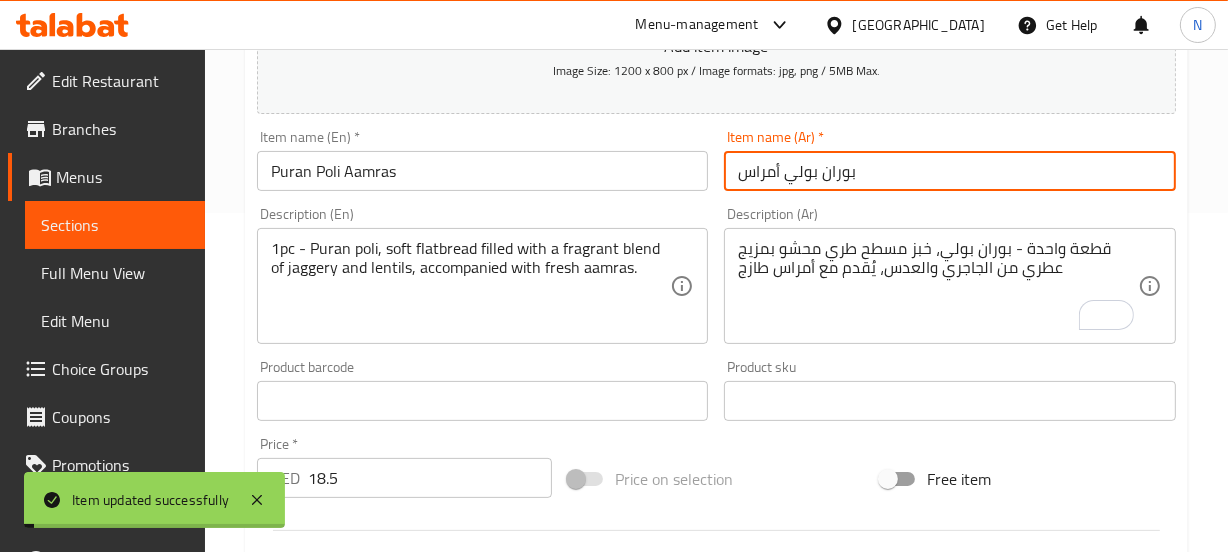 scroll, scrollTop: 0, scrollLeft: 0, axis: both 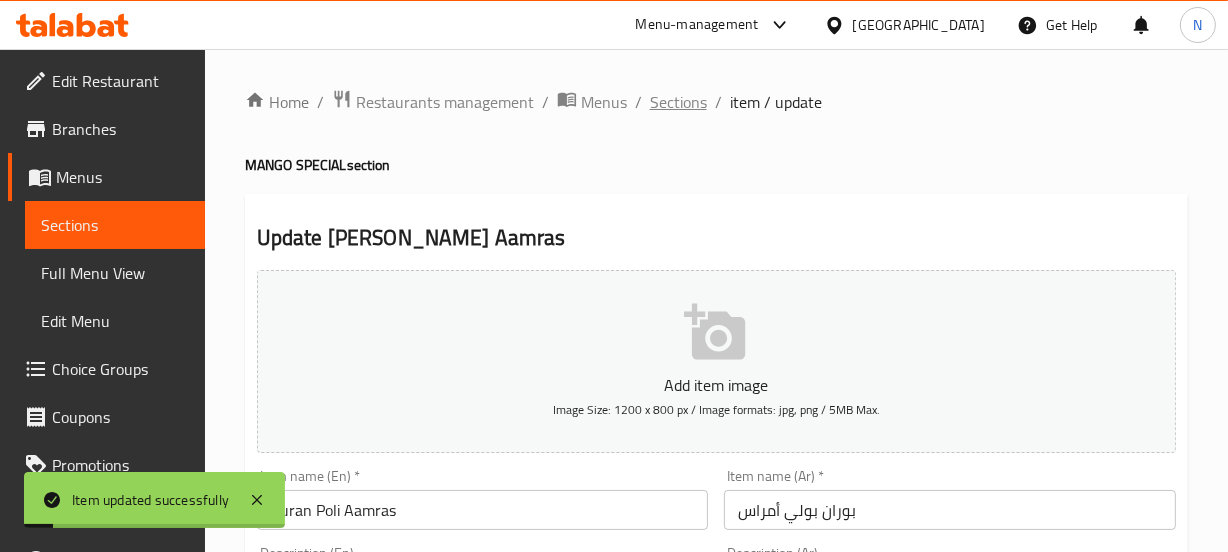 click on "Sections" at bounding box center [678, 102] 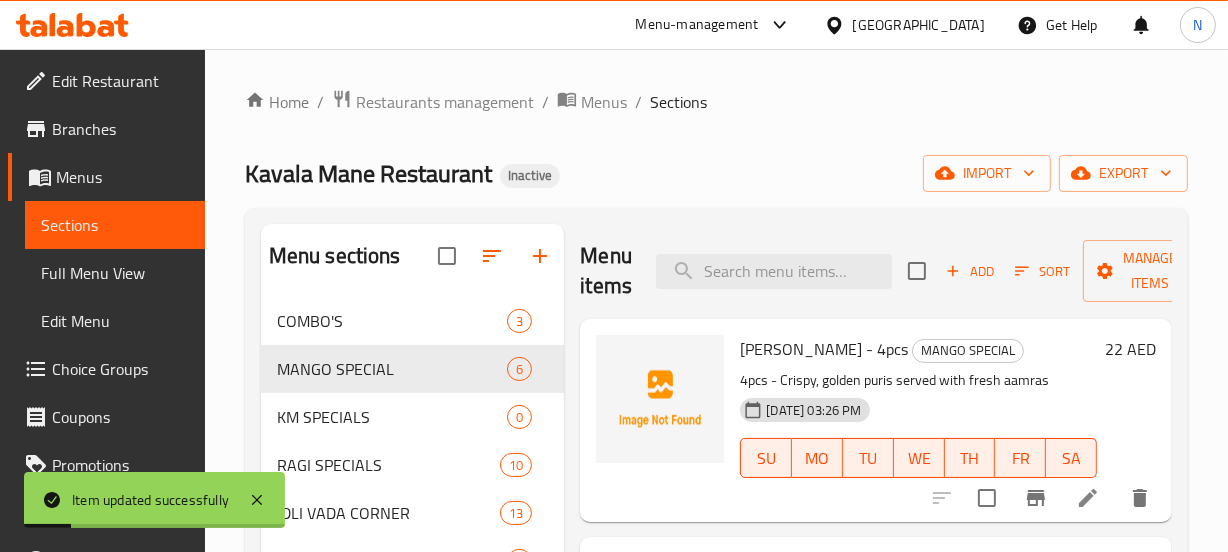 scroll, scrollTop: 204, scrollLeft: 0, axis: vertical 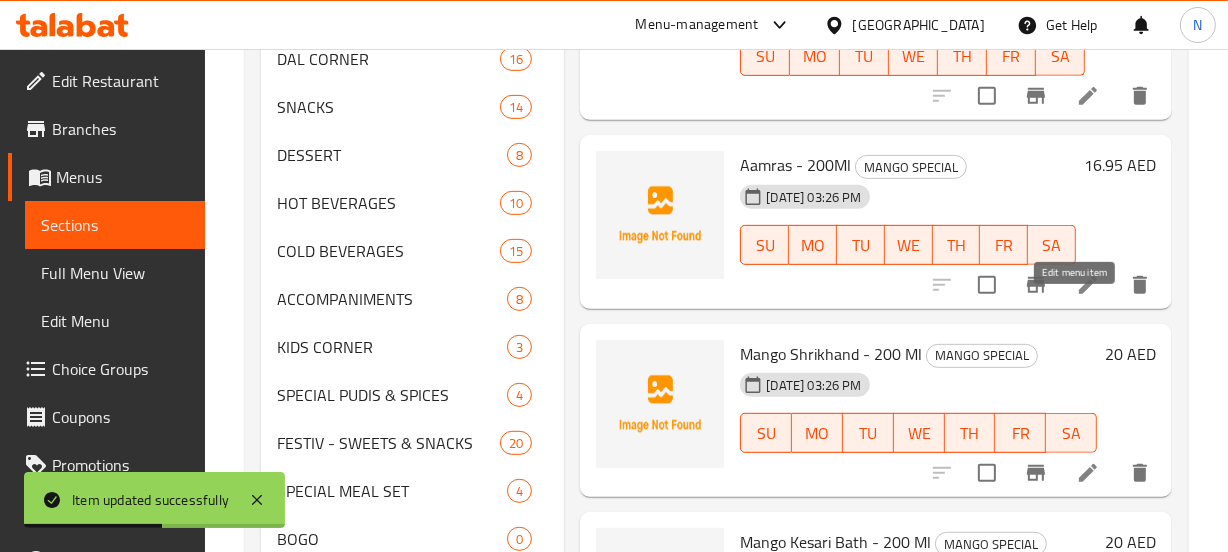 click 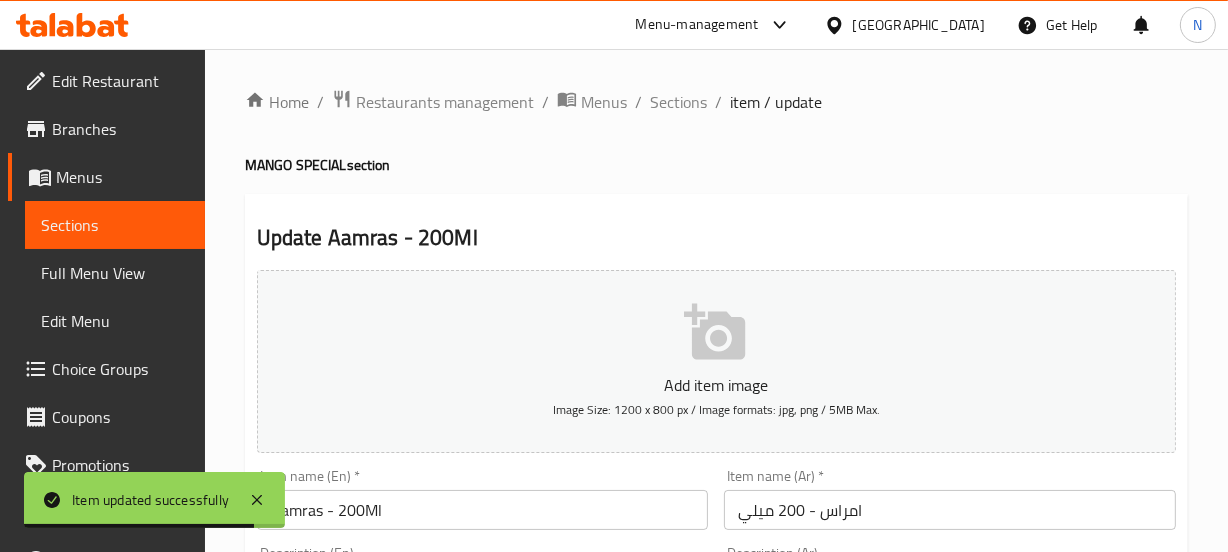 scroll, scrollTop: 160, scrollLeft: 0, axis: vertical 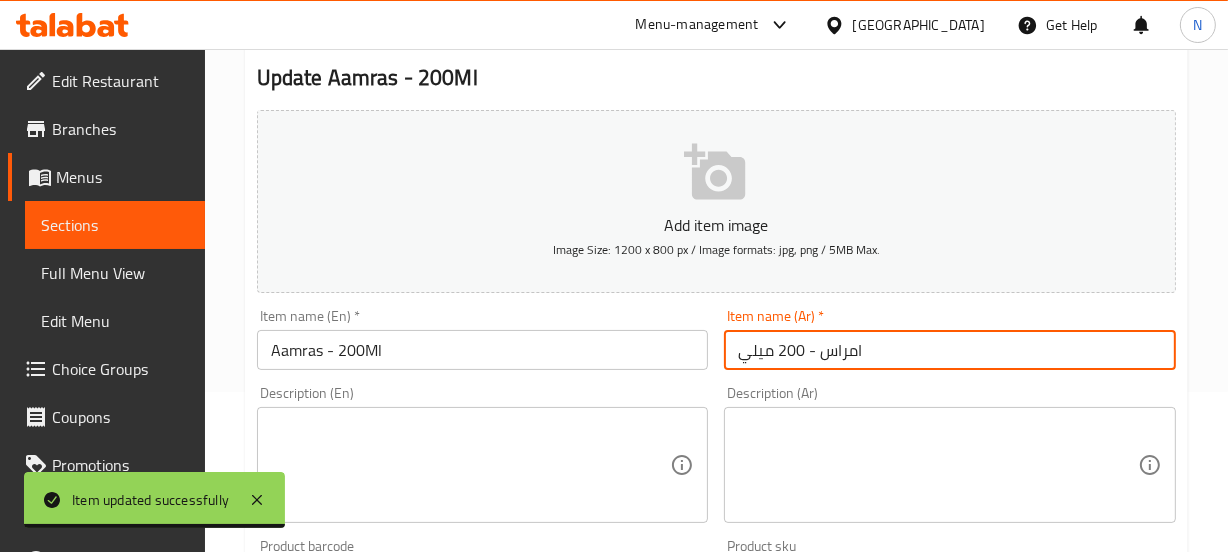 click on "امراس - 200 ميلي" at bounding box center (950, 350) 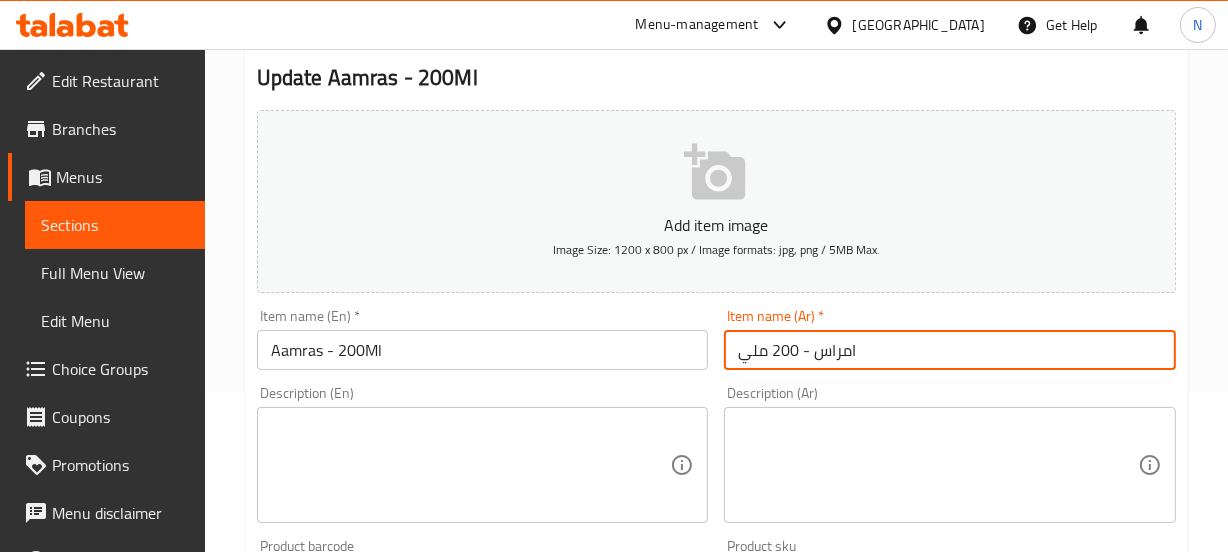 type on "امراس - 200 ملي" 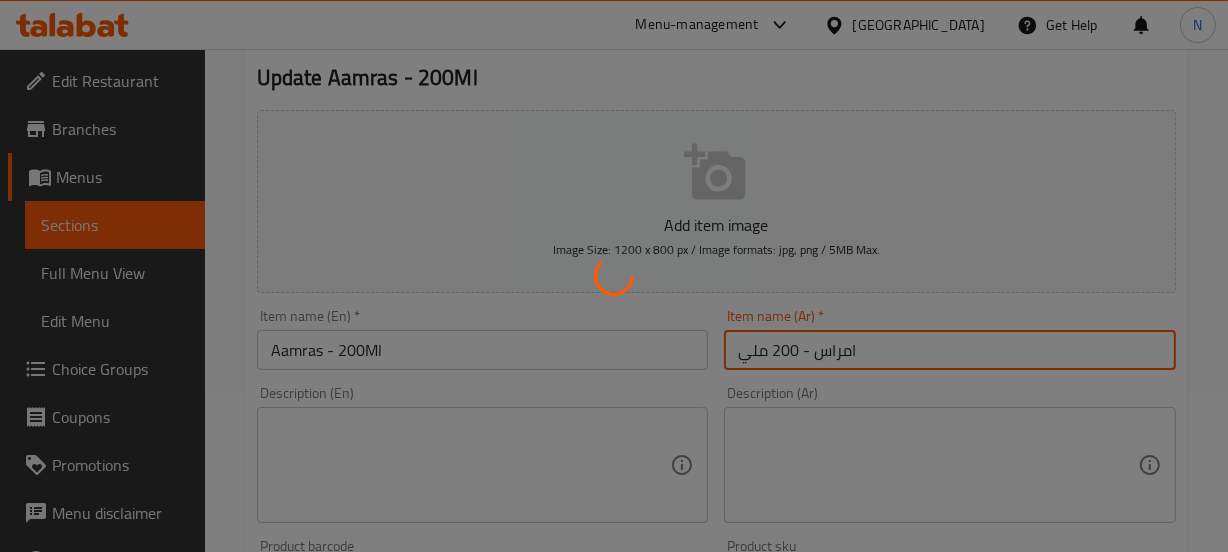 scroll, scrollTop: 0, scrollLeft: 0, axis: both 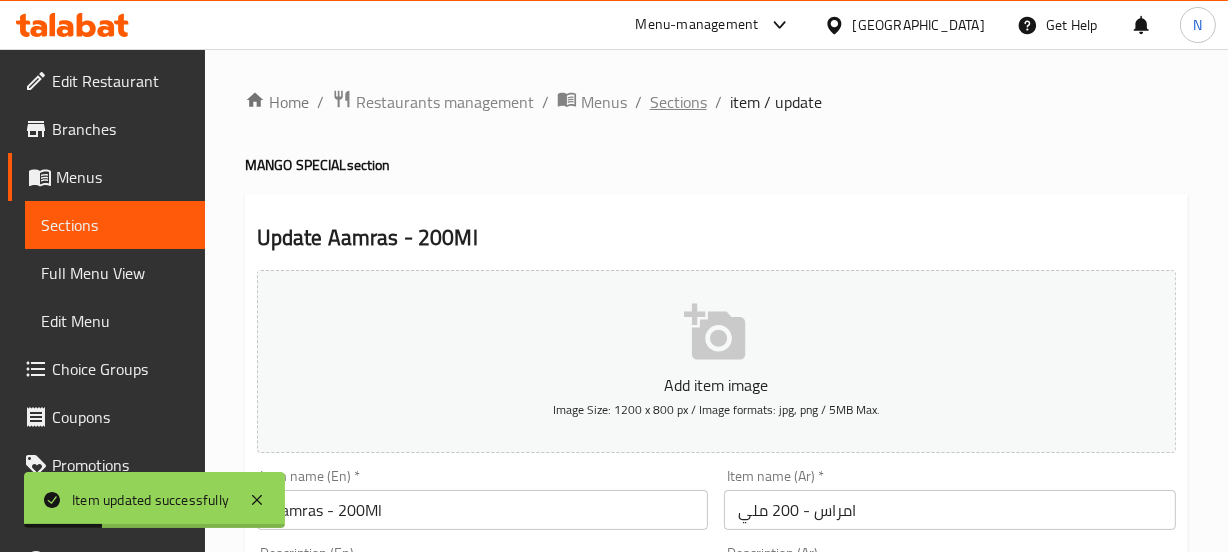 click on "Sections" at bounding box center [678, 102] 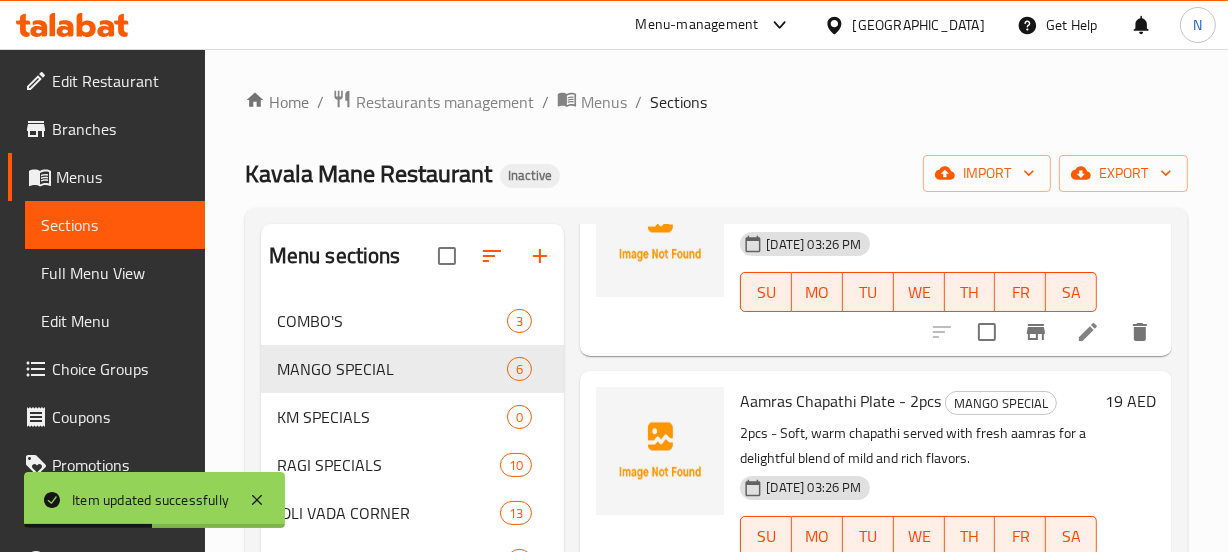 scroll, scrollTop: 204, scrollLeft: 0, axis: vertical 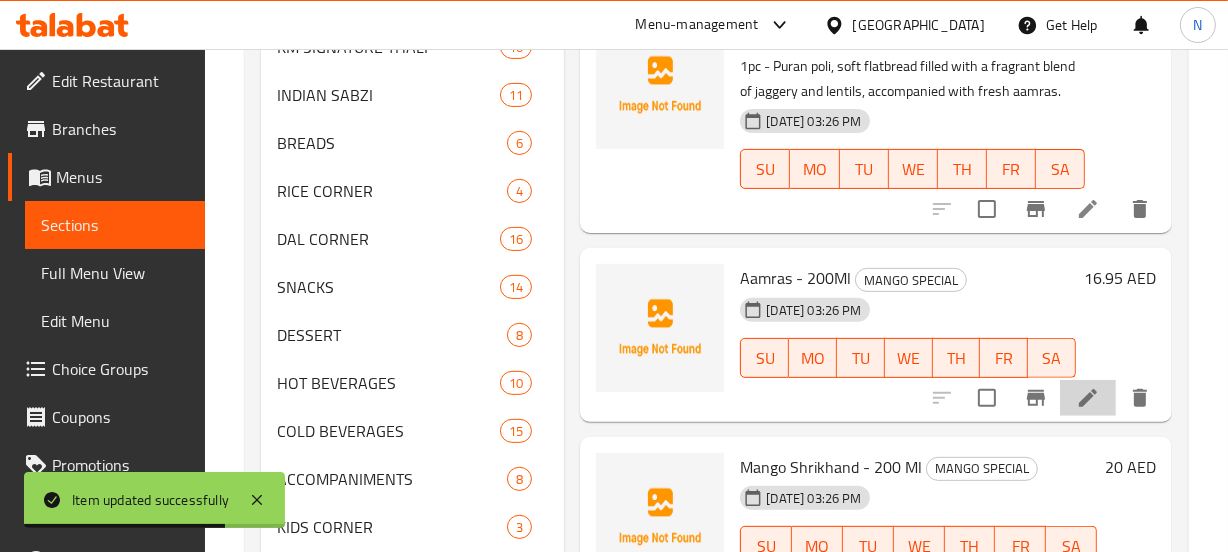 click at bounding box center (1088, 398) 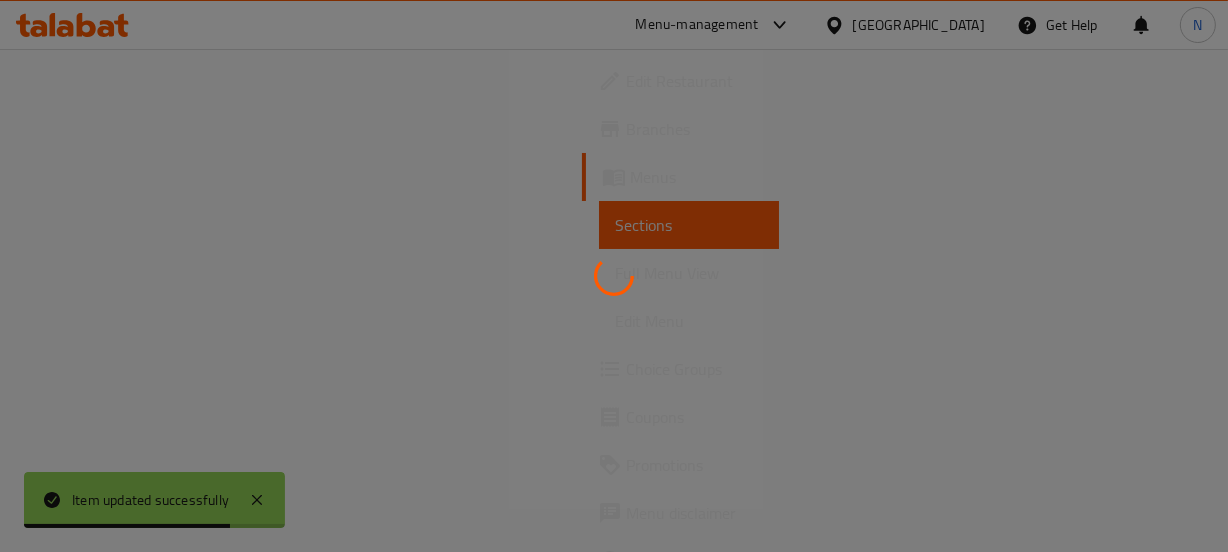 scroll, scrollTop: 0, scrollLeft: 0, axis: both 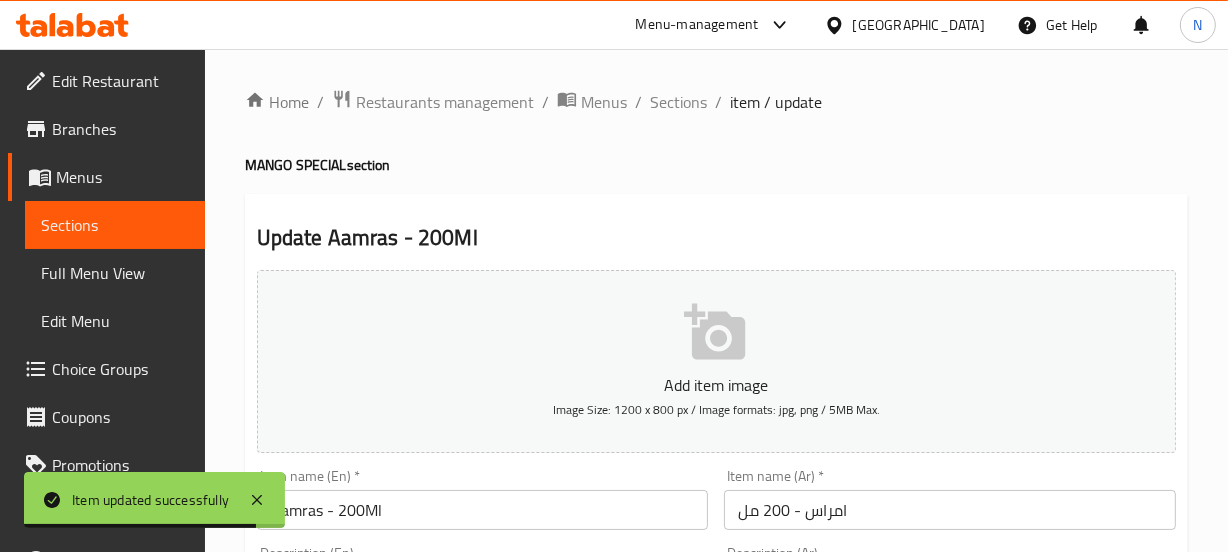 click on "امراس - 200 مل" at bounding box center [950, 510] 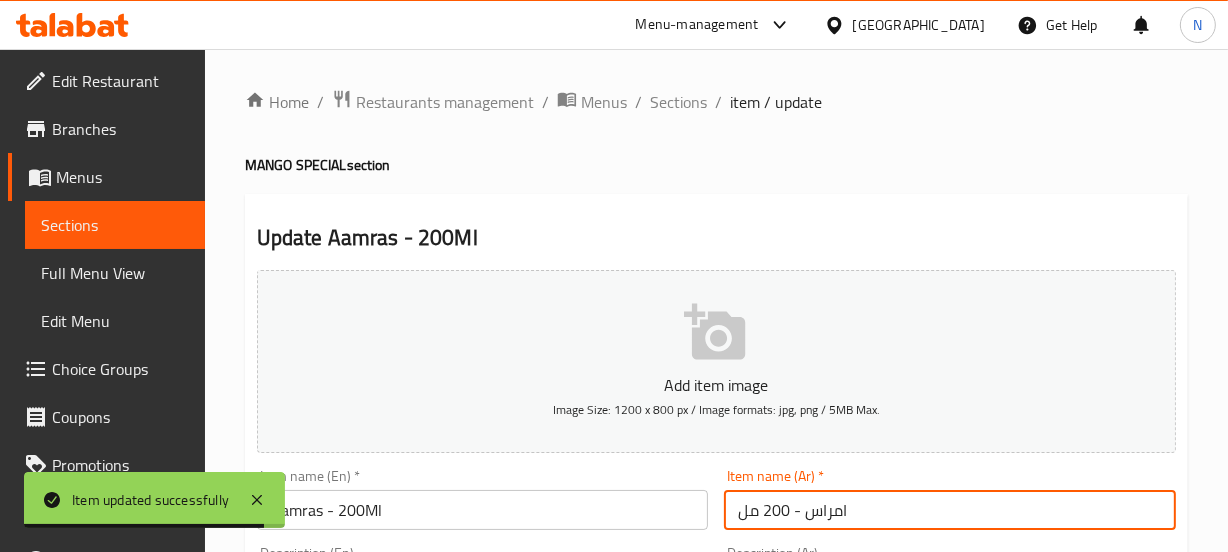 type on "امراس - 200 مل" 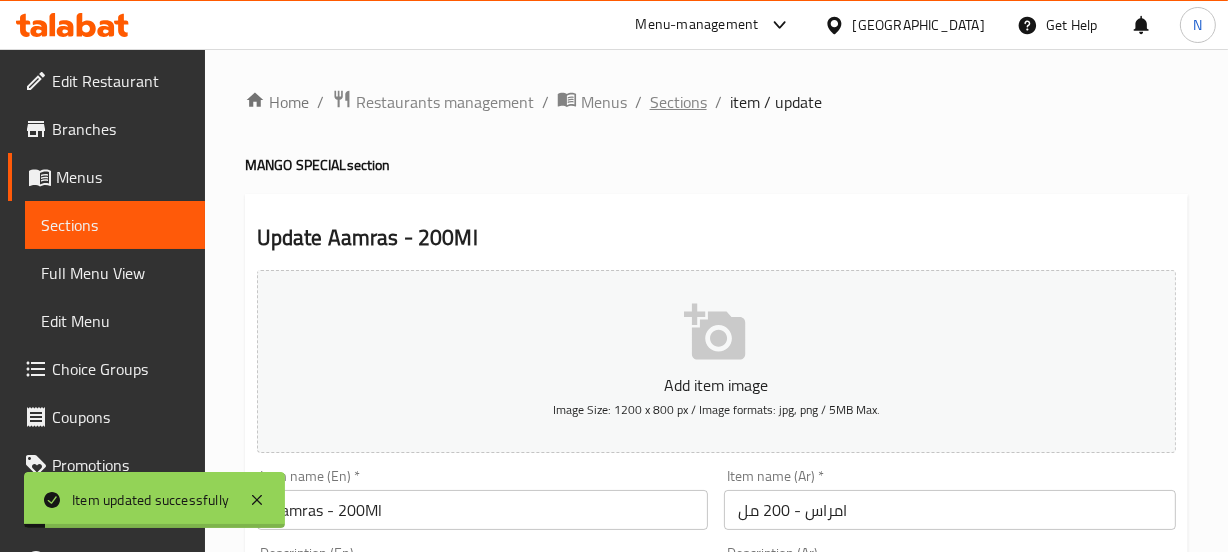 click on "Sections" at bounding box center (678, 102) 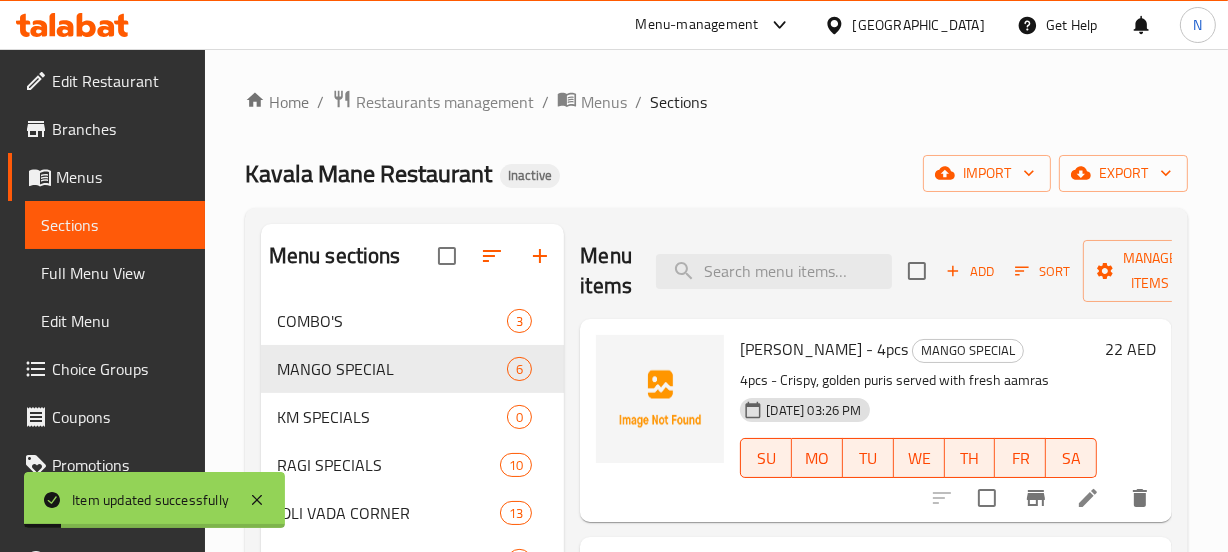 scroll, scrollTop: 204, scrollLeft: 0, axis: vertical 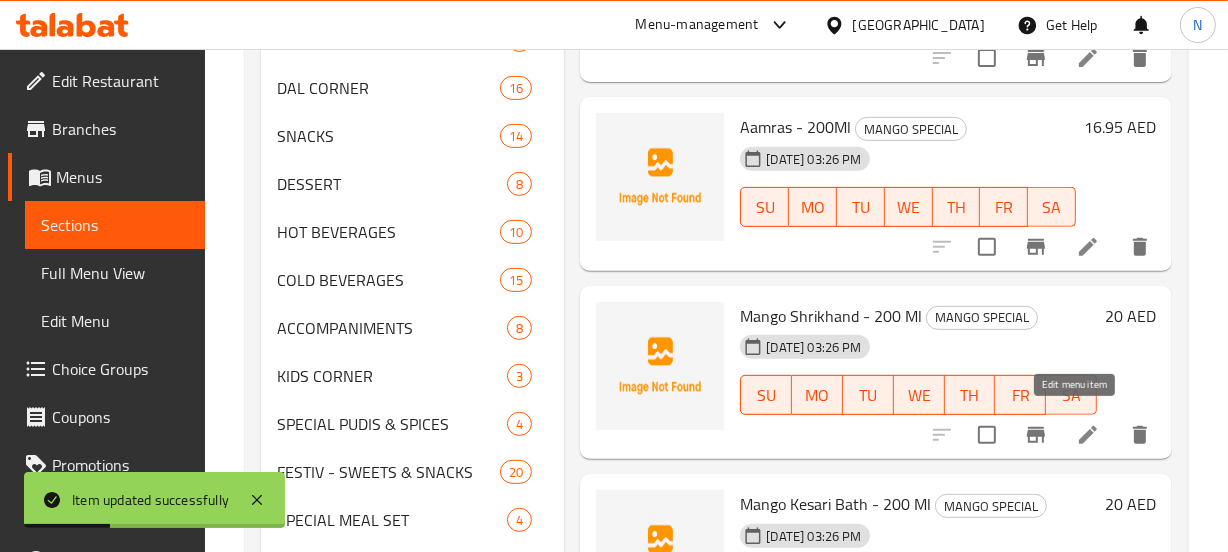 click 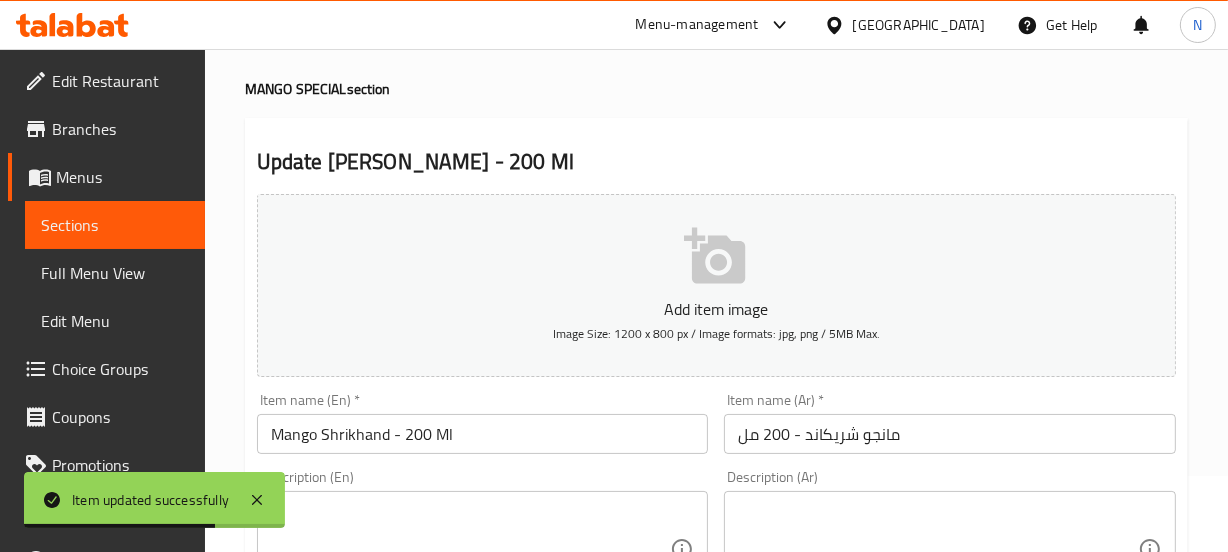 scroll, scrollTop: 77, scrollLeft: 0, axis: vertical 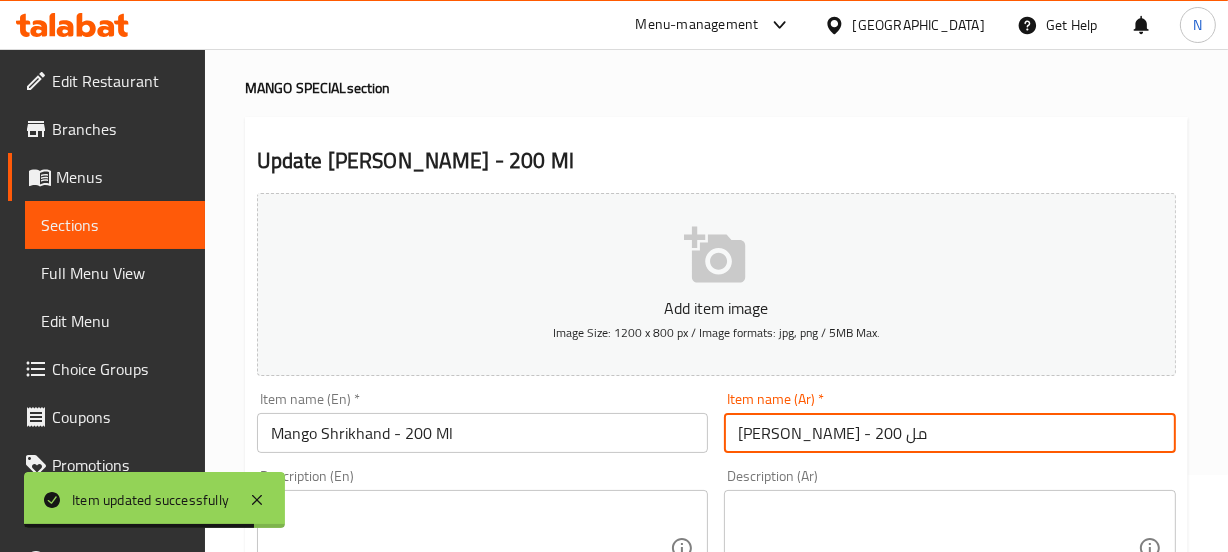 click on "مانجو شرياند - 200 مل" at bounding box center [950, 433] 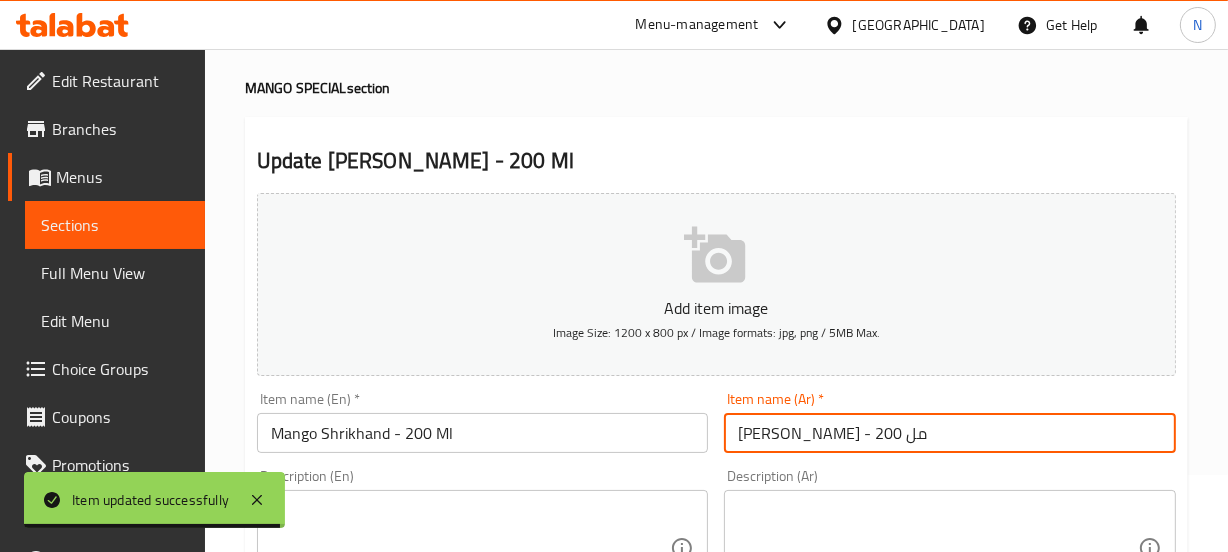 type on "مانجو شريخاند - 200 مل" 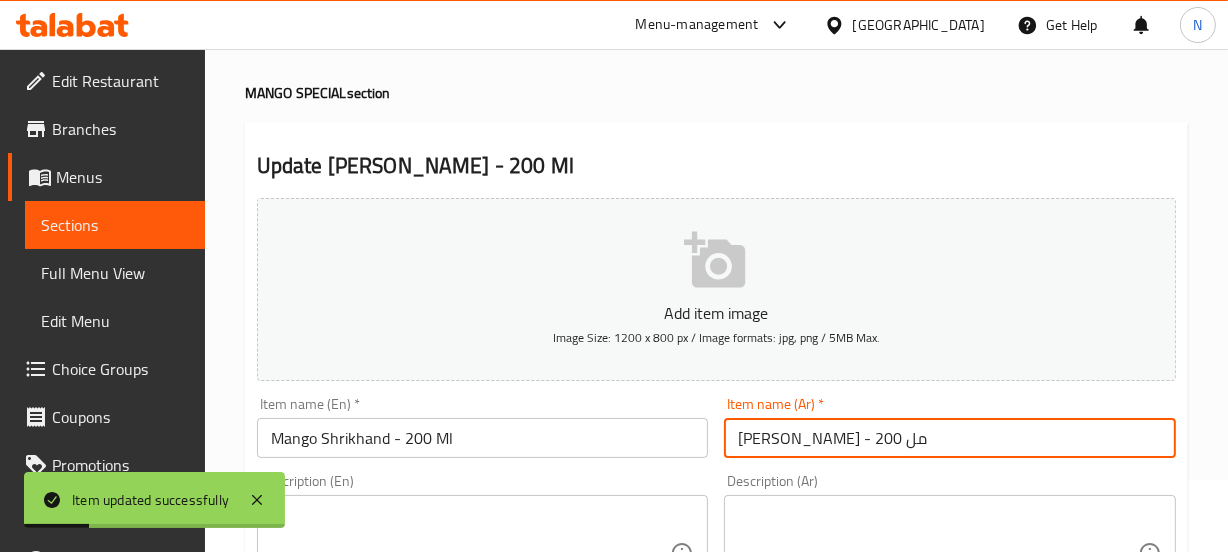 scroll, scrollTop: 0, scrollLeft: 0, axis: both 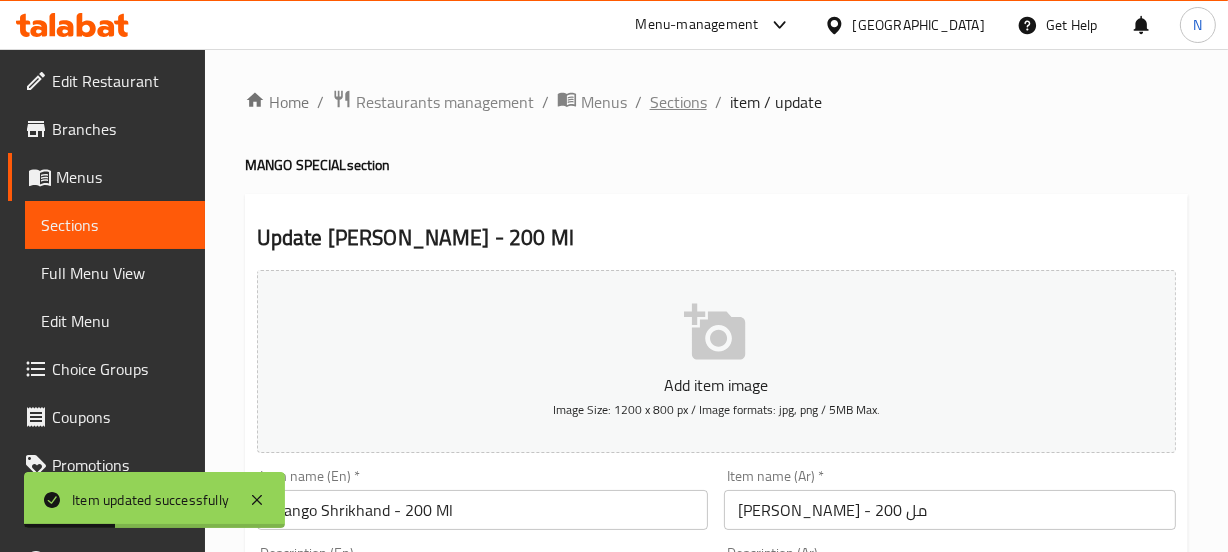 click on "Sections" at bounding box center (678, 102) 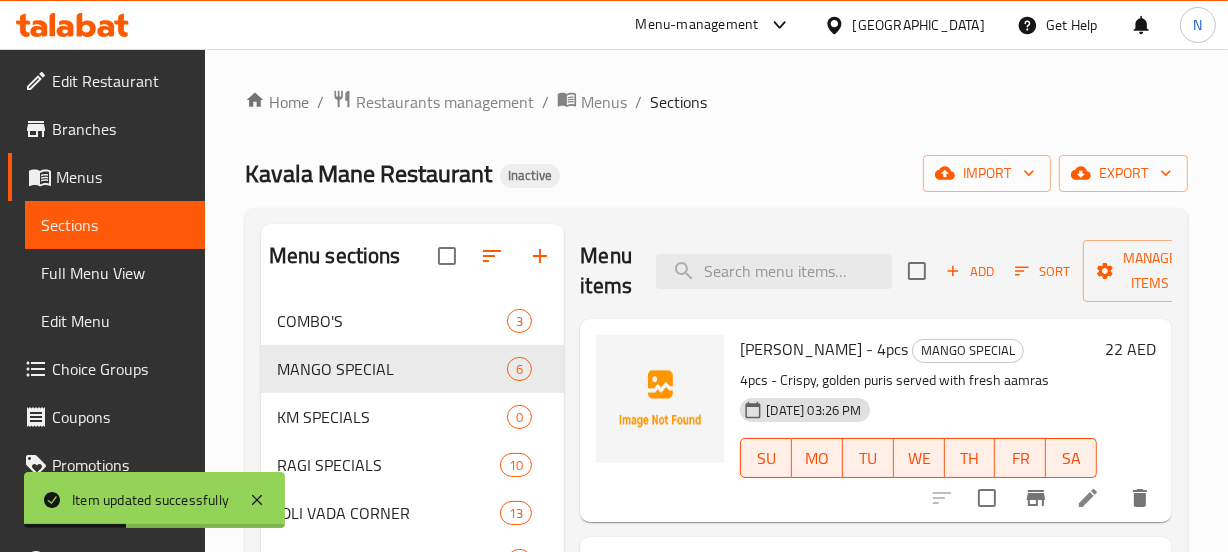 scroll, scrollTop: 204, scrollLeft: 0, axis: vertical 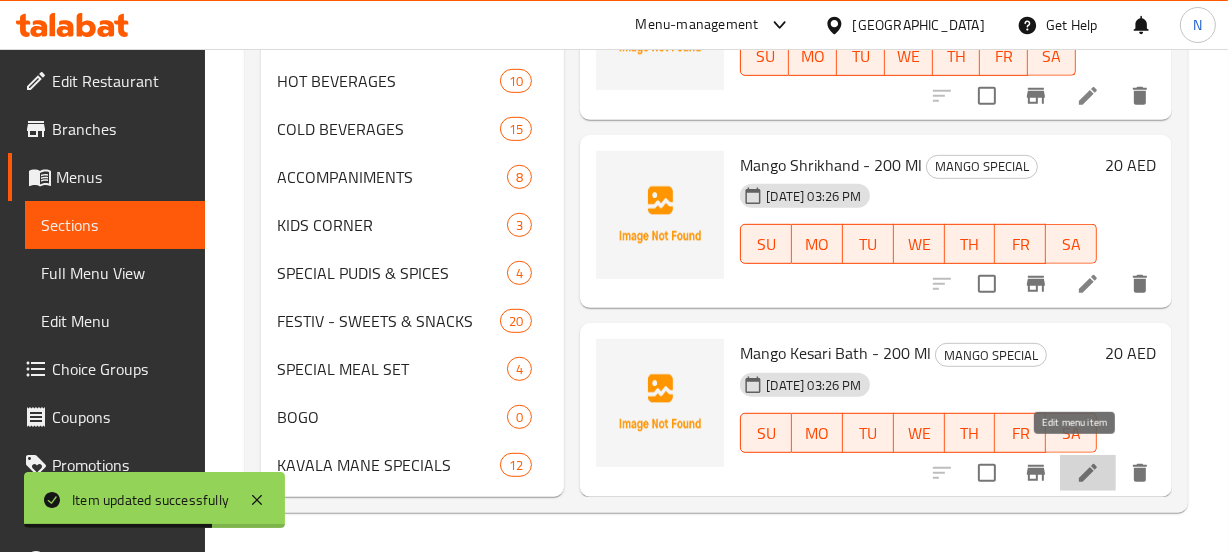 click 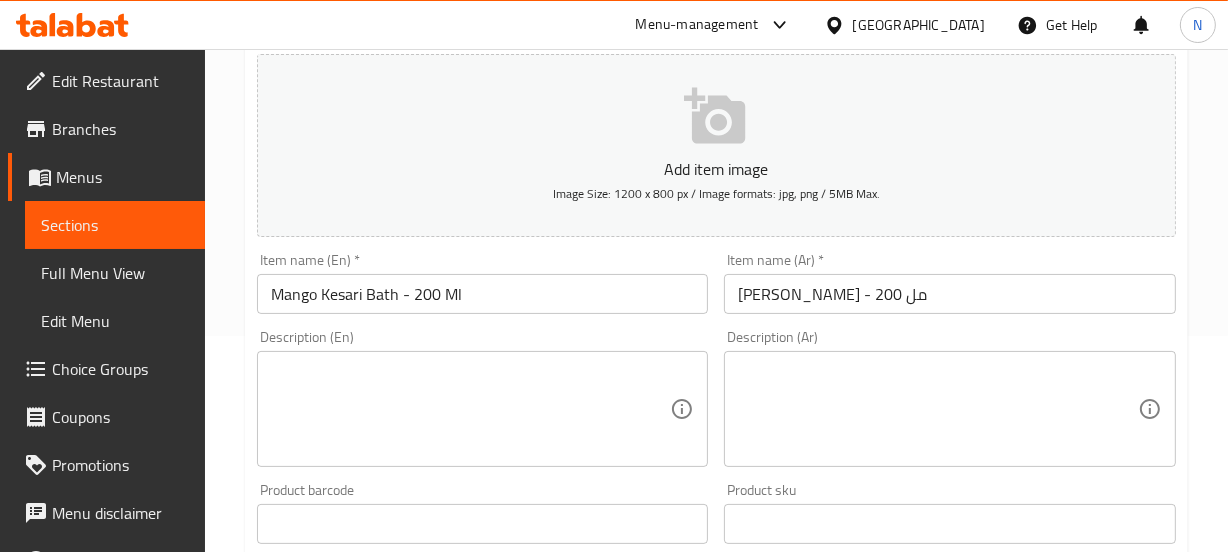 scroll, scrollTop: 0, scrollLeft: 0, axis: both 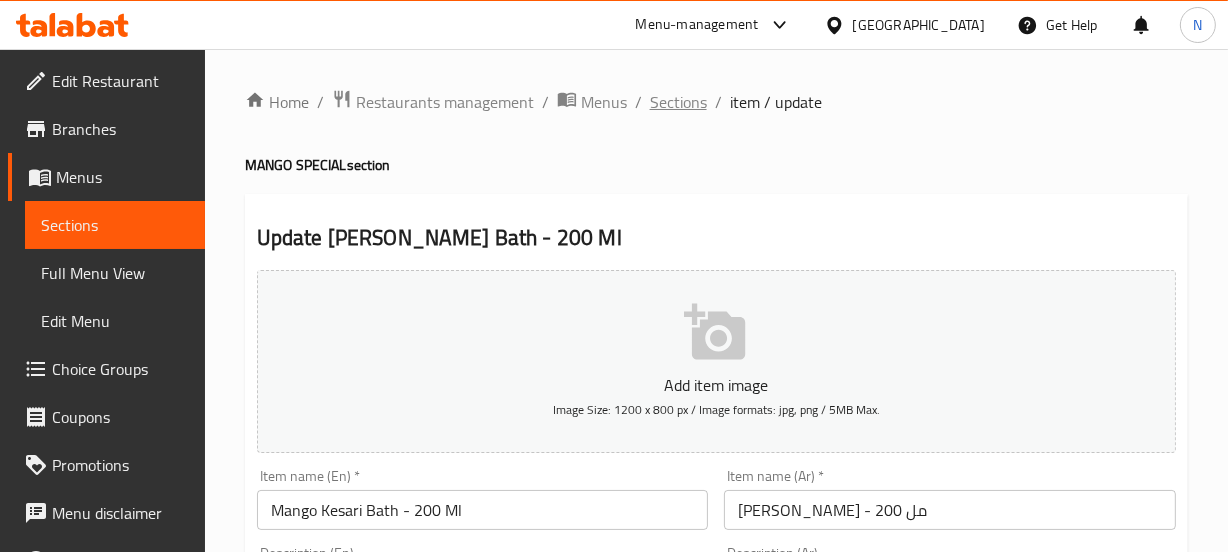 click on "Sections" at bounding box center [678, 102] 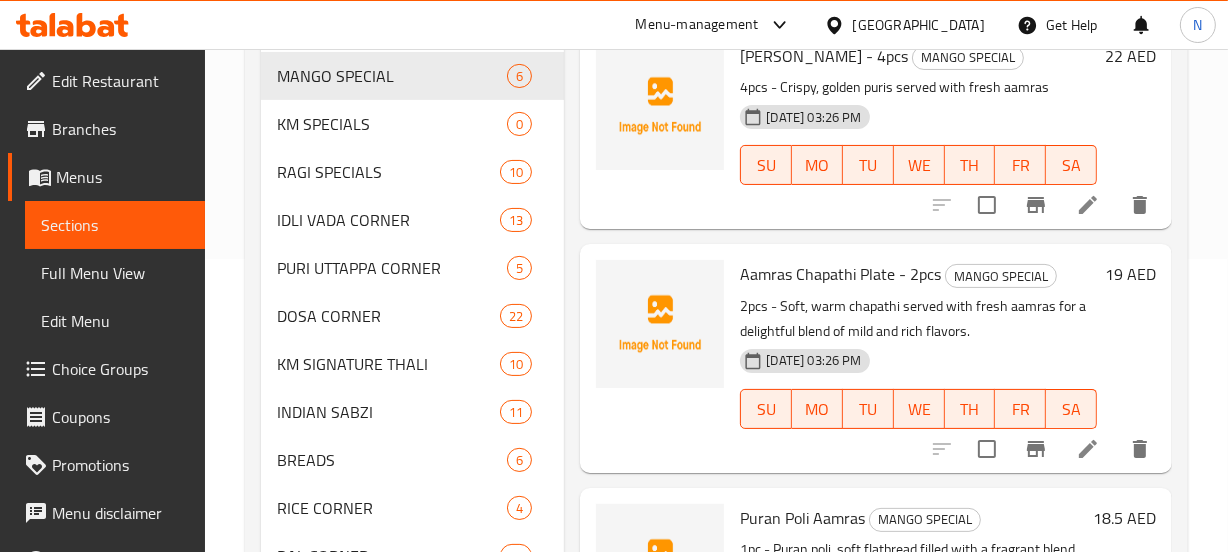scroll, scrollTop: 130, scrollLeft: 0, axis: vertical 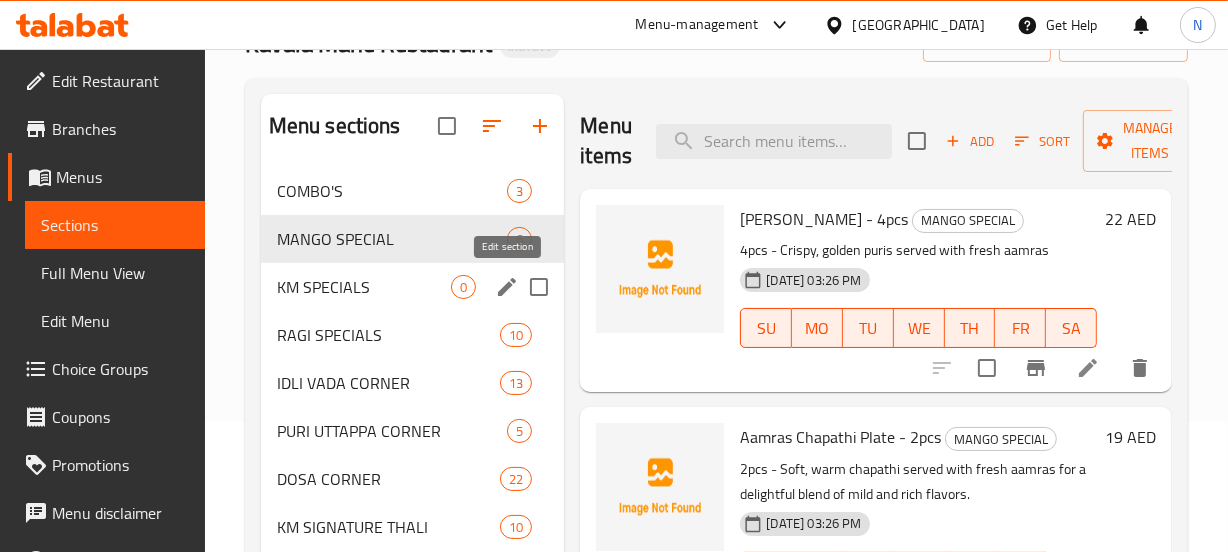 click 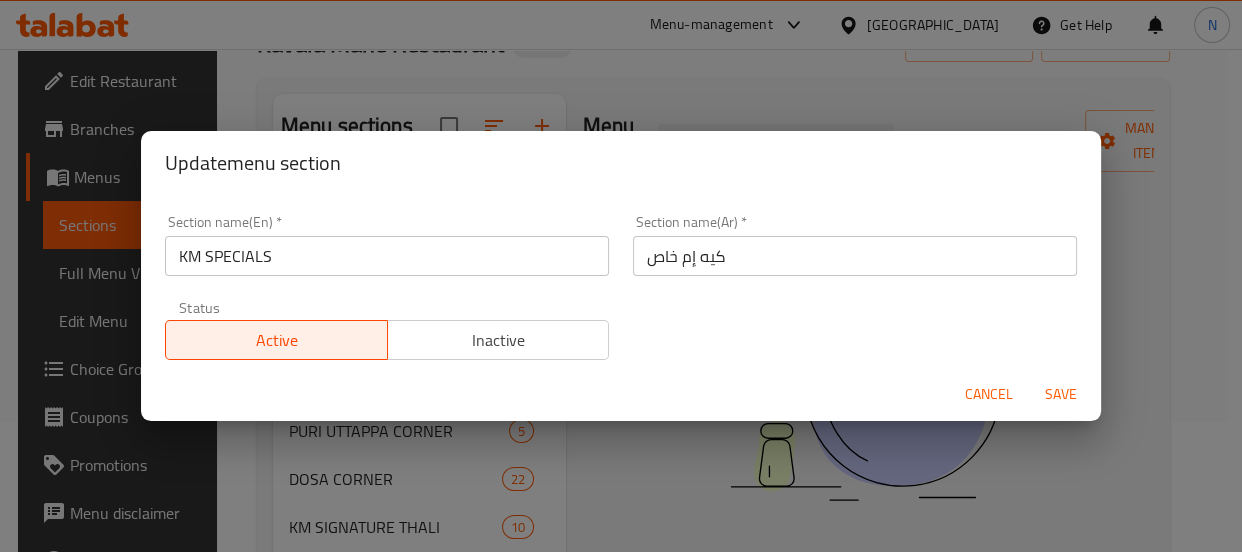 click on "KM SPECIALS" at bounding box center [387, 256] 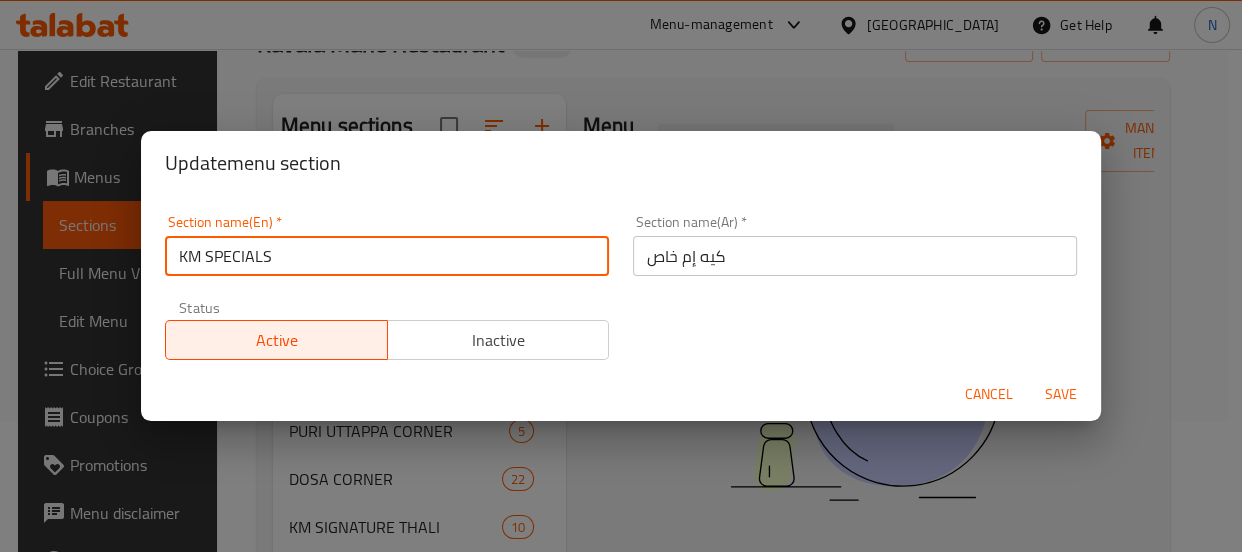 click on "KM SPECIALS" at bounding box center (387, 256) 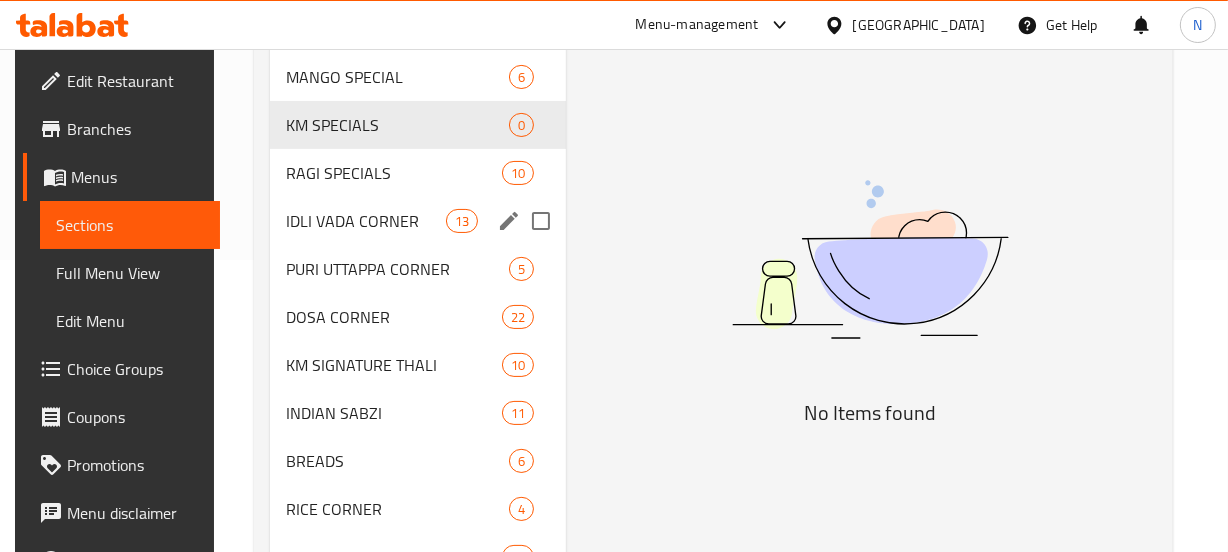 scroll, scrollTop: 0, scrollLeft: 0, axis: both 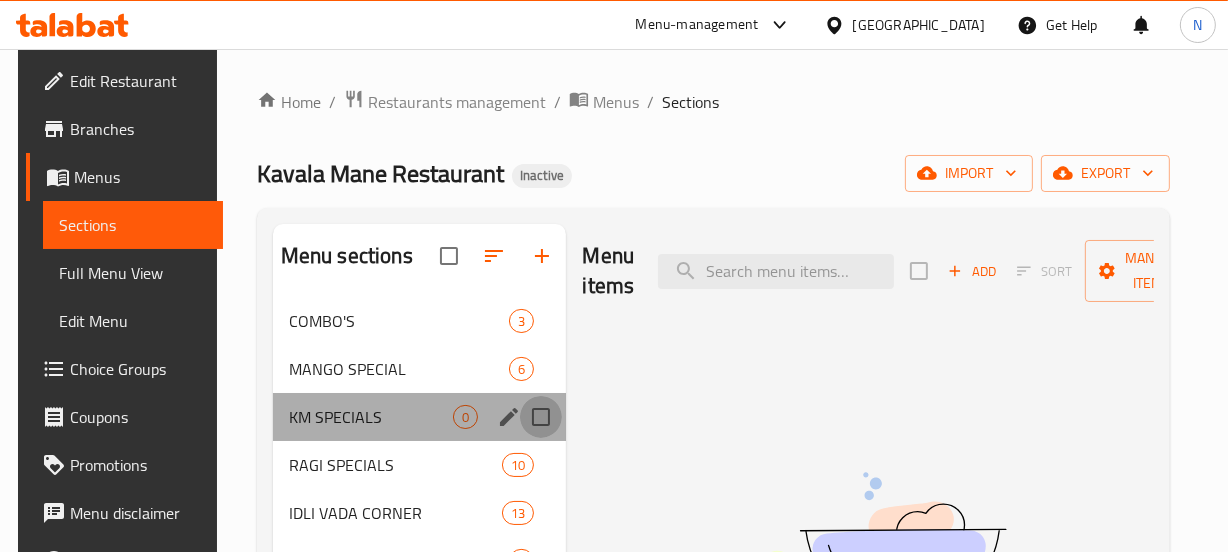 click at bounding box center [541, 417] 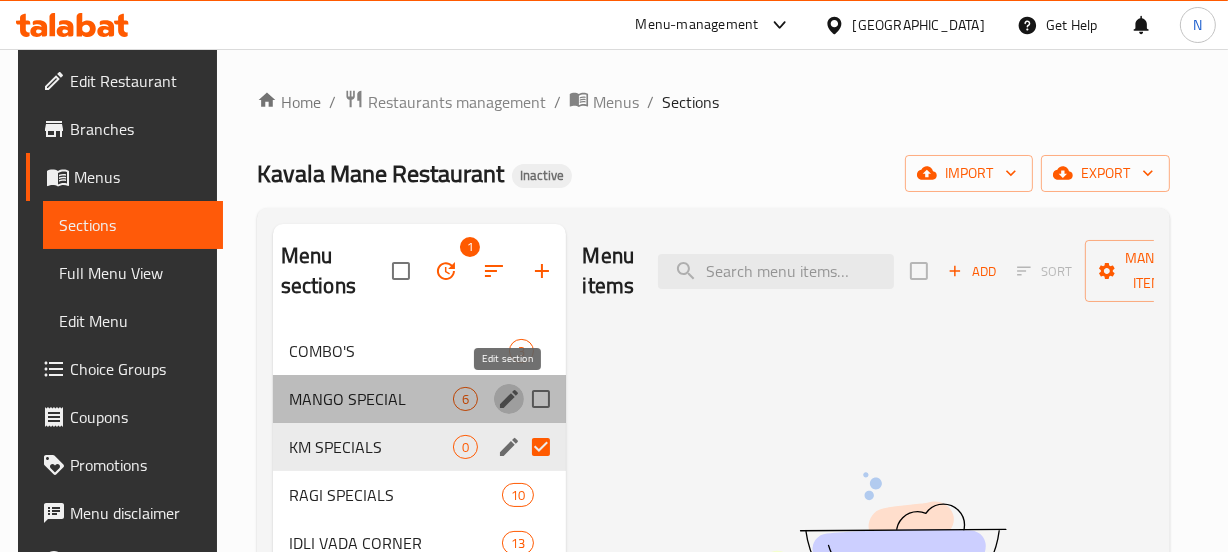 click 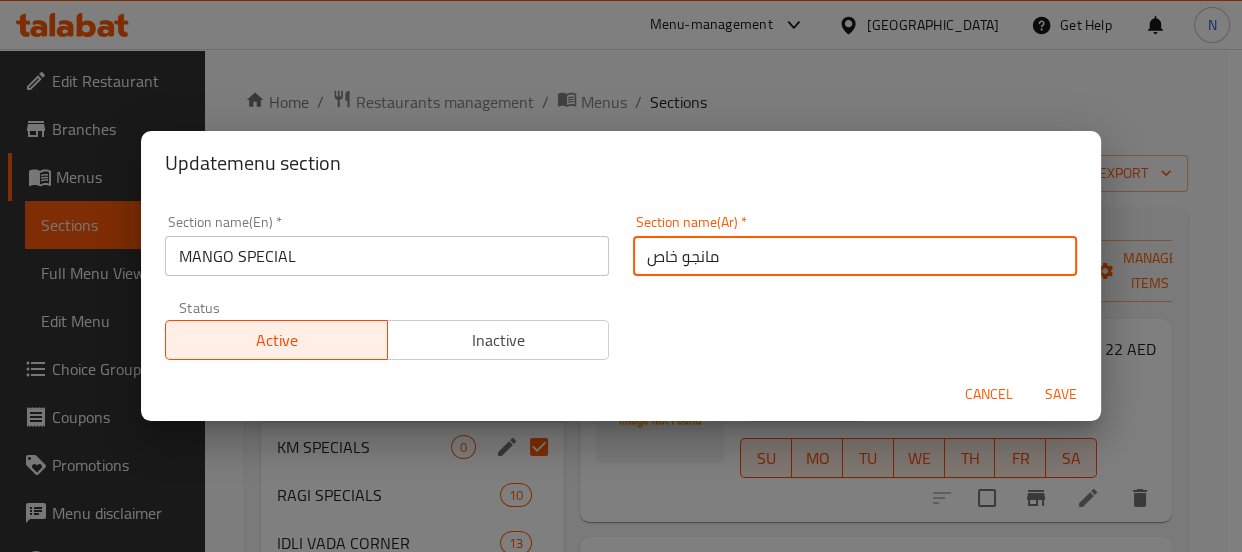 click on "مانجو خاص" at bounding box center (855, 256) 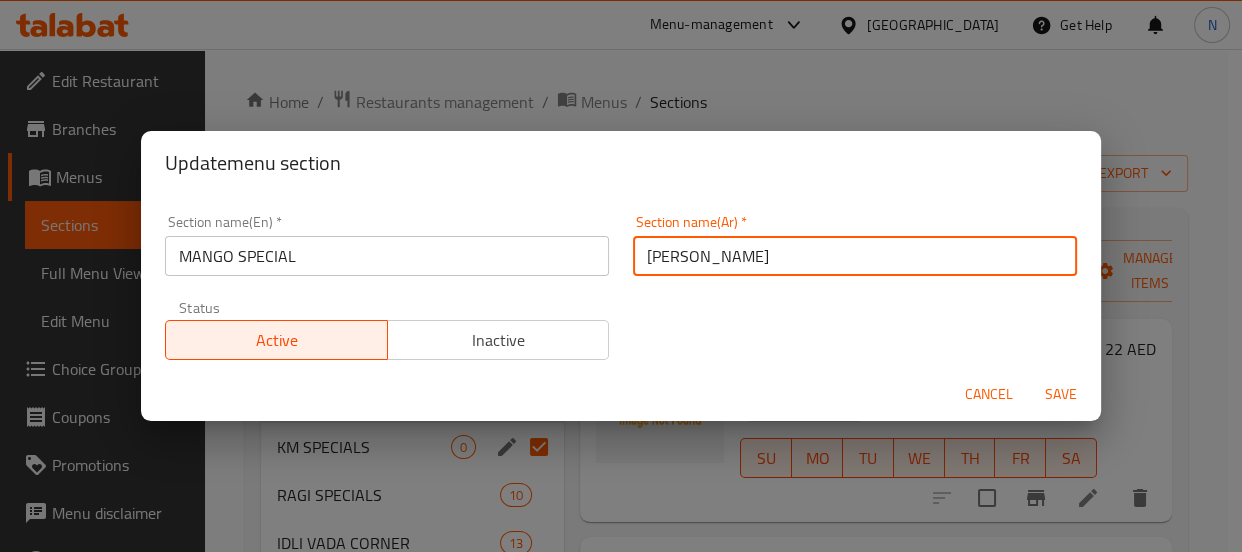type on "مانجو سبيشيال" 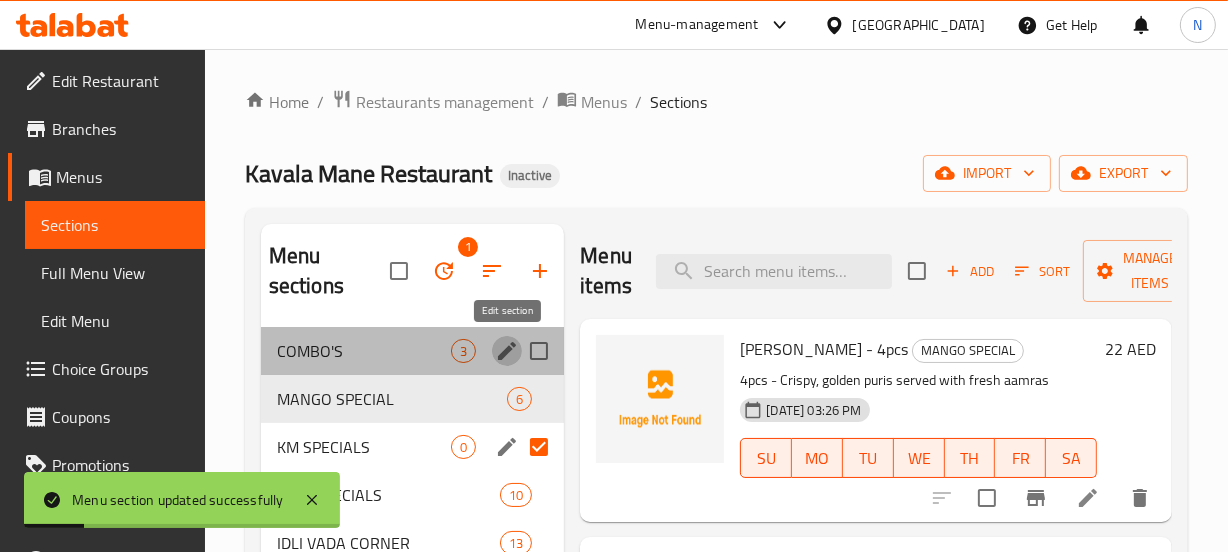 click 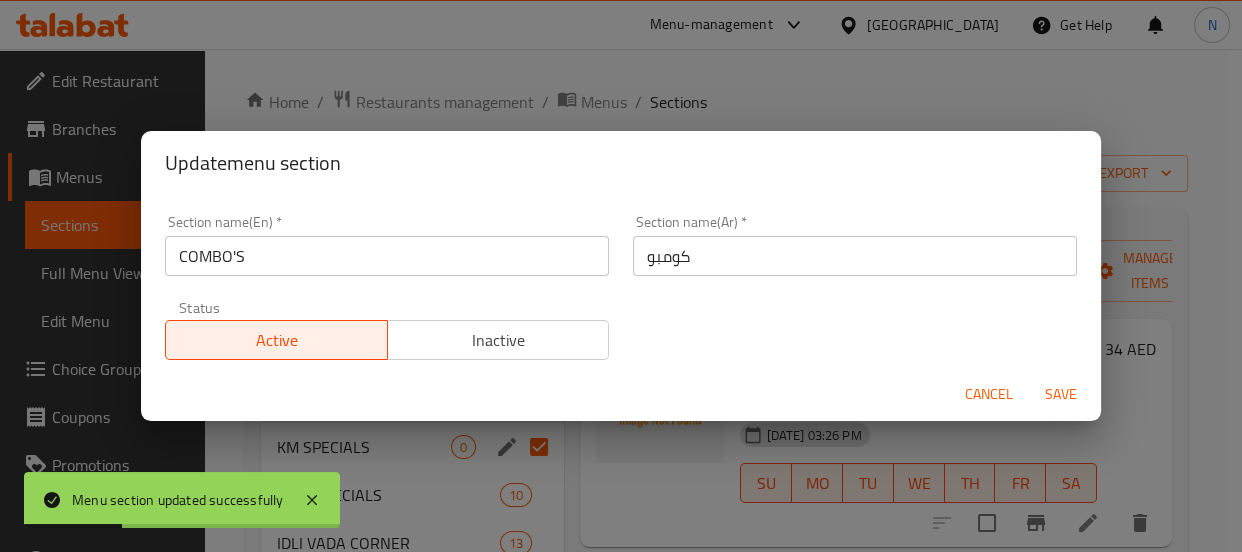 click on "كومبو" at bounding box center [855, 256] 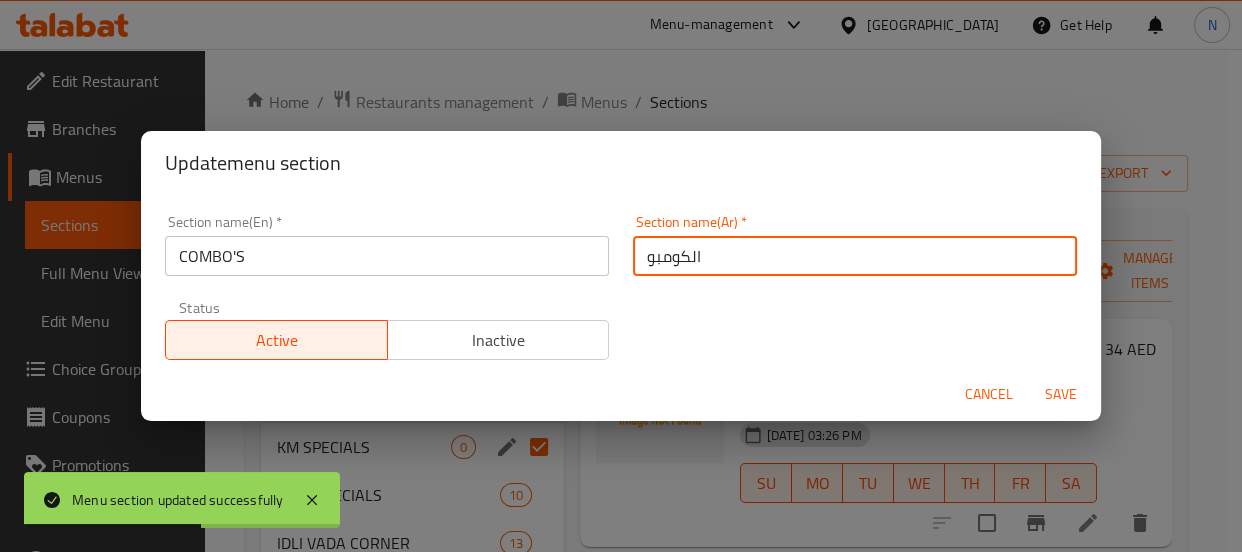 click on "الكومبو" at bounding box center [855, 256] 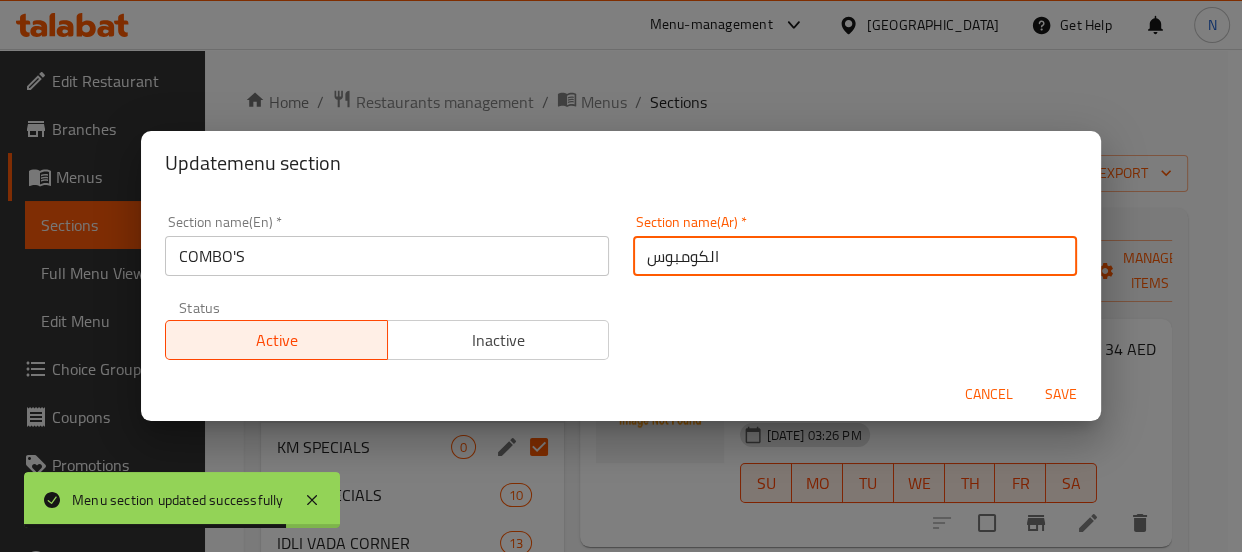 type on "الكومبوس" 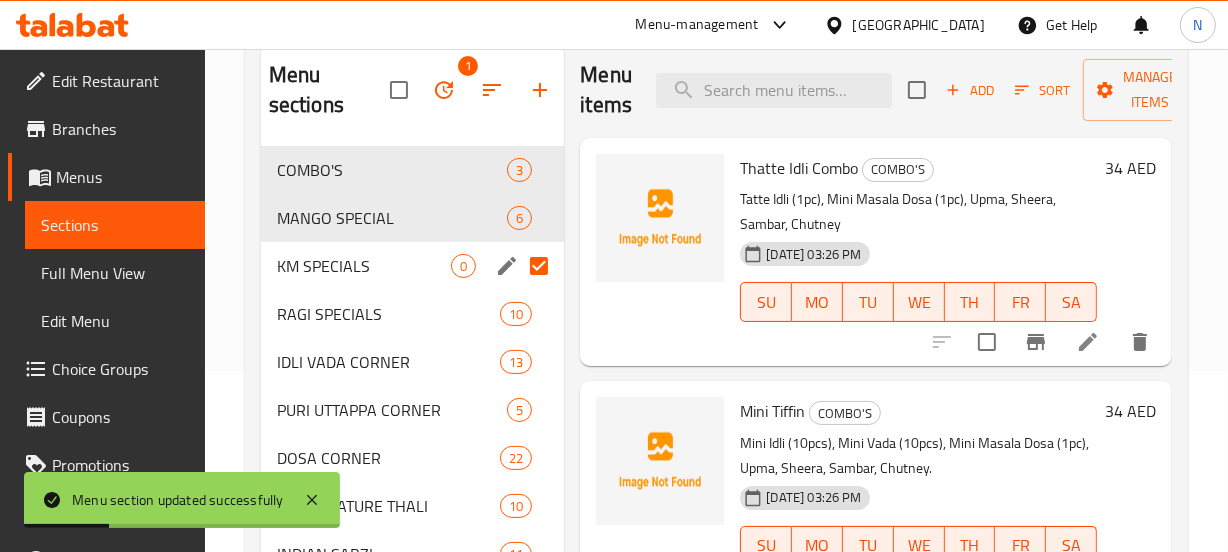scroll, scrollTop: 176, scrollLeft: 0, axis: vertical 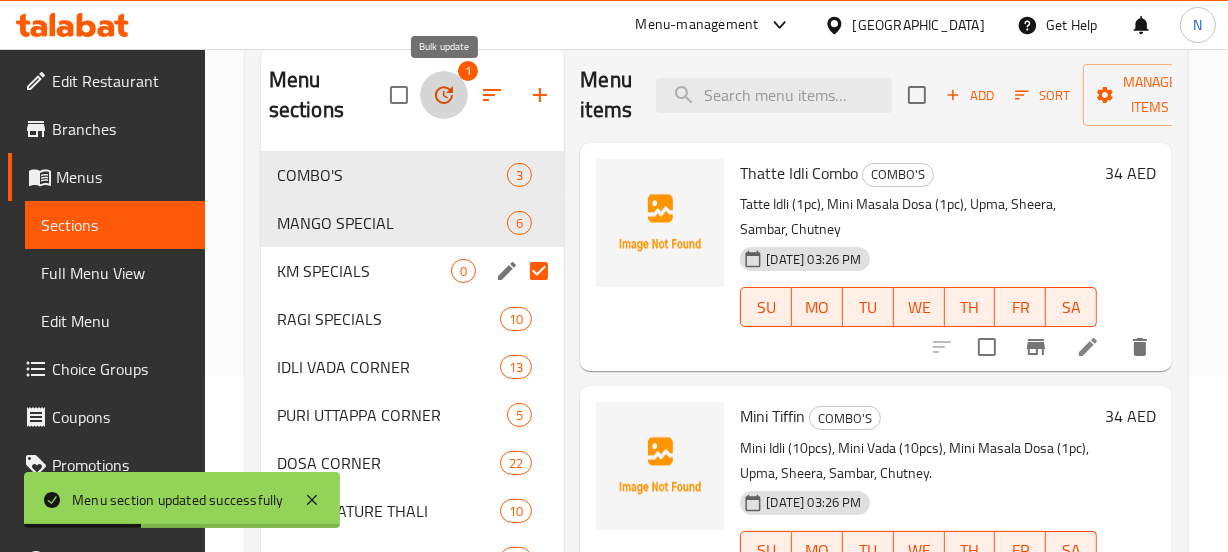 click 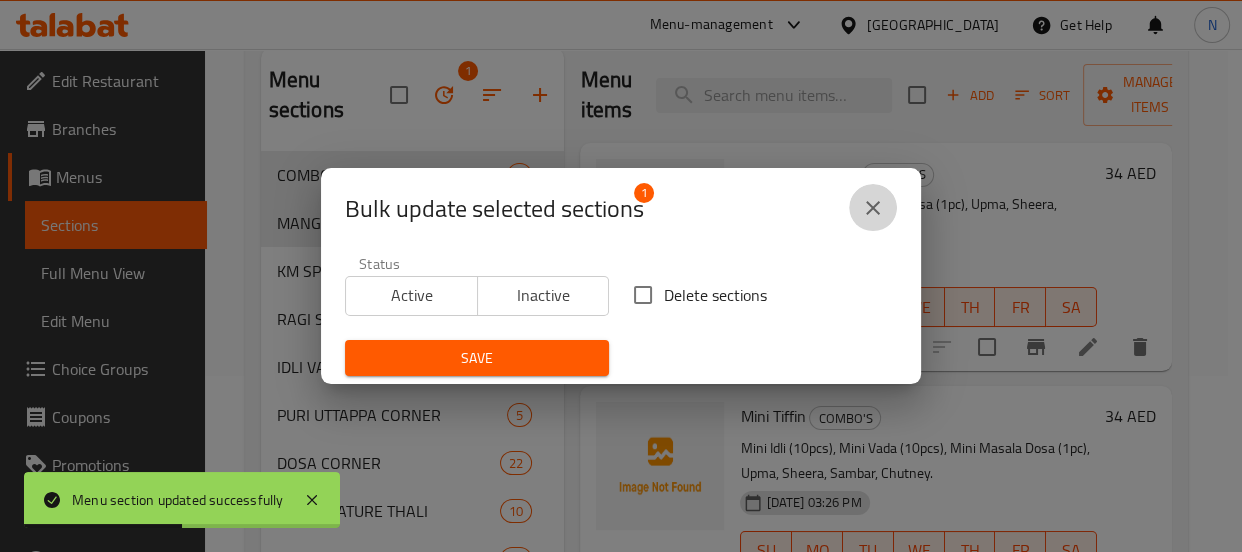 click 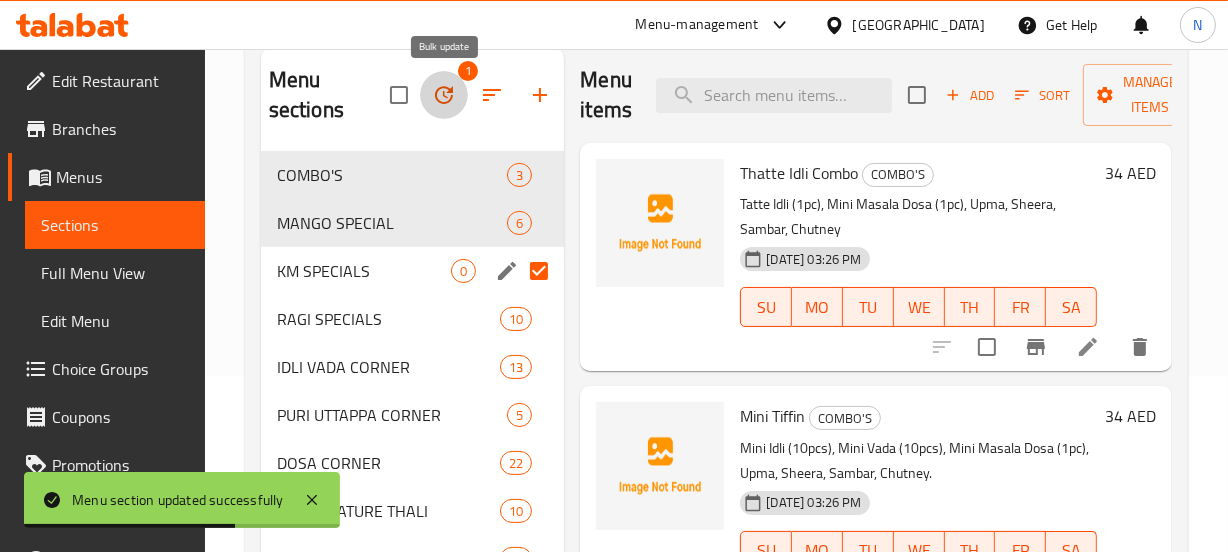 click 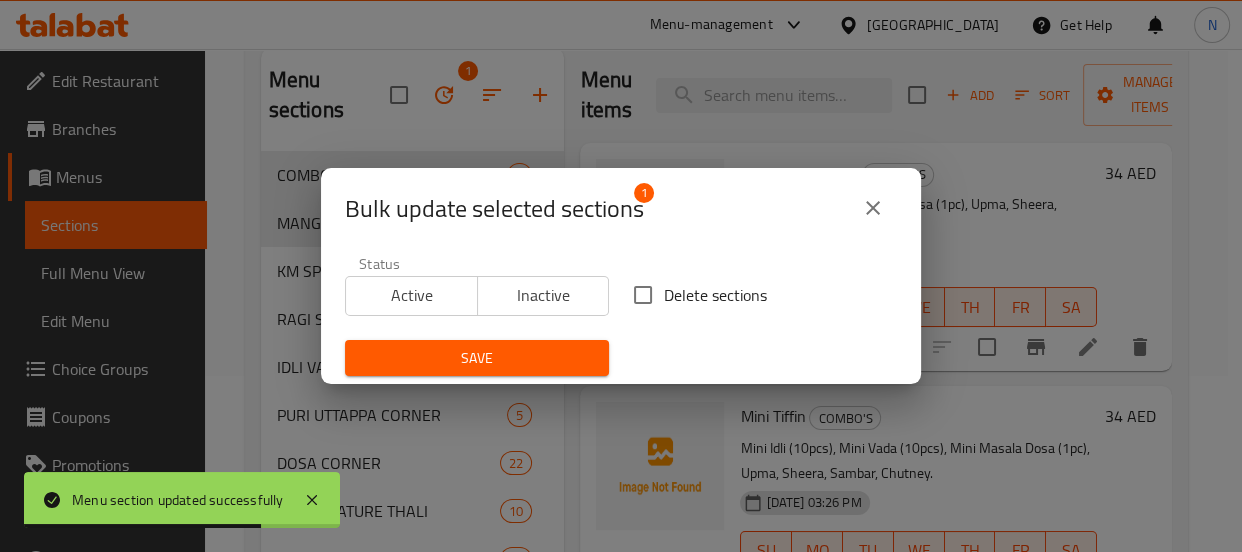 click on "Delete sections" at bounding box center [715, 295] 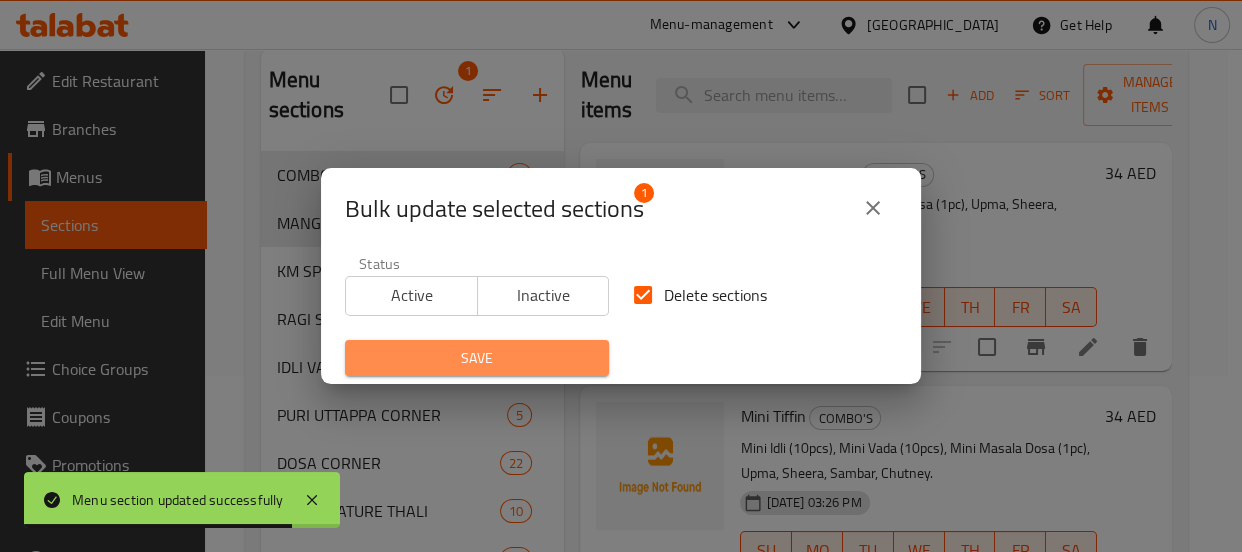 click on "Save" at bounding box center (477, 358) 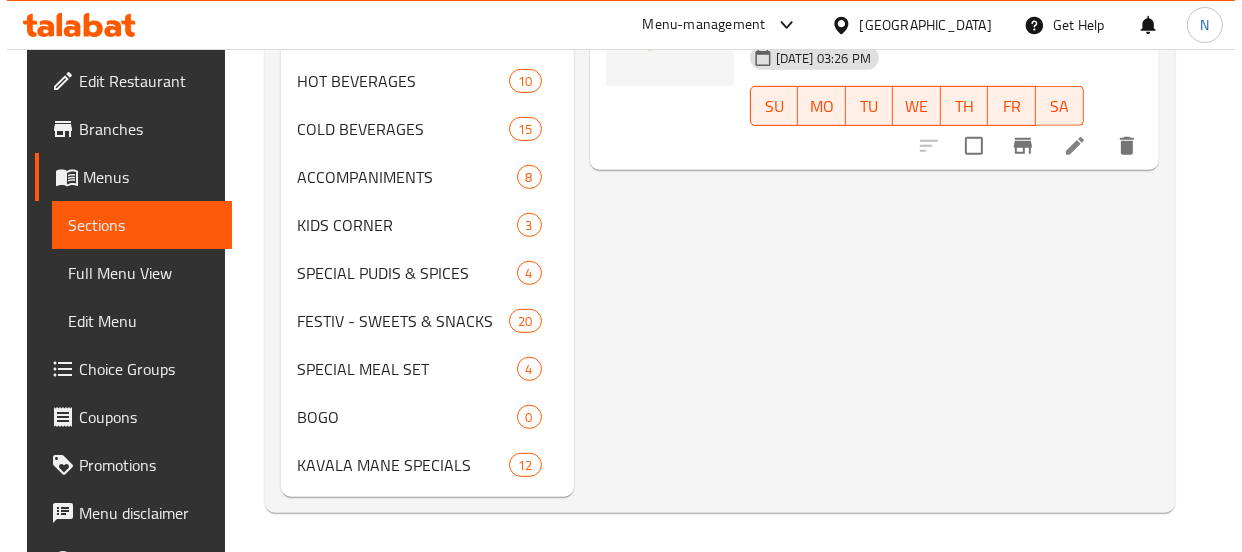 scroll, scrollTop: 0, scrollLeft: 0, axis: both 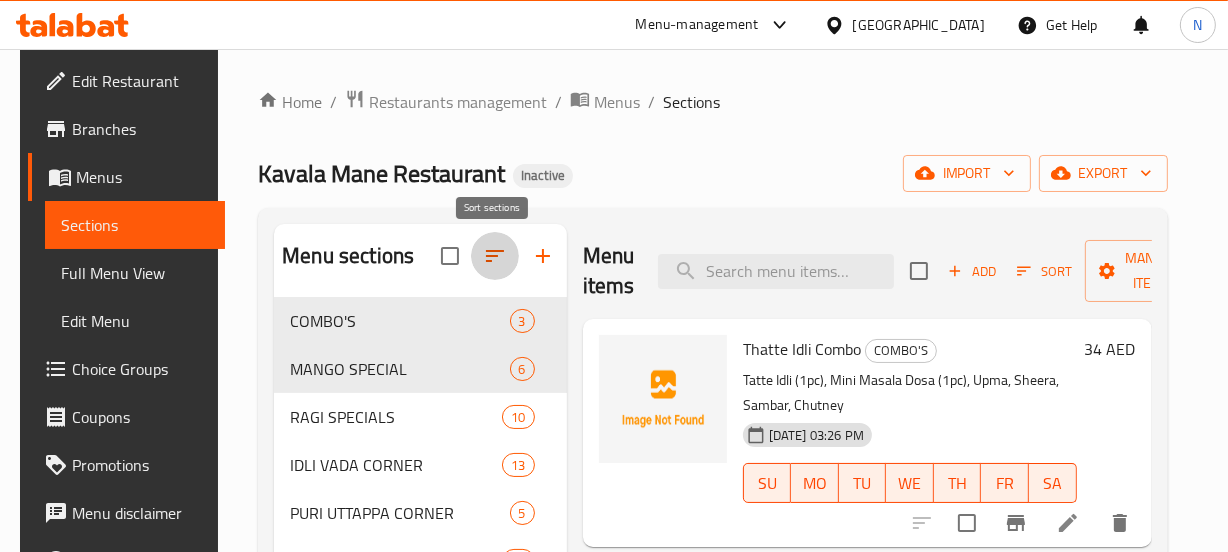 click at bounding box center [495, 256] 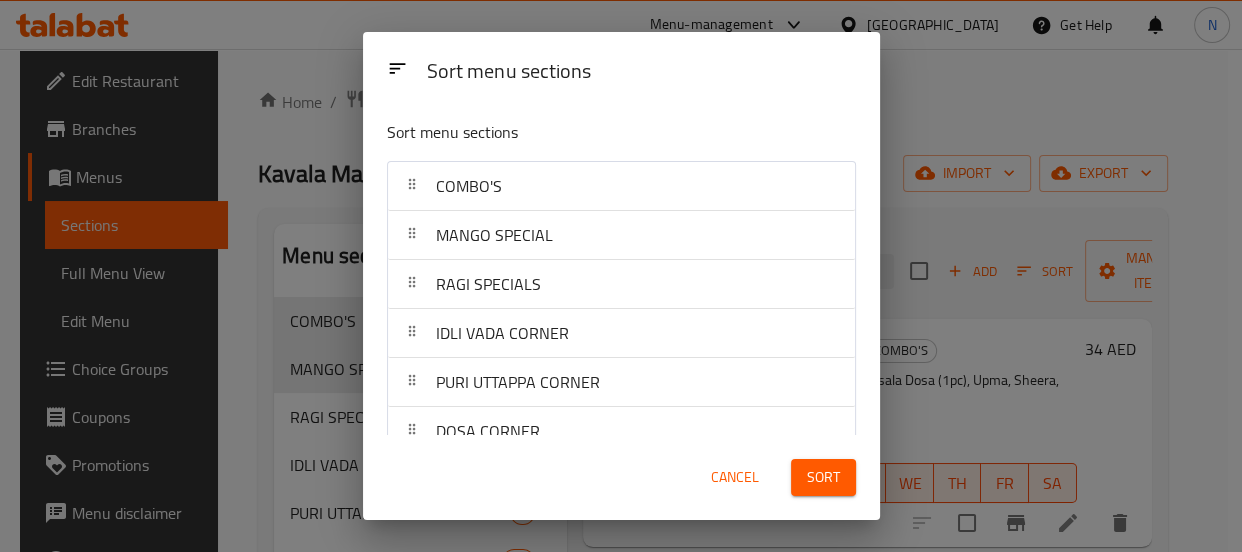 type 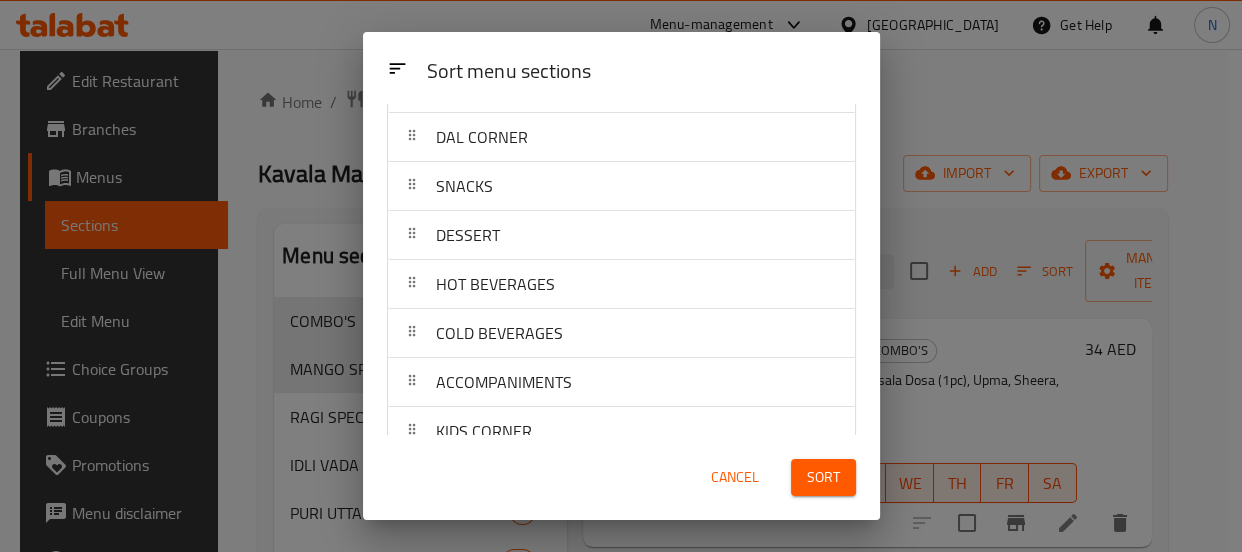 scroll, scrollTop: 810, scrollLeft: 0, axis: vertical 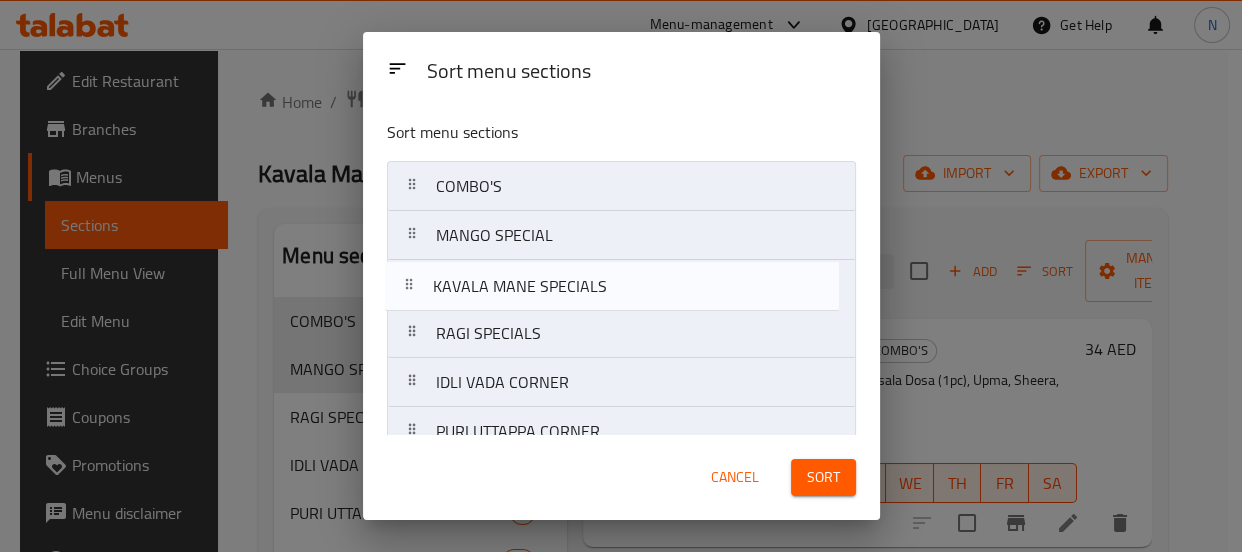 drag, startPoint x: 435, startPoint y: 408, endPoint x: 433, endPoint y: 272, distance: 136.01471 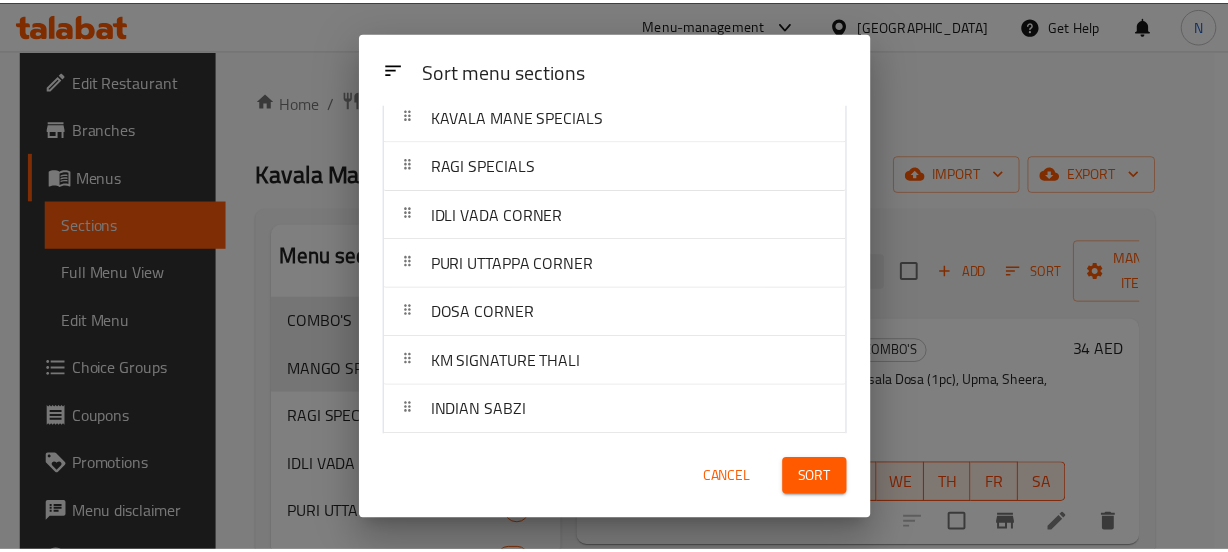 scroll, scrollTop: 171, scrollLeft: 0, axis: vertical 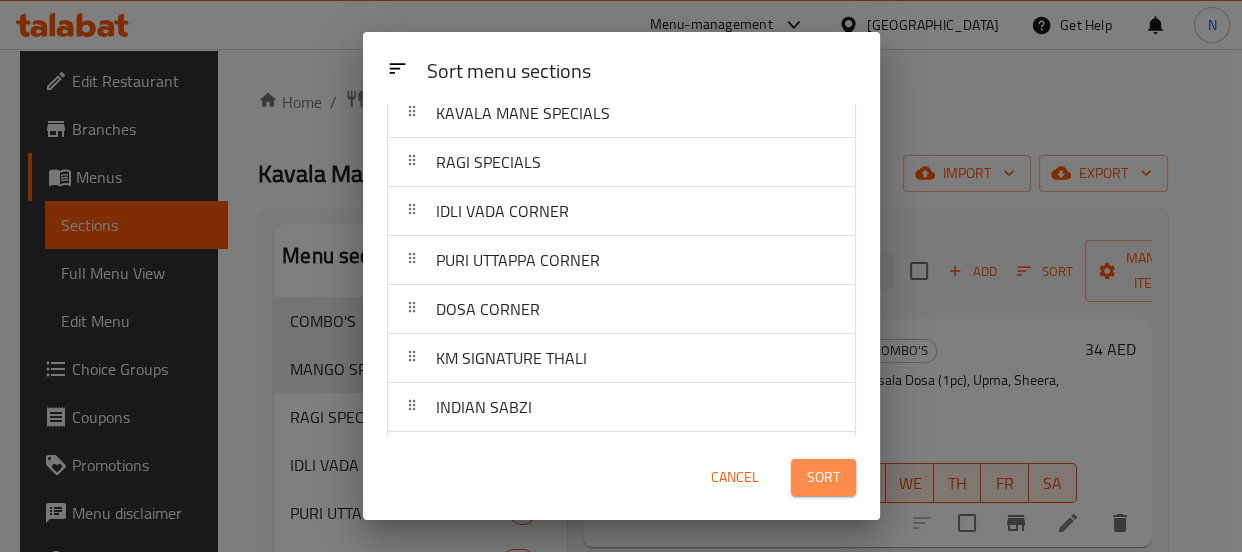 click on "Sort" at bounding box center [823, 477] 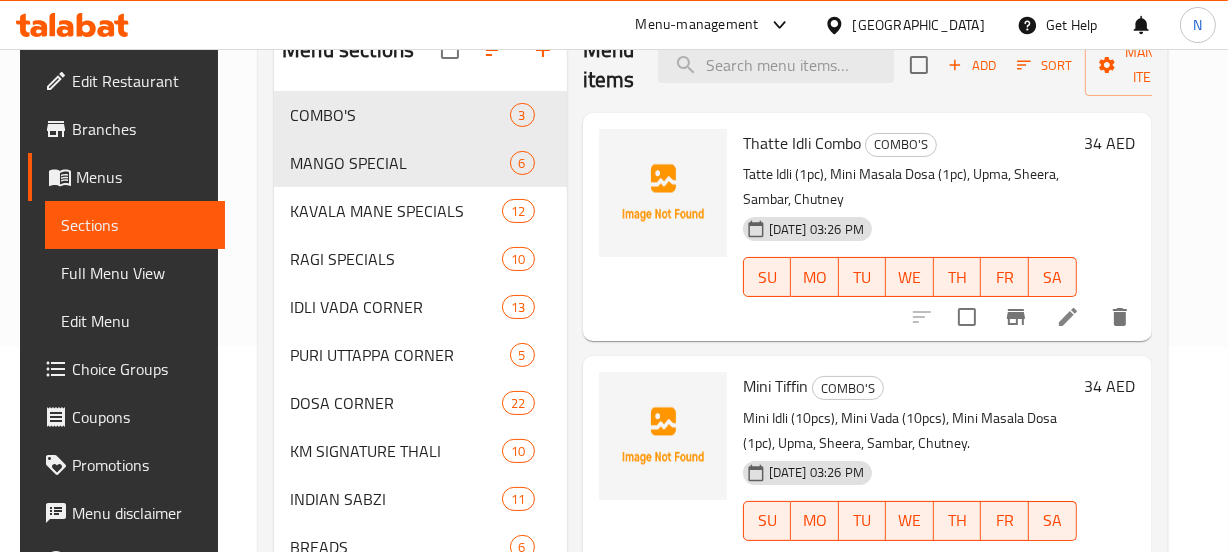 scroll, scrollTop: 266, scrollLeft: 0, axis: vertical 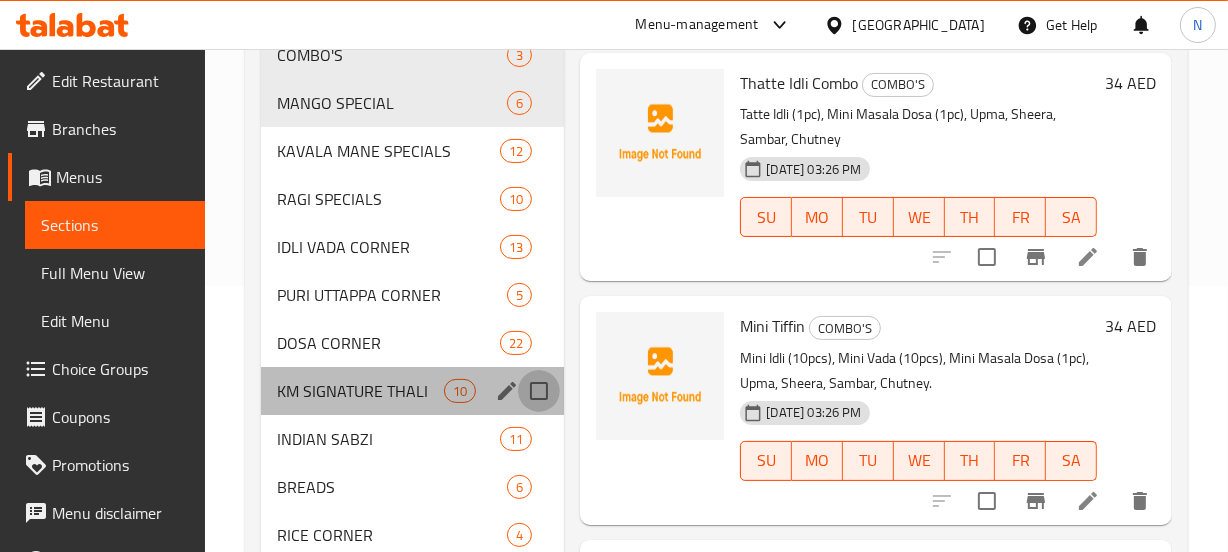 click at bounding box center (539, 391) 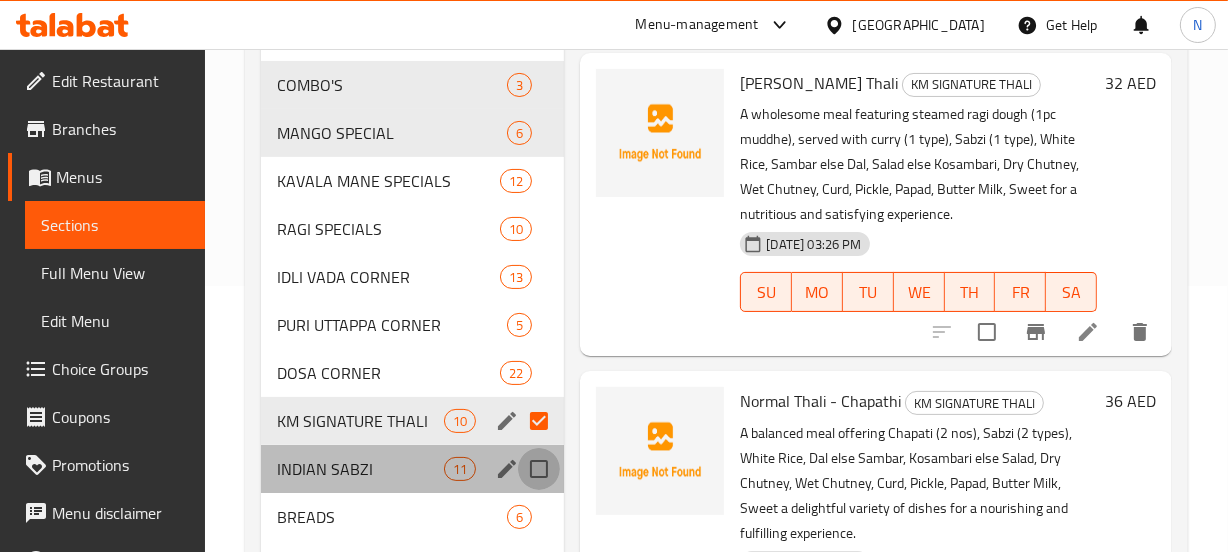 click at bounding box center (539, 469) 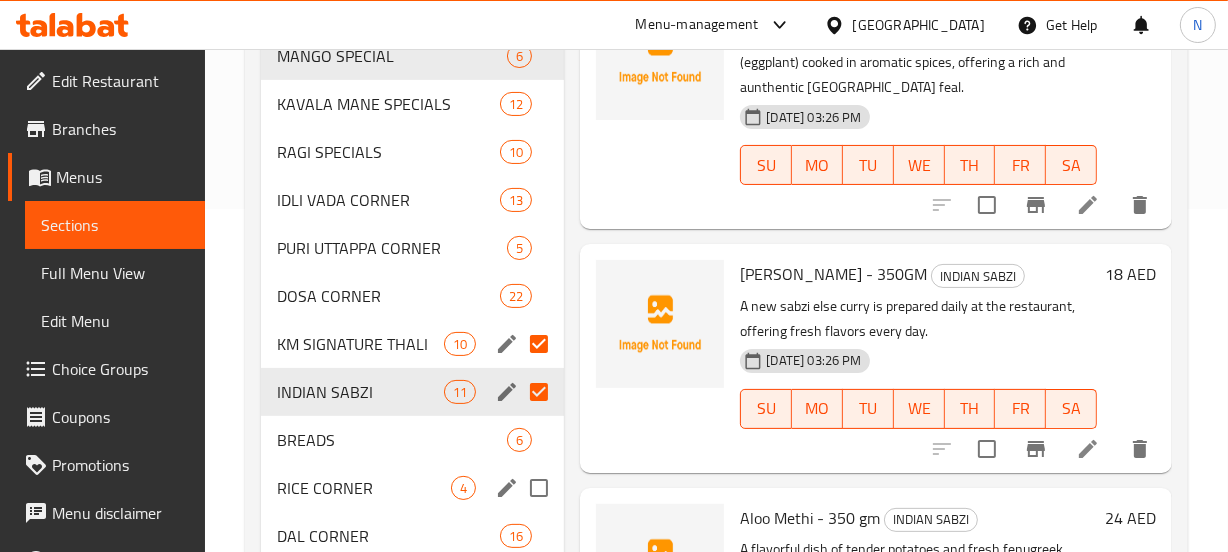 scroll, scrollTop: 344, scrollLeft: 0, axis: vertical 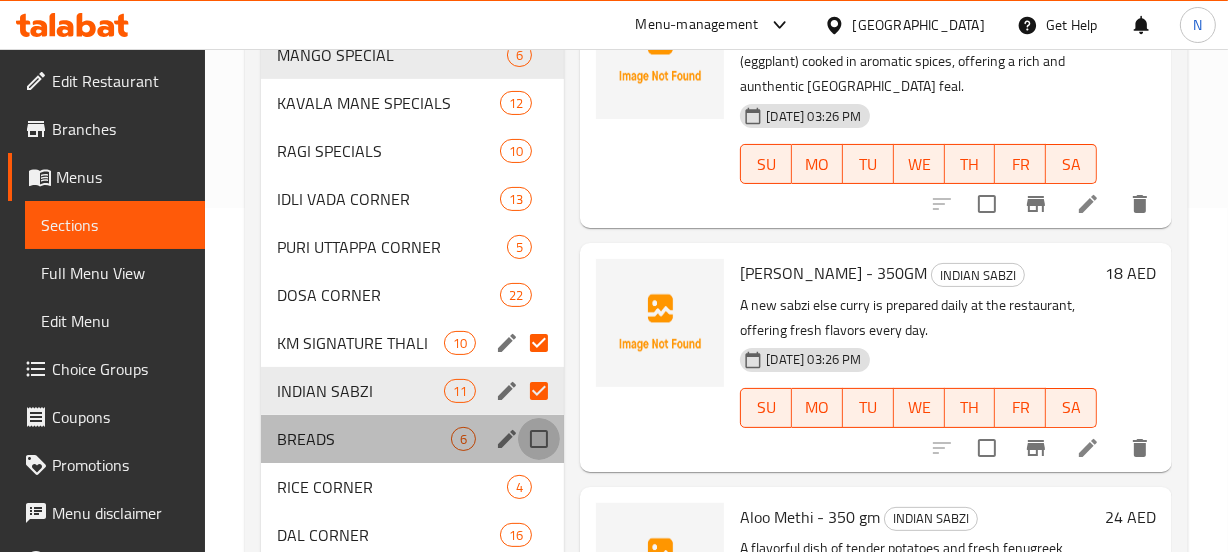 click at bounding box center (539, 439) 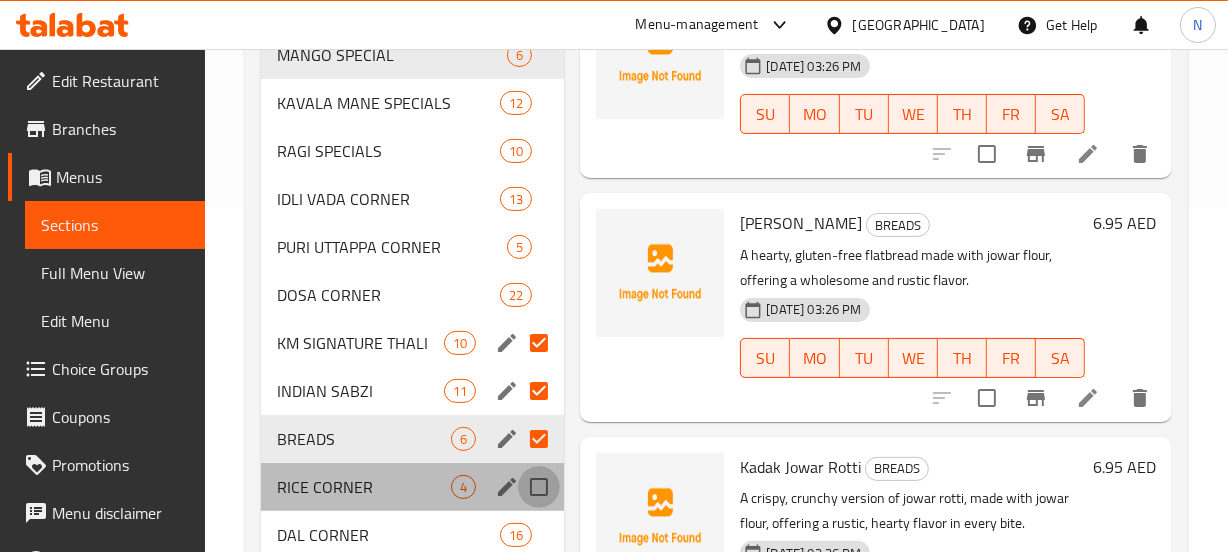 click at bounding box center (539, 487) 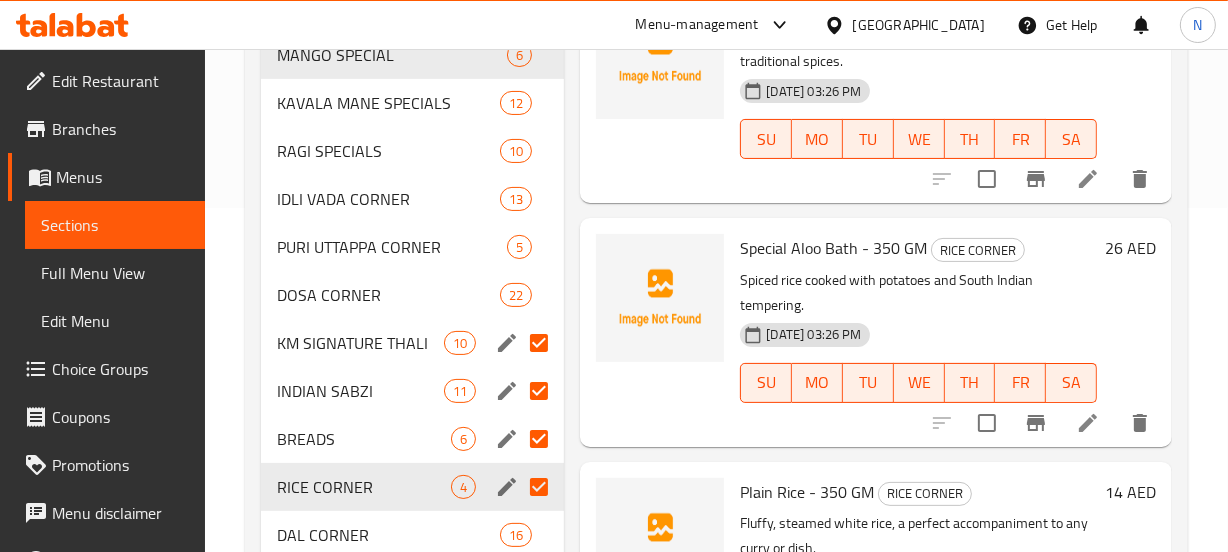 scroll, scrollTop: 435, scrollLeft: 0, axis: vertical 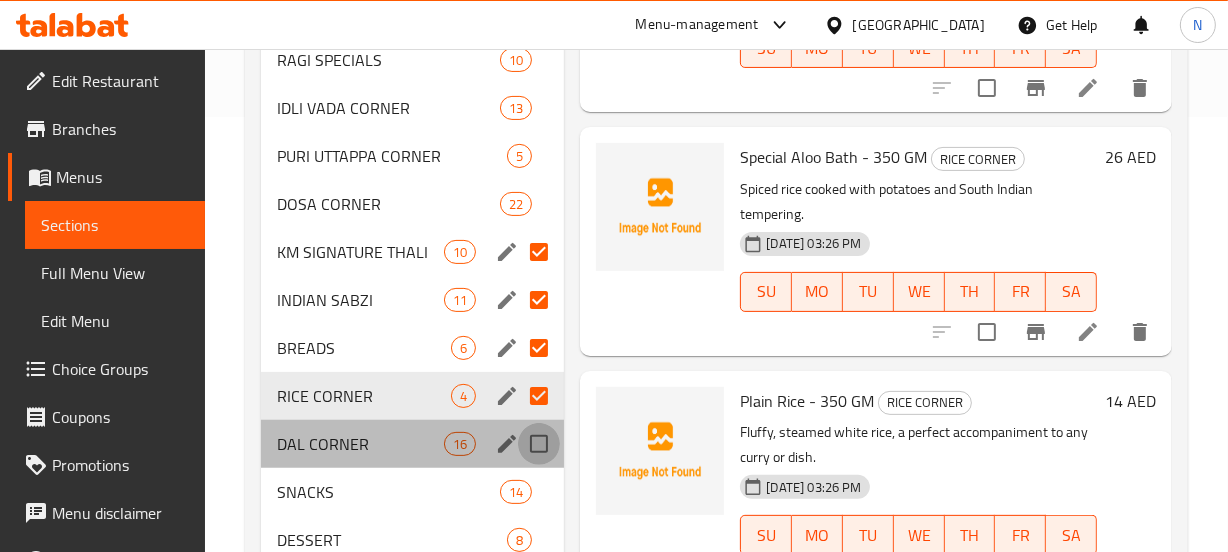 click at bounding box center [539, 444] 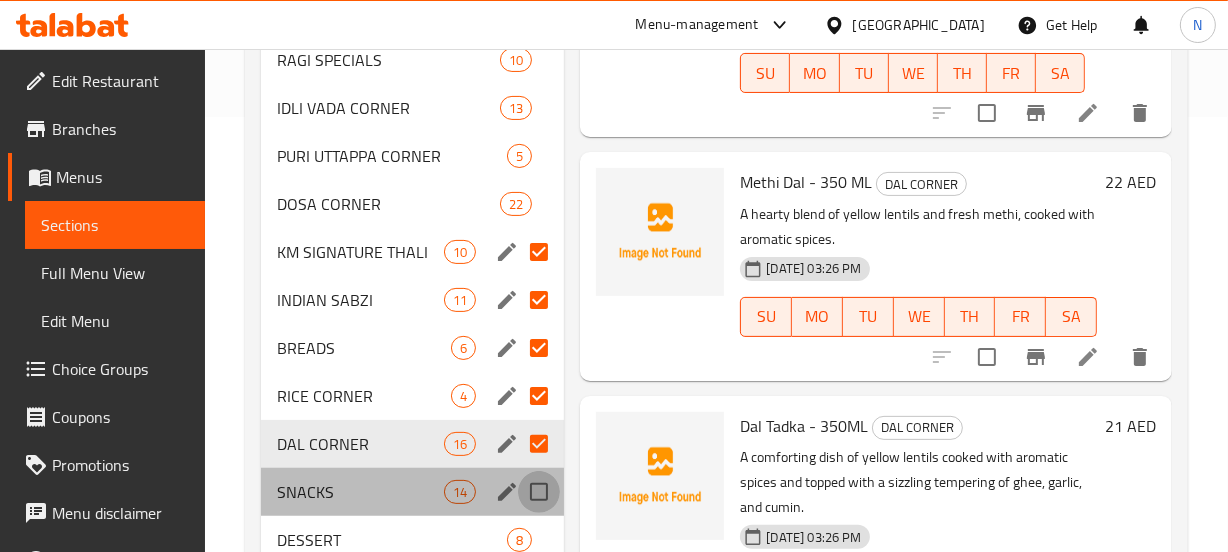 click at bounding box center (539, 492) 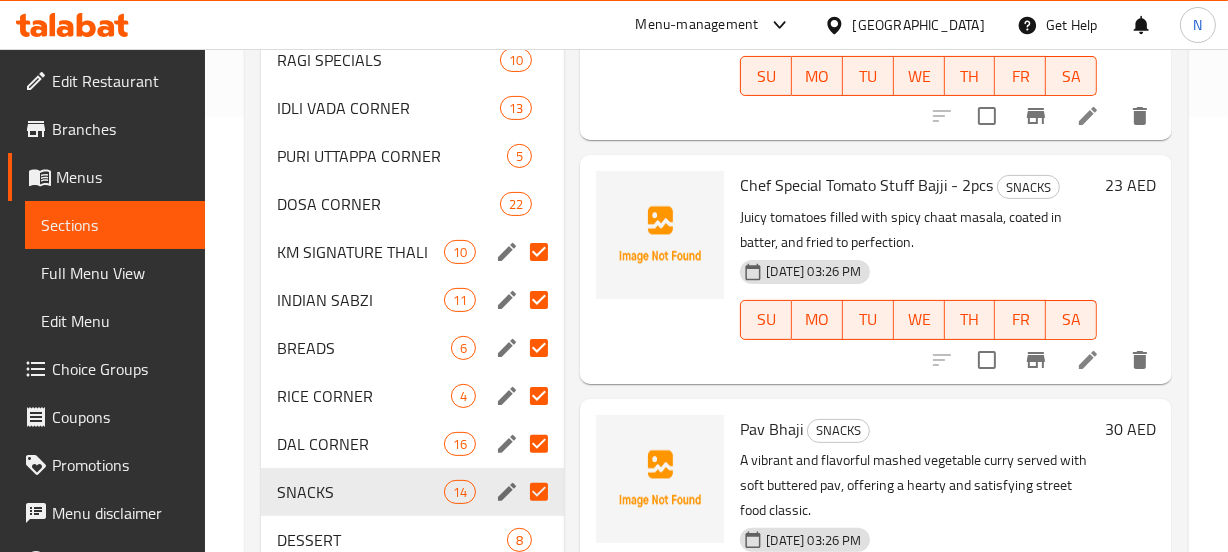 scroll, scrollTop: 565, scrollLeft: 0, axis: vertical 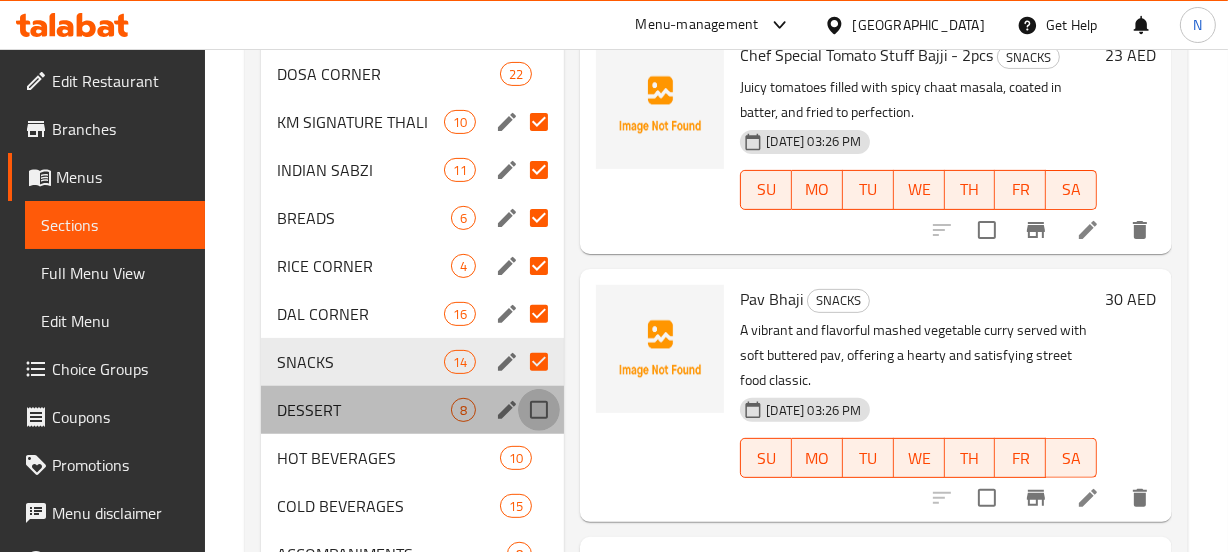 click at bounding box center [539, 410] 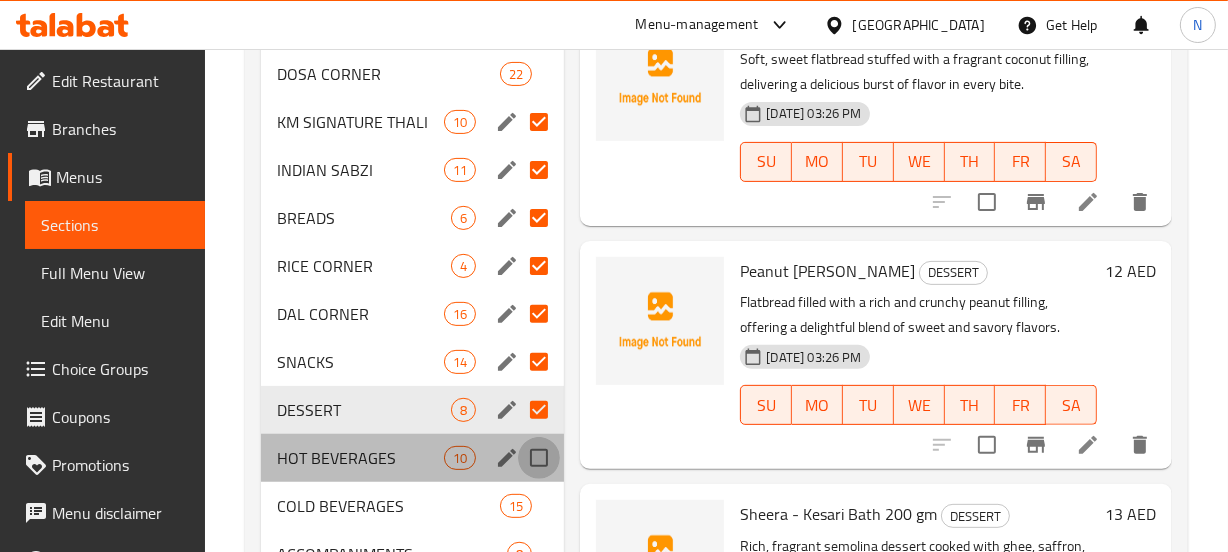 click at bounding box center [539, 458] 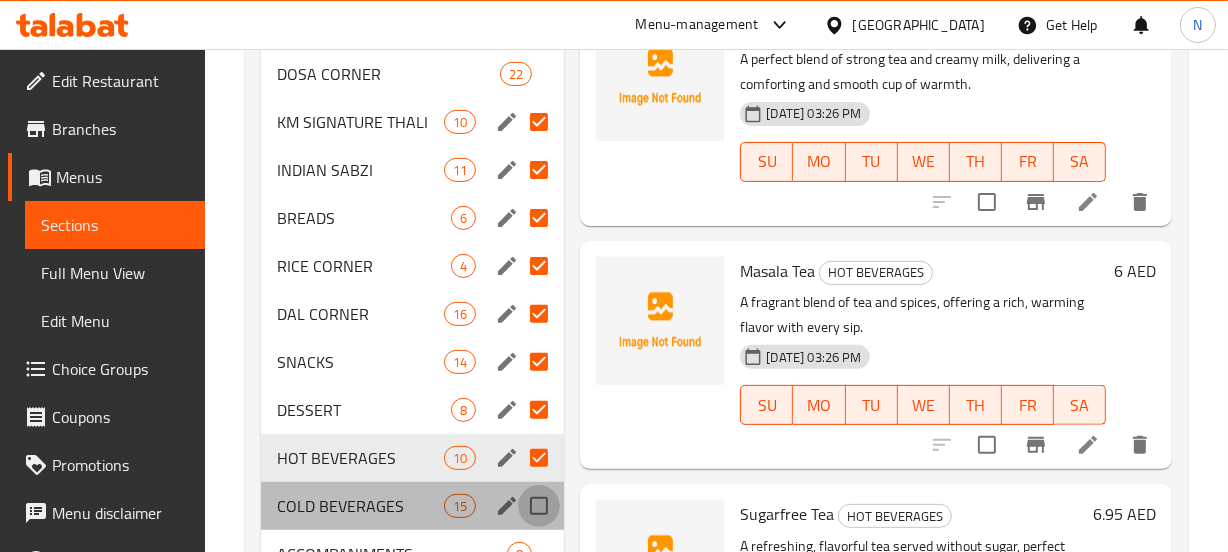click at bounding box center (539, 506) 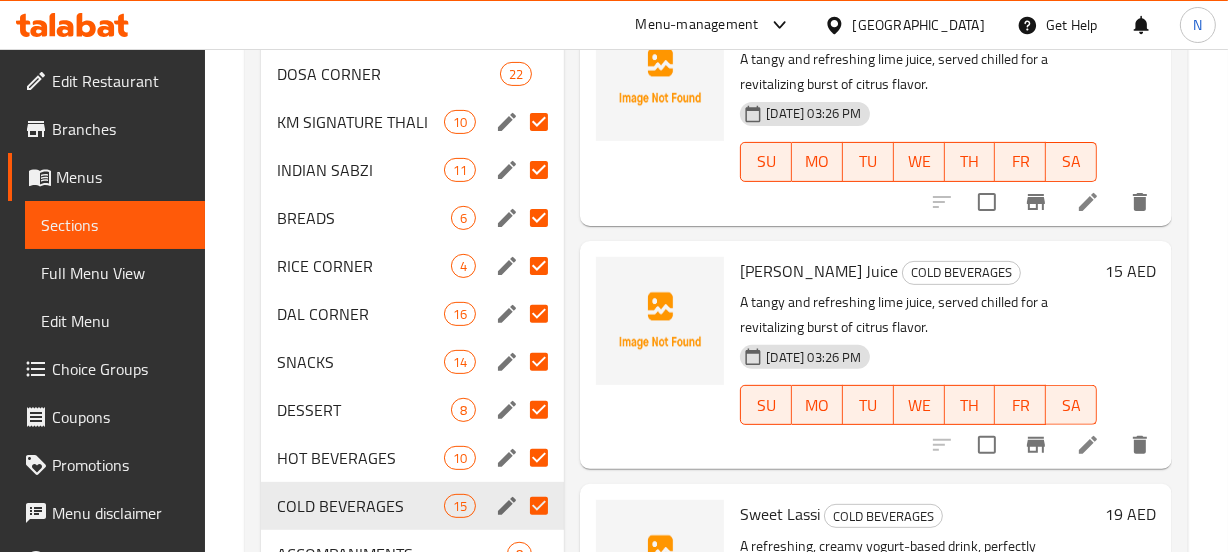 scroll, scrollTop: 662, scrollLeft: 0, axis: vertical 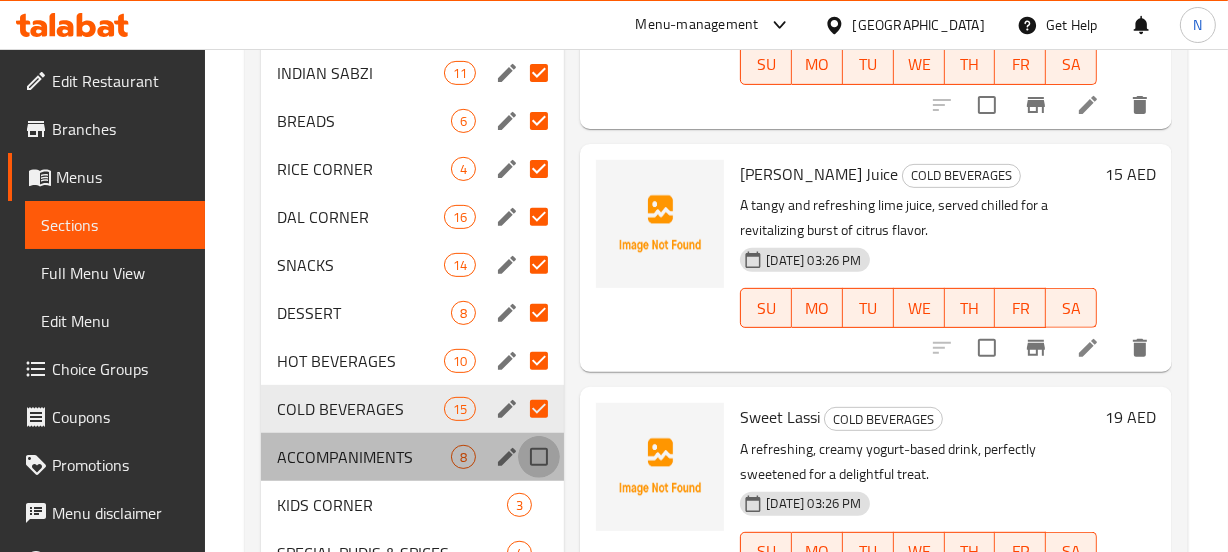 click at bounding box center [539, 457] 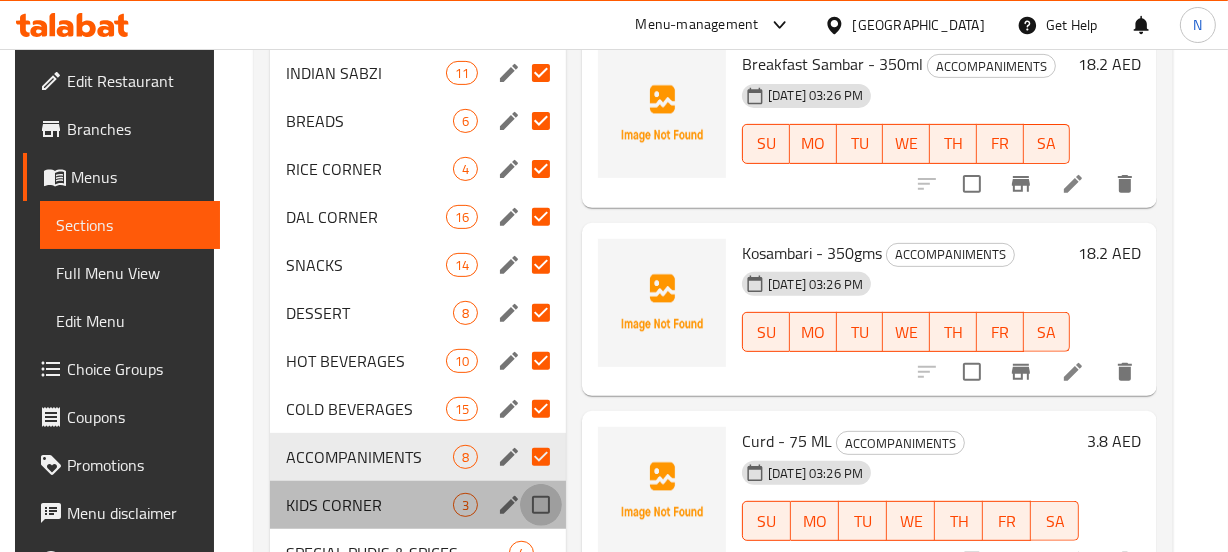 click at bounding box center [541, 505] 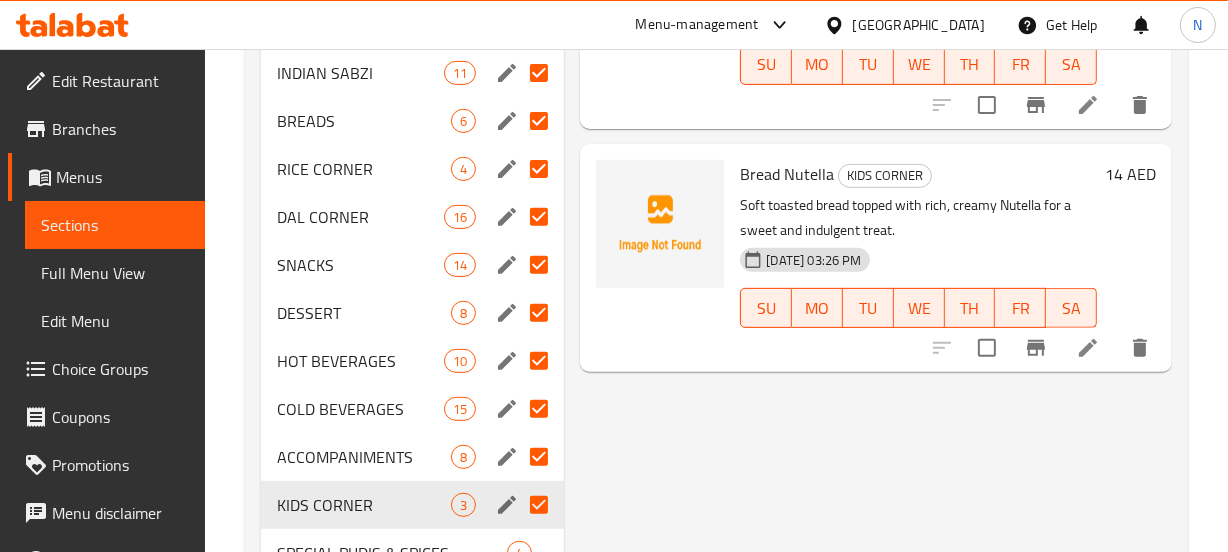 scroll, scrollTop: 751, scrollLeft: 0, axis: vertical 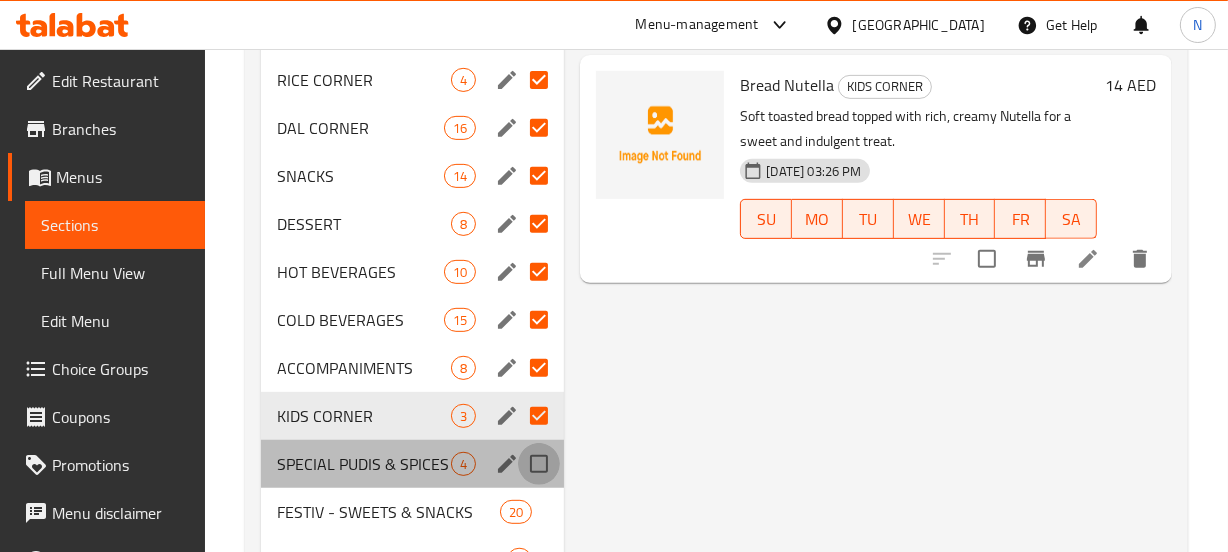click at bounding box center (539, 464) 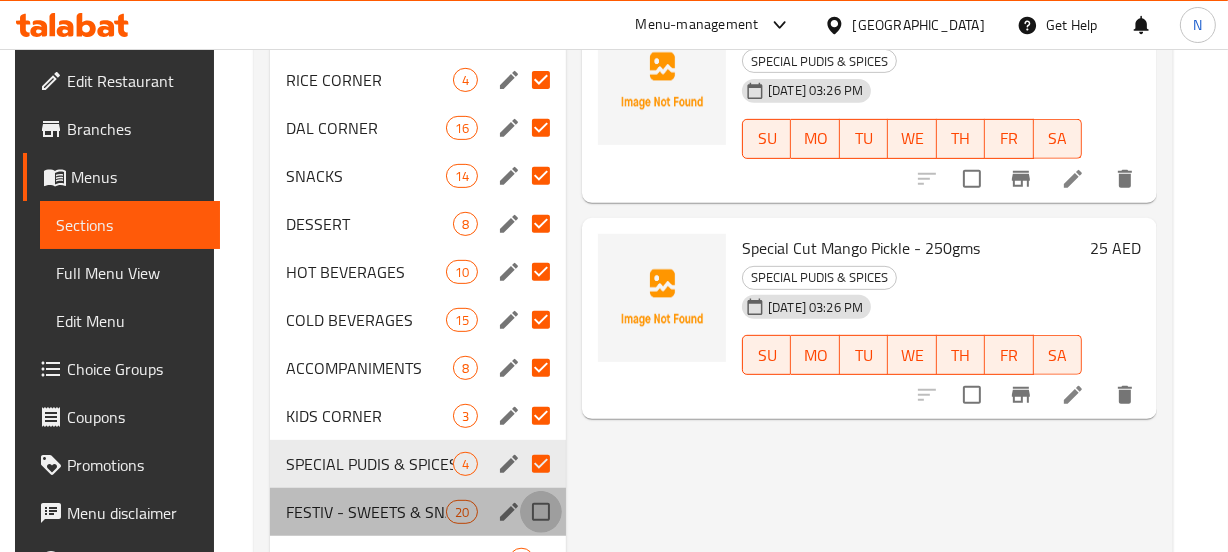 click at bounding box center [541, 512] 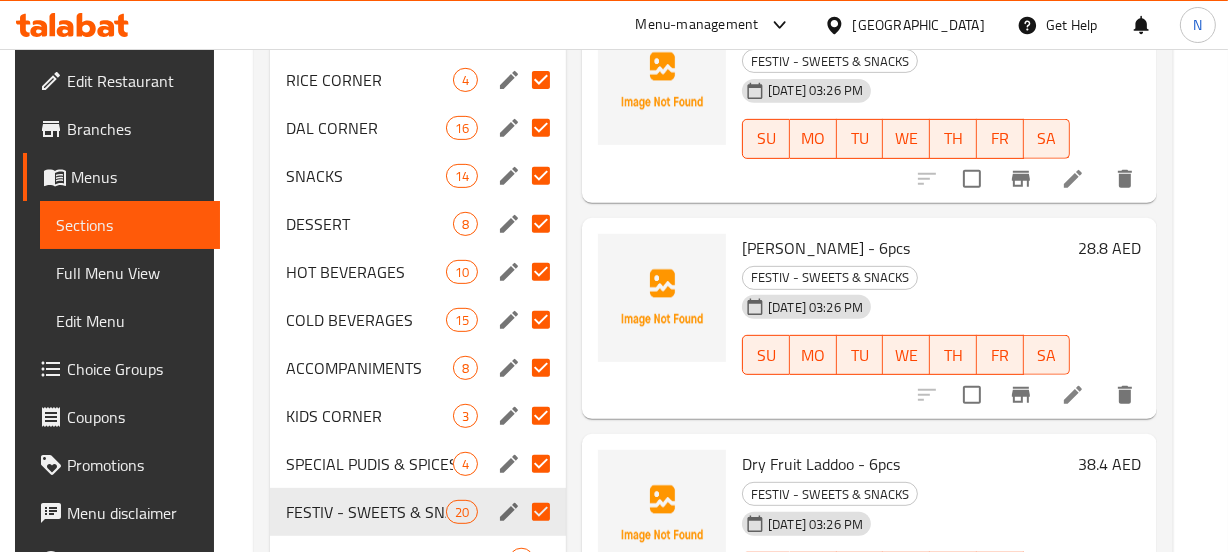 scroll, scrollTop: 854, scrollLeft: 0, axis: vertical 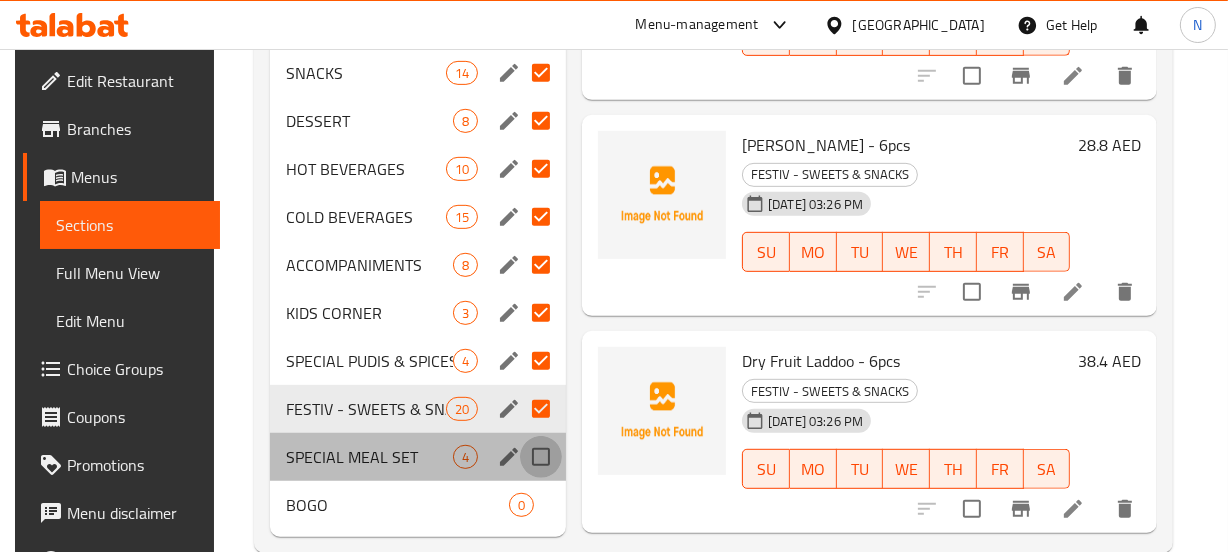 click at bounding box center [541, 457] 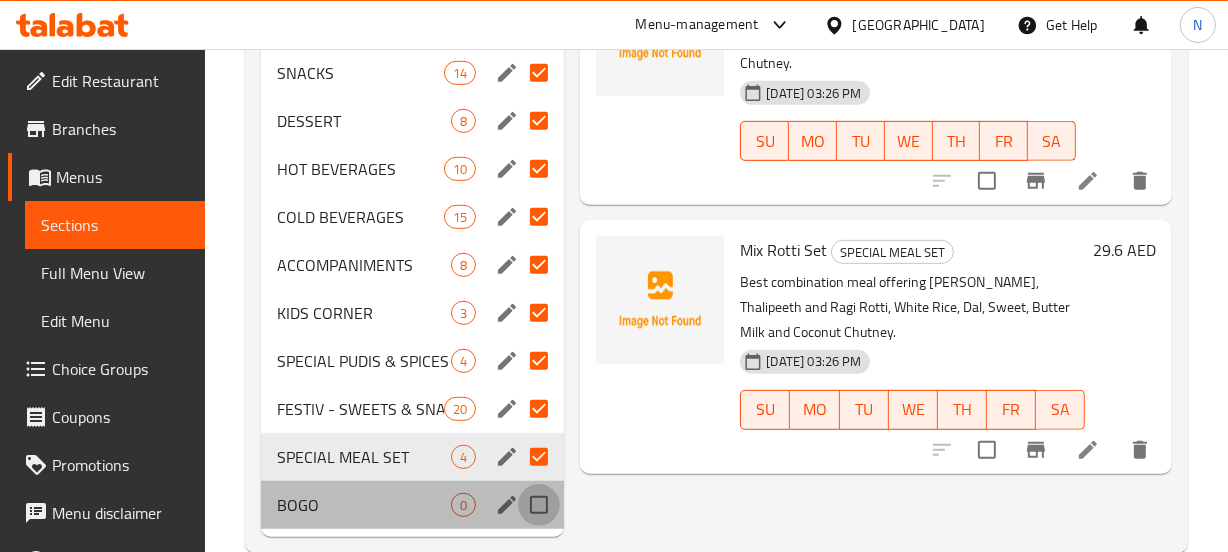 click at bounding box center [539, 505] 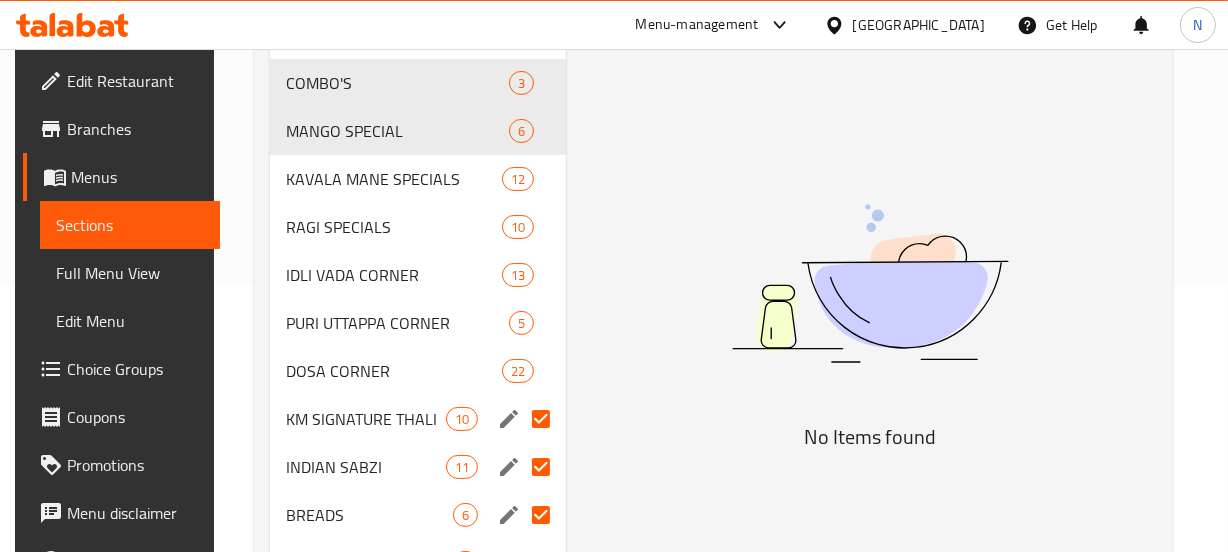 scroll, scrollTop: 0, scrollLeft: 0, axis: both 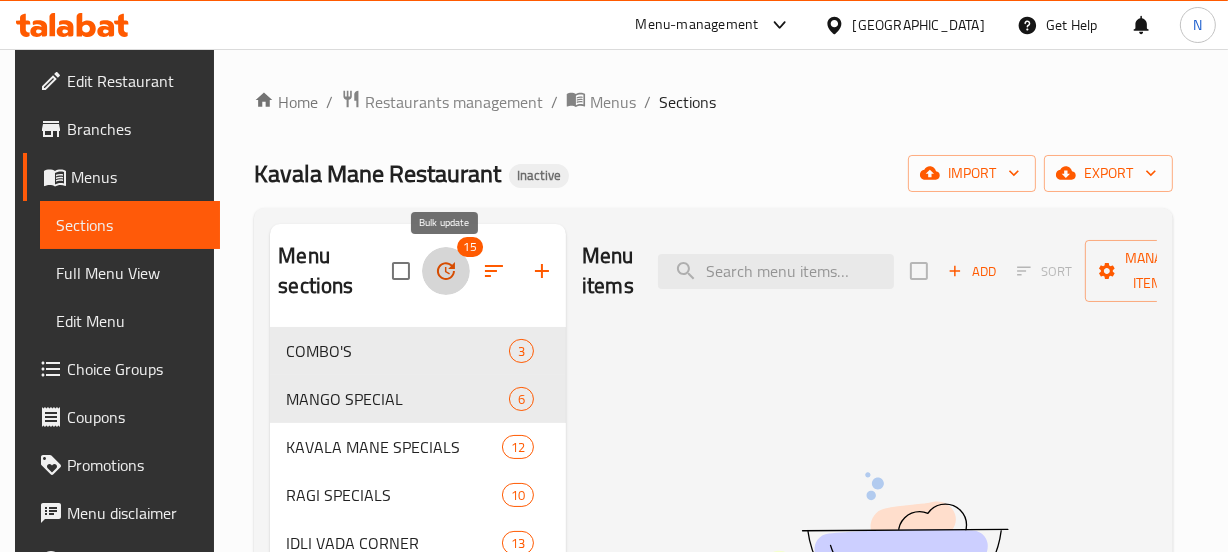 click 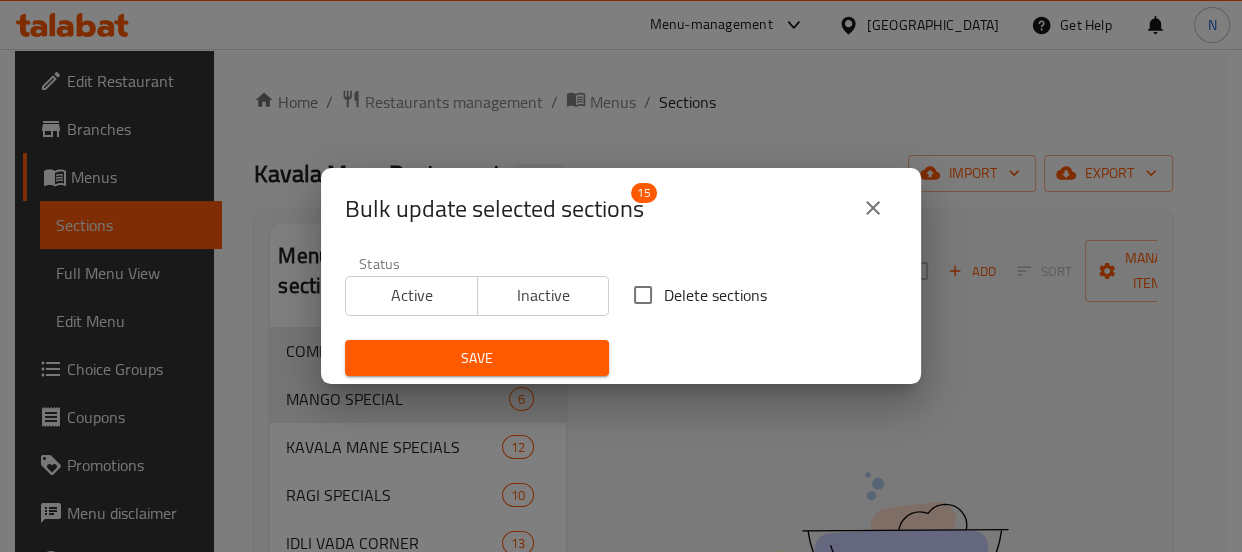 click on "Delete sections" at bounding box center (715, 295) 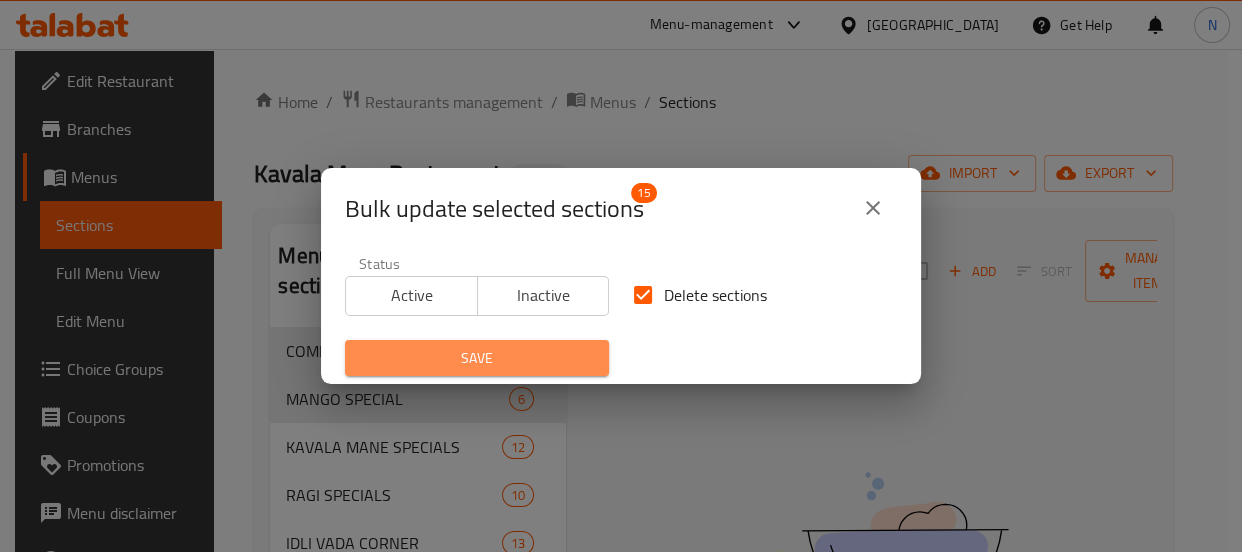 click on "Save" at bounding box center [477, 358] 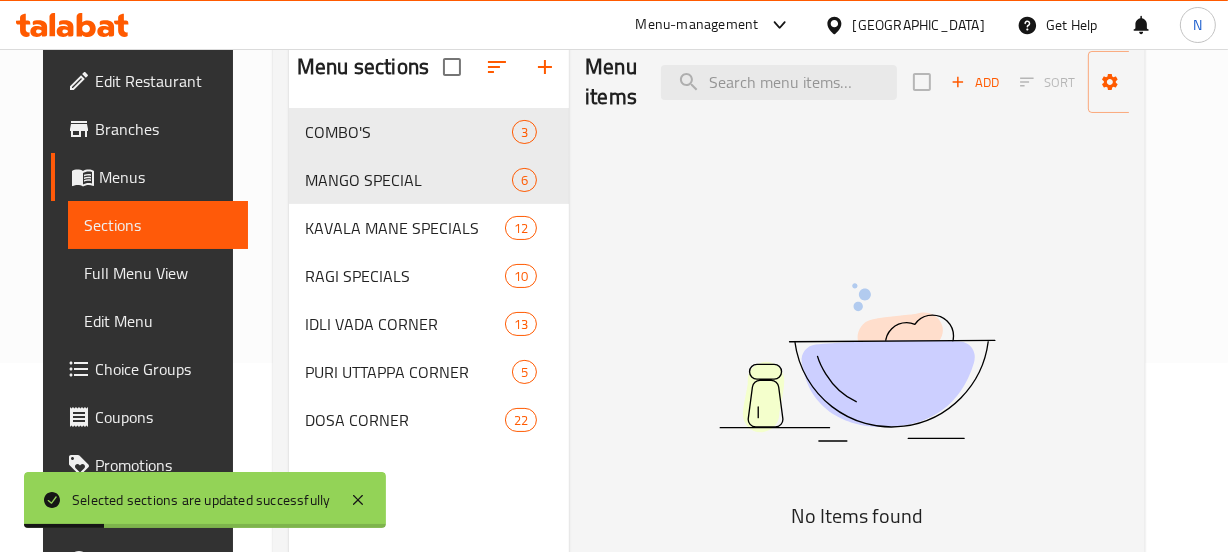 scroll, scrollTop: 280, scrollLeft: 0, axis: vertical 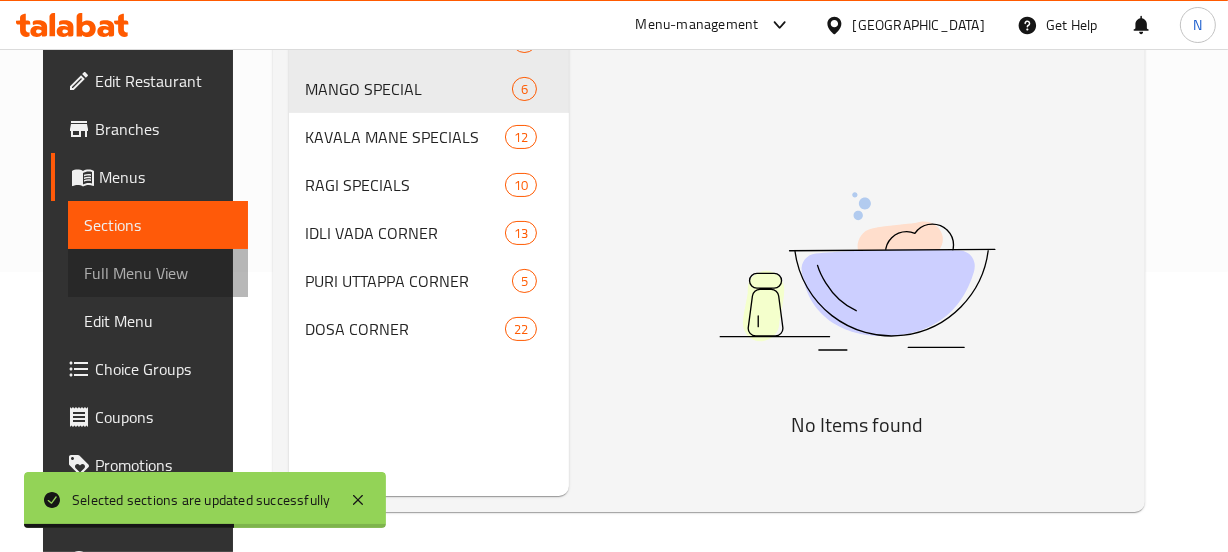 click on "Full Menu View" at bounding box center [158, 273] 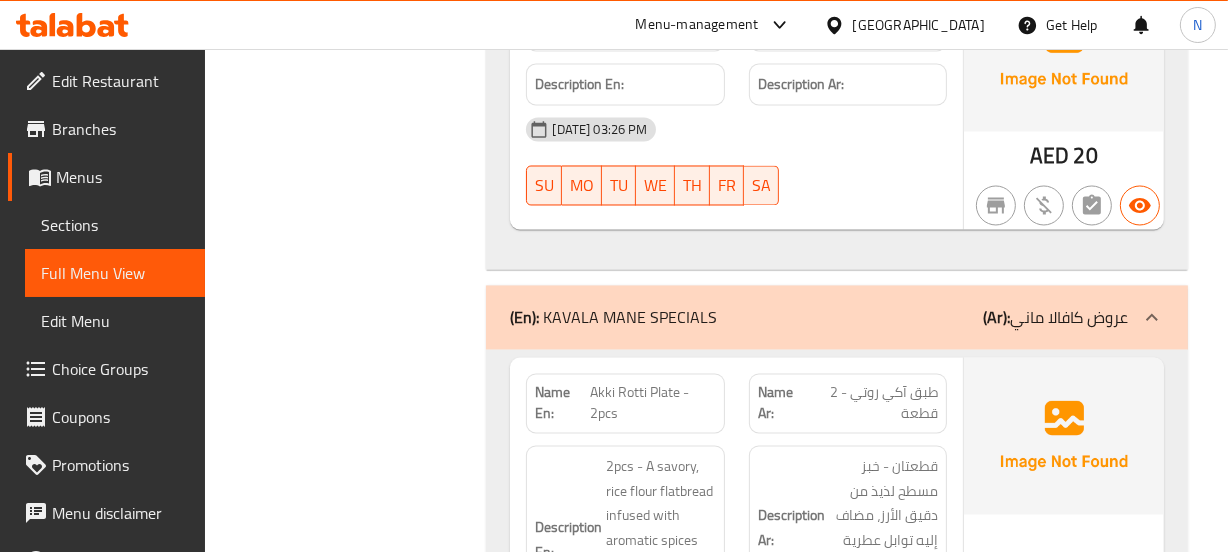 scroll, scrollTop: 3294, scrollLeft: 0, axis: vertical 